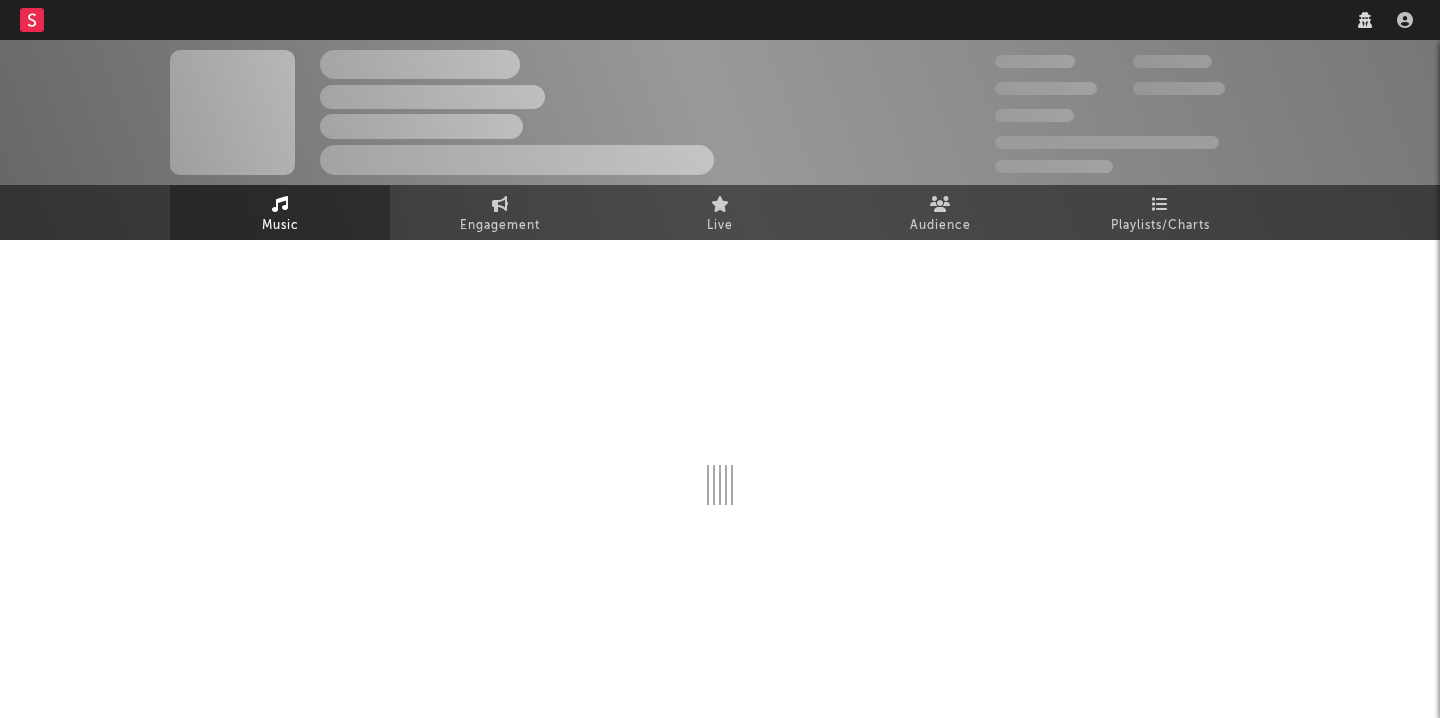 scroll, scrollTop: 0, scrollLeft: 0, axis: both 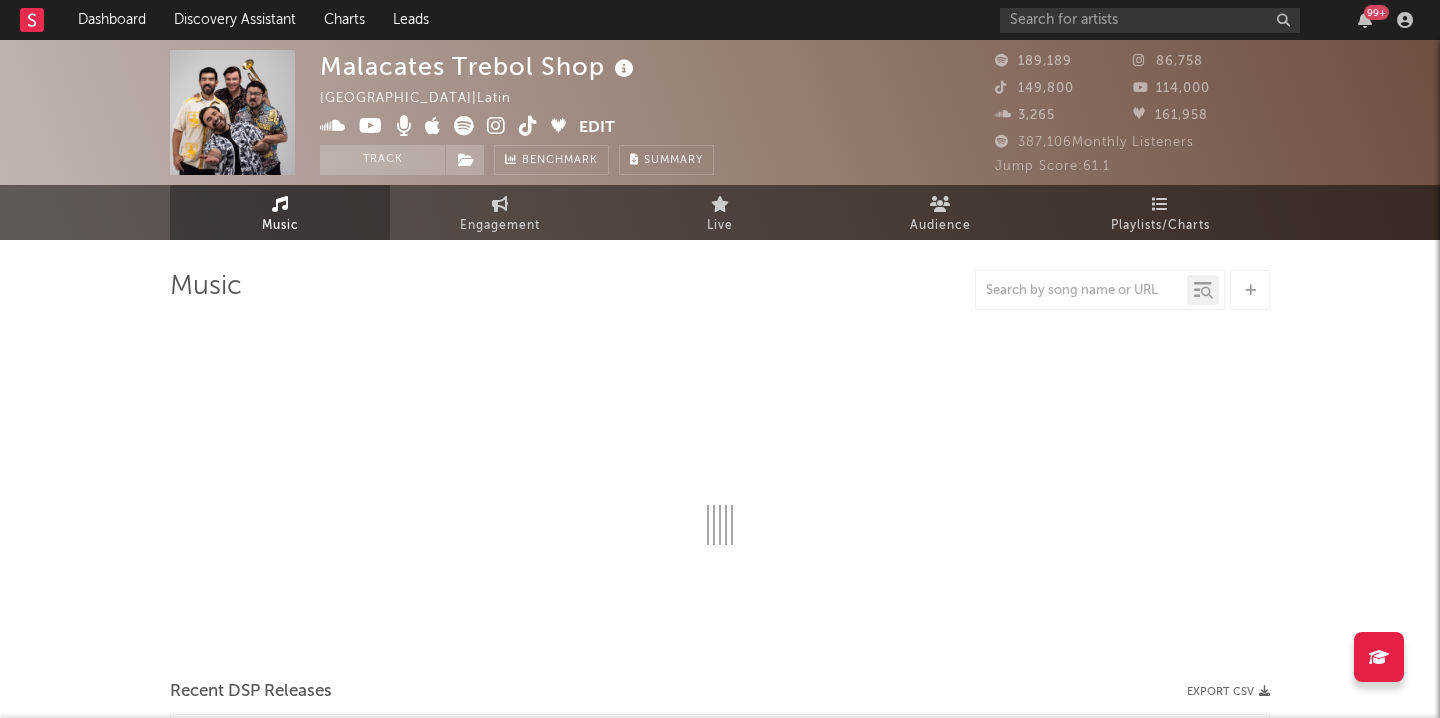 select on "6m" 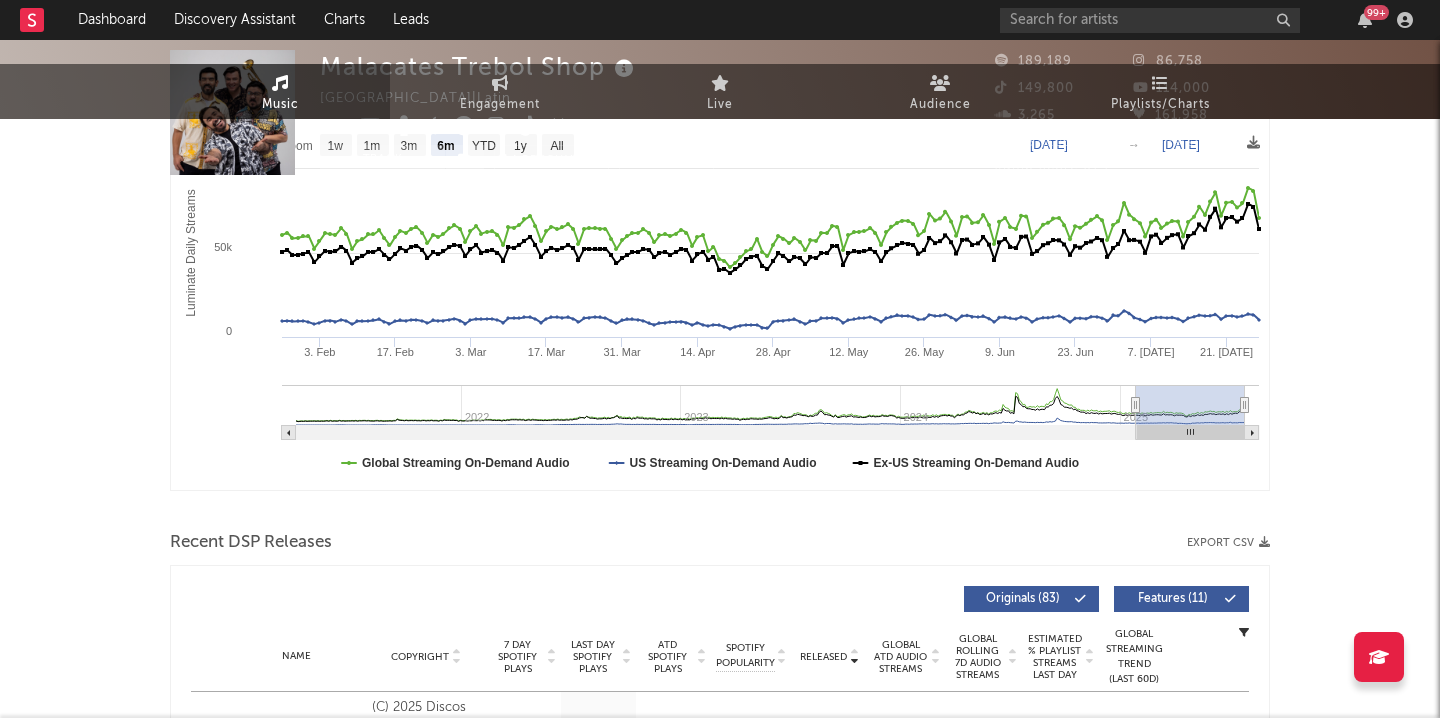 scroll, scrollTop: 0, scrollLeft: 0, axis: both 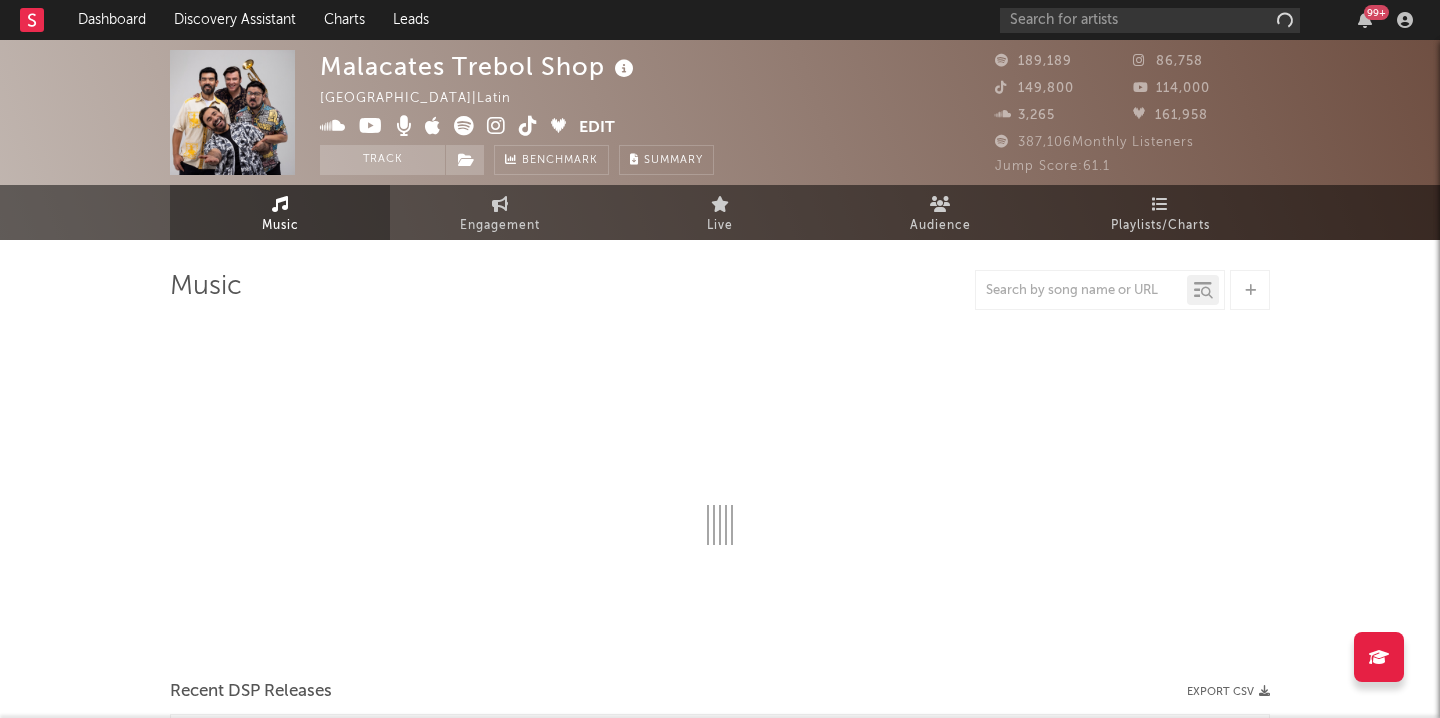 select on "6m" 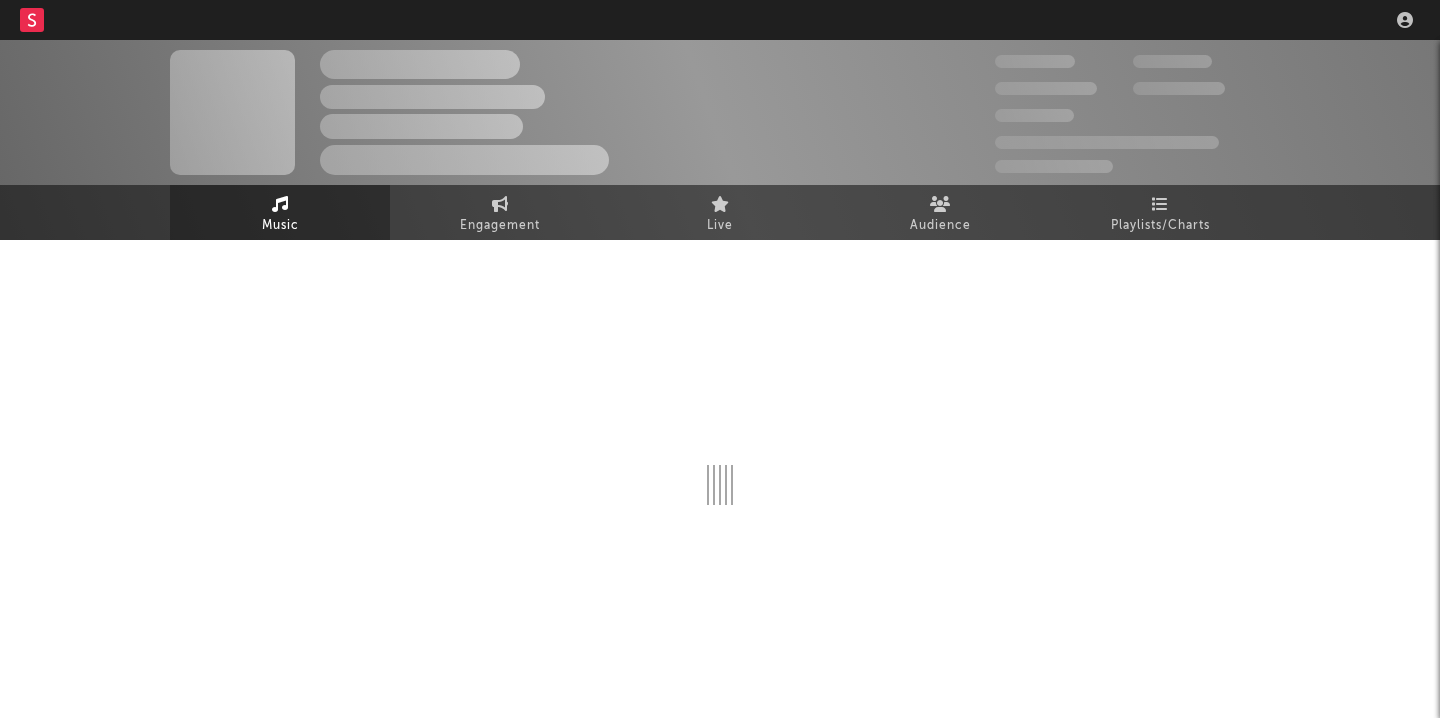 scroll, scrollTop: 0, scrollLeft: 0, axis: both 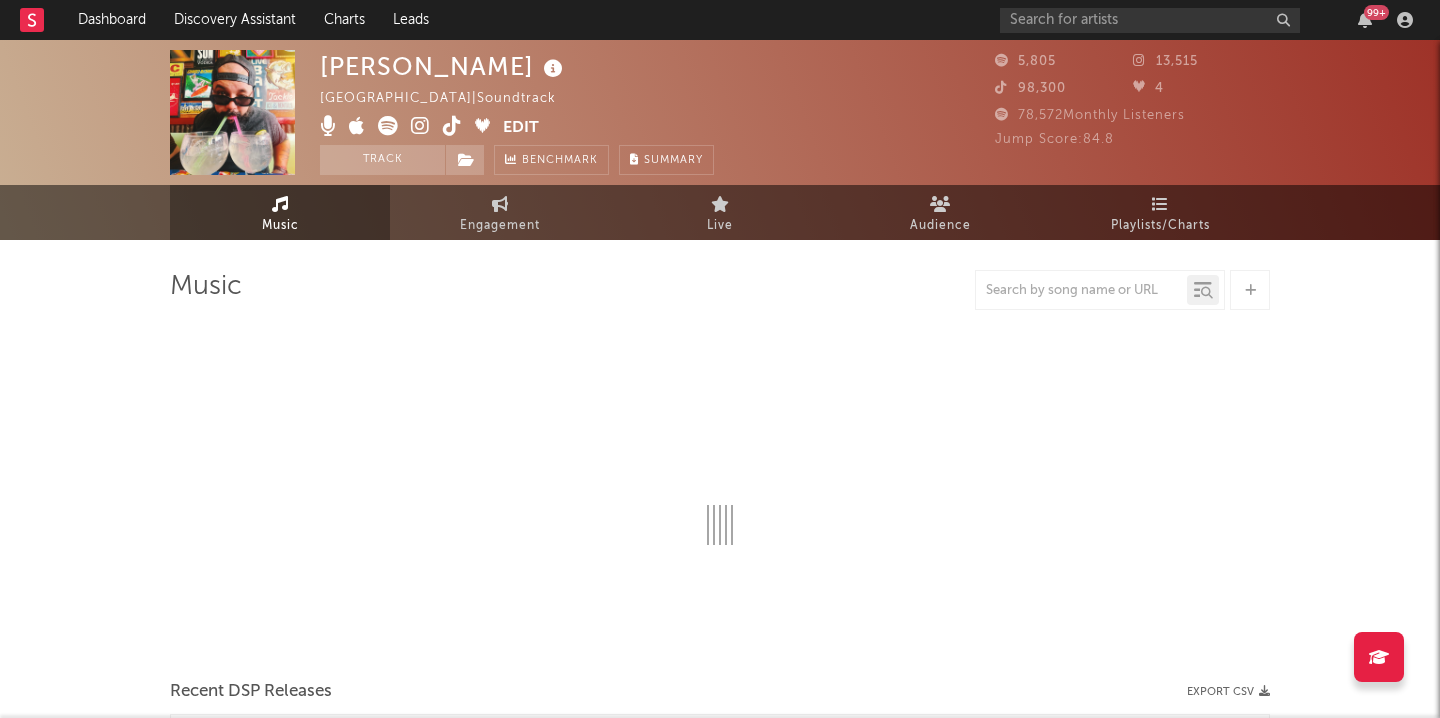 select on "6m" 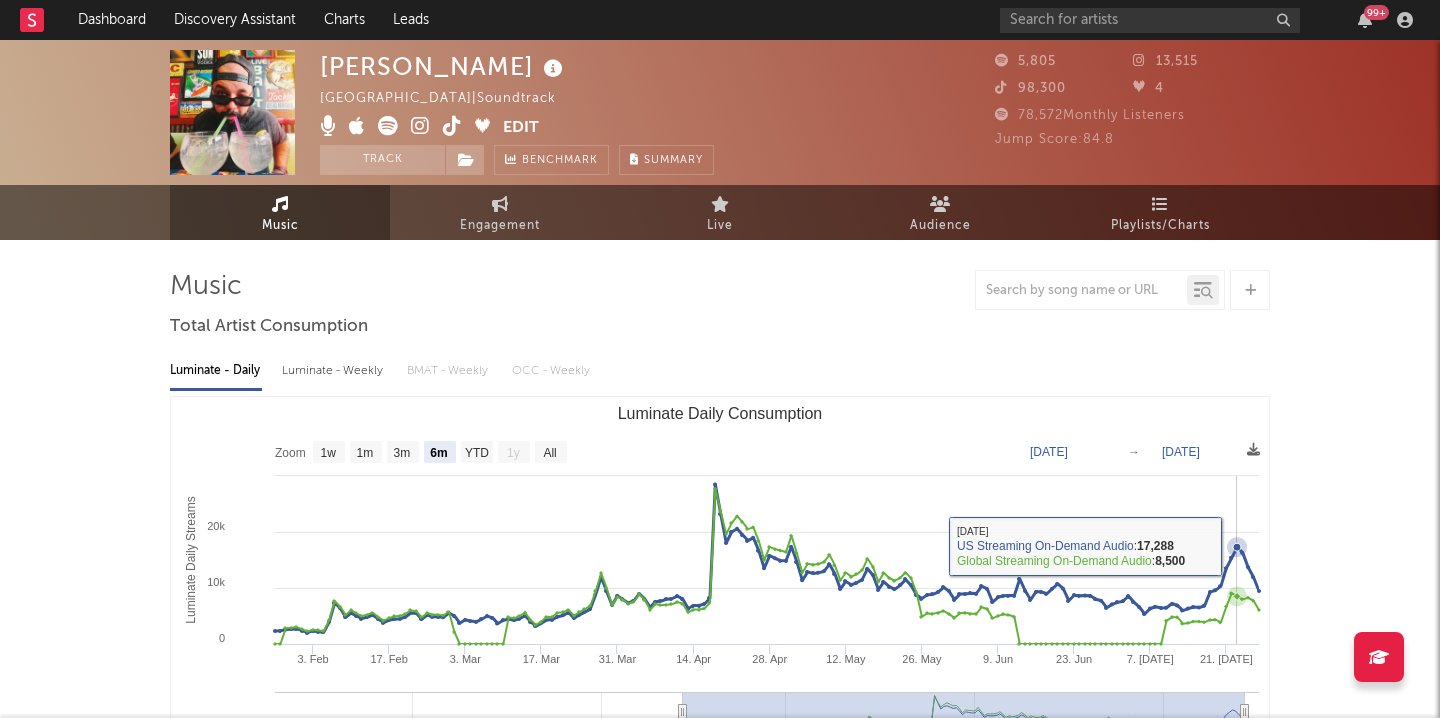 click 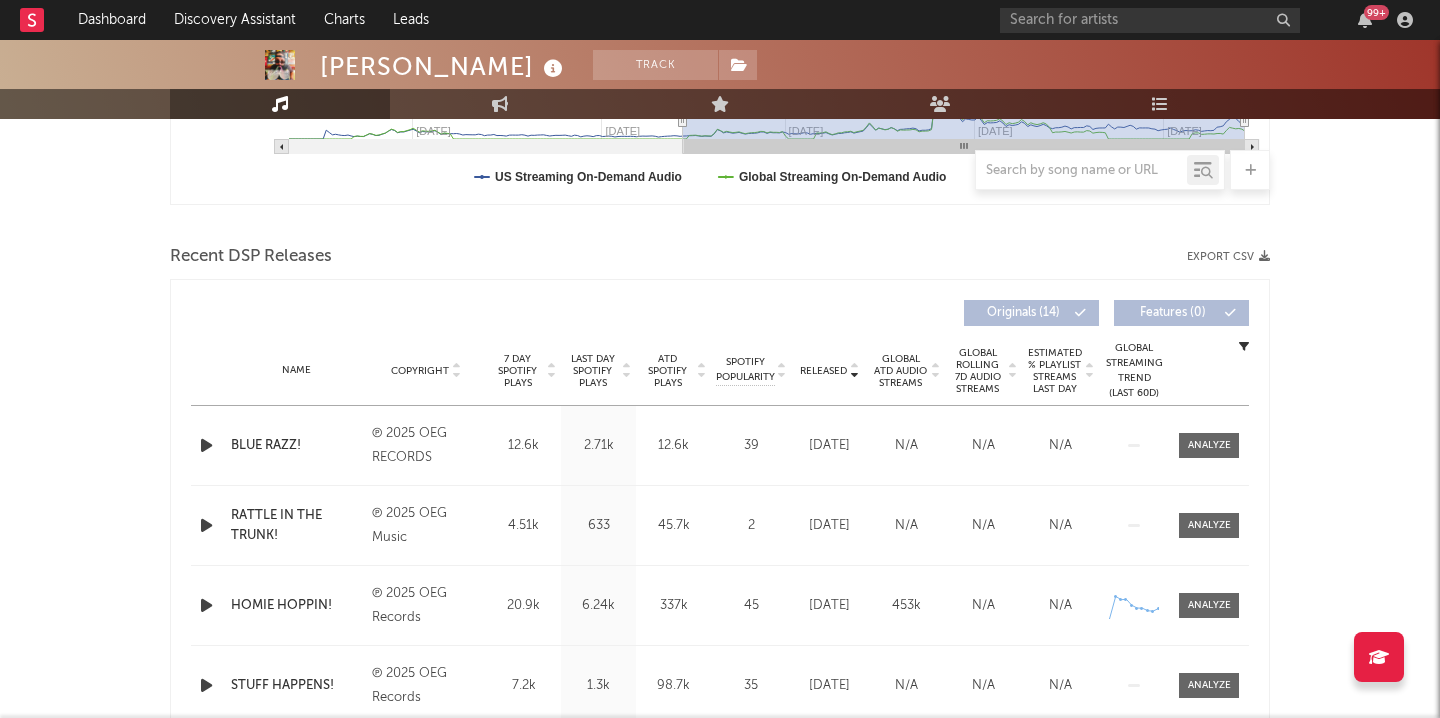 scroll, scrollTop: 596, scrollLeft: 0, axis: vertical 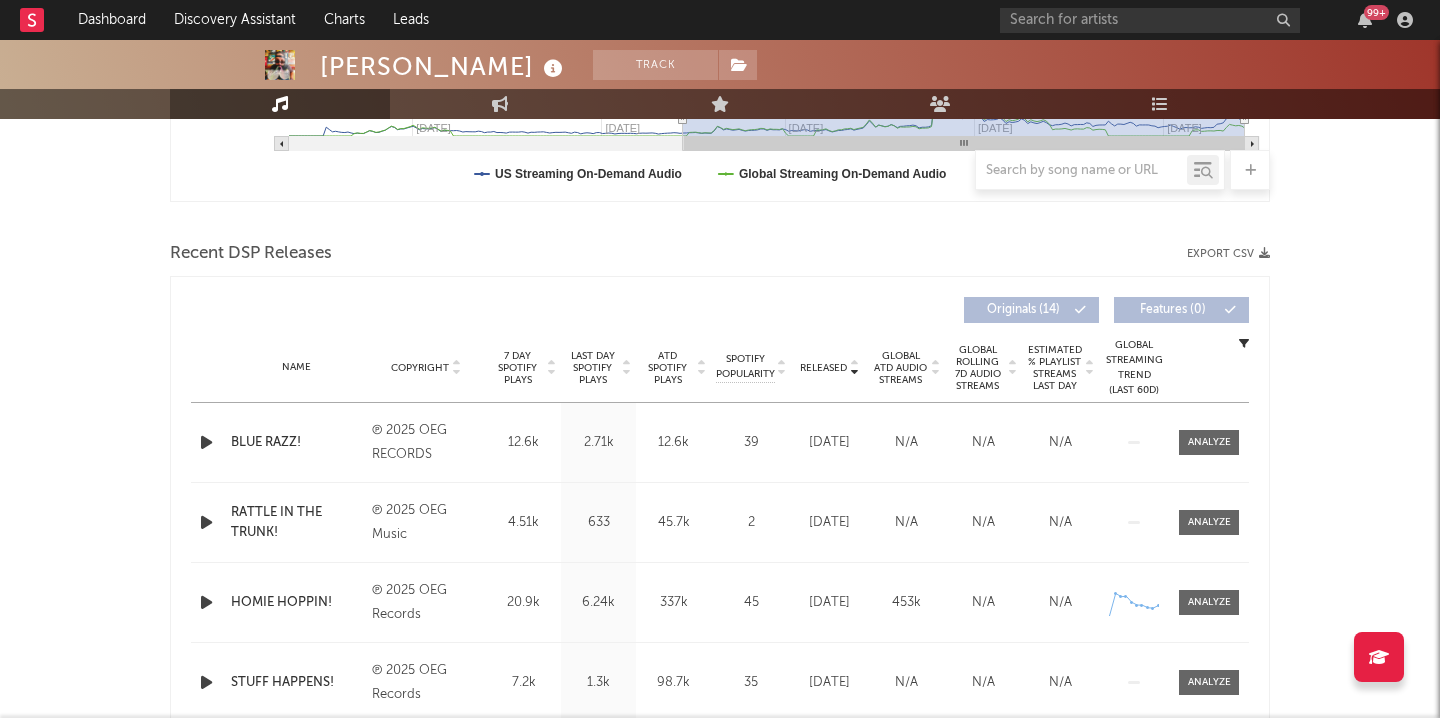 click on "℗ 2025 OEG RECORDS" at bounding box center (426, 443) 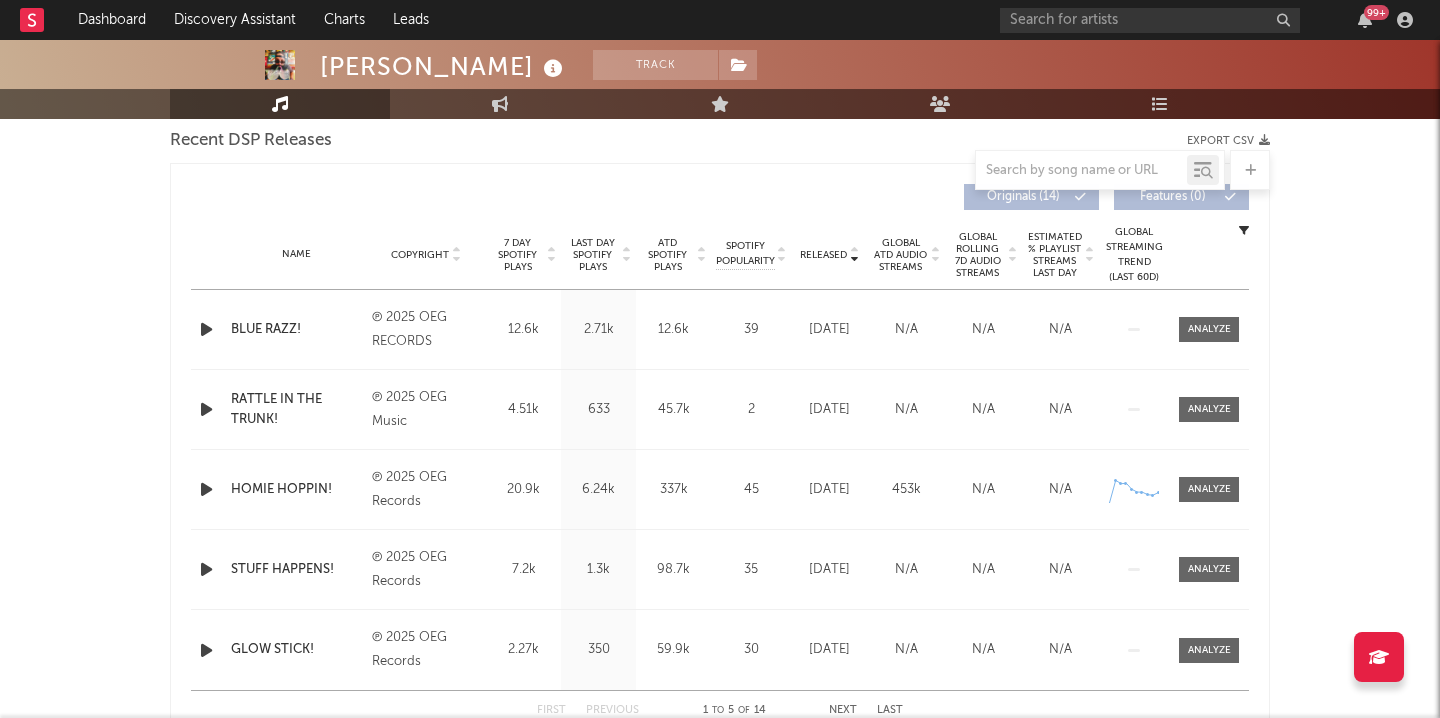 scroll, scrollTop: 765, scrollLeft: 0, axis: vertical 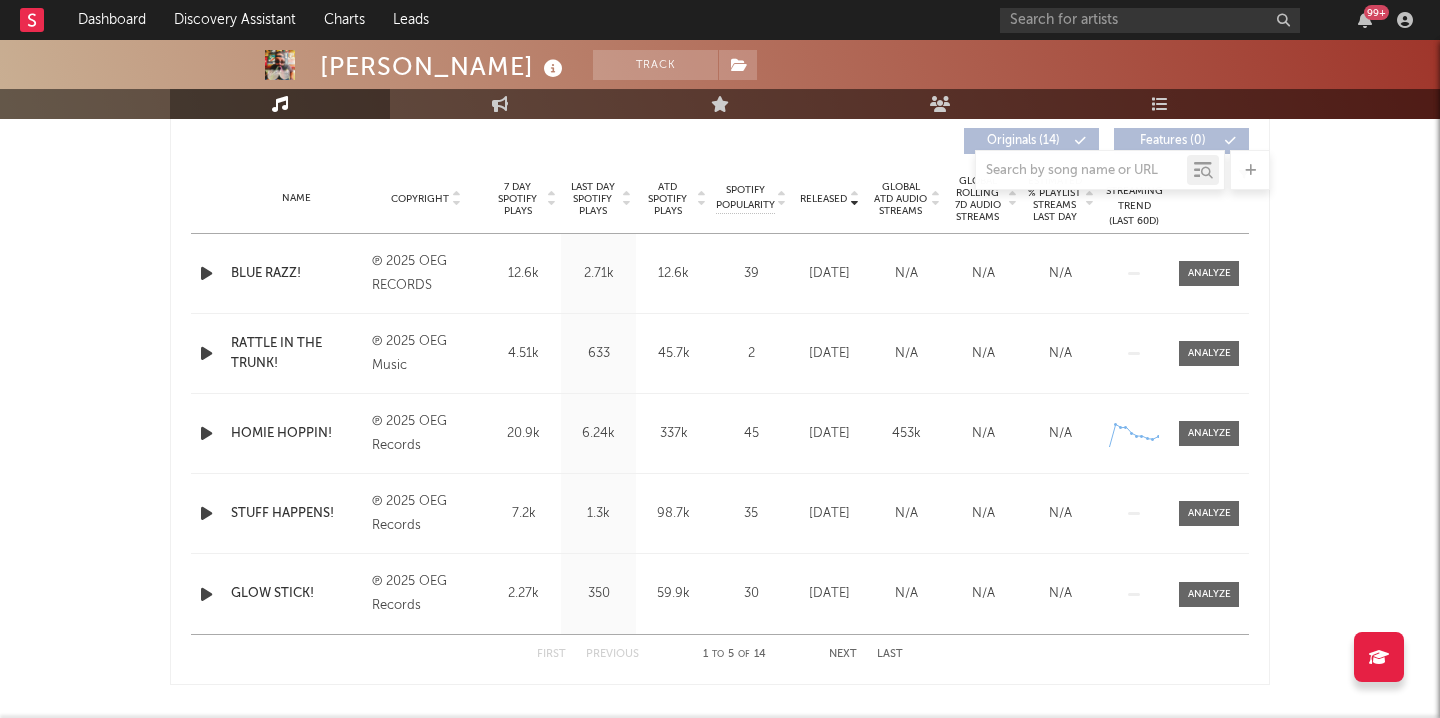 click at bounding box center [206, 513] 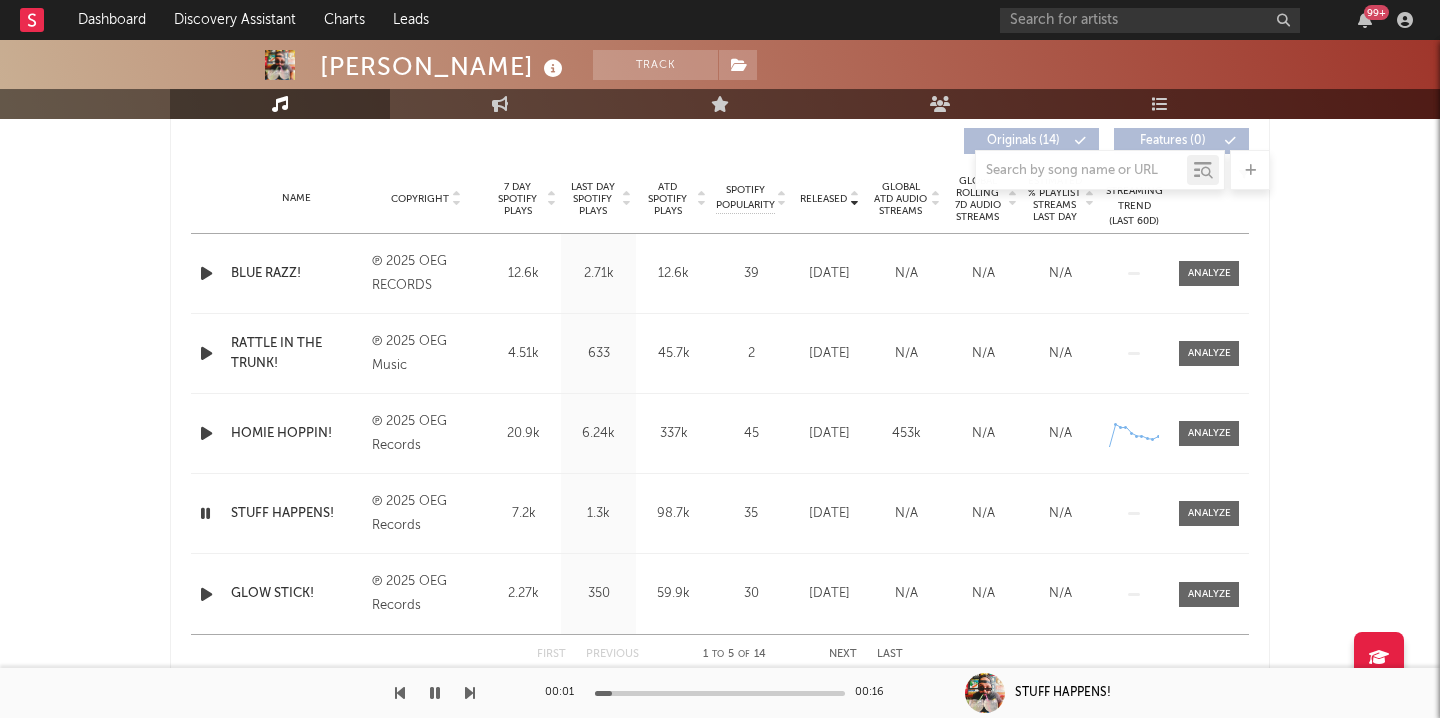 click at bounding box center (205, 513) 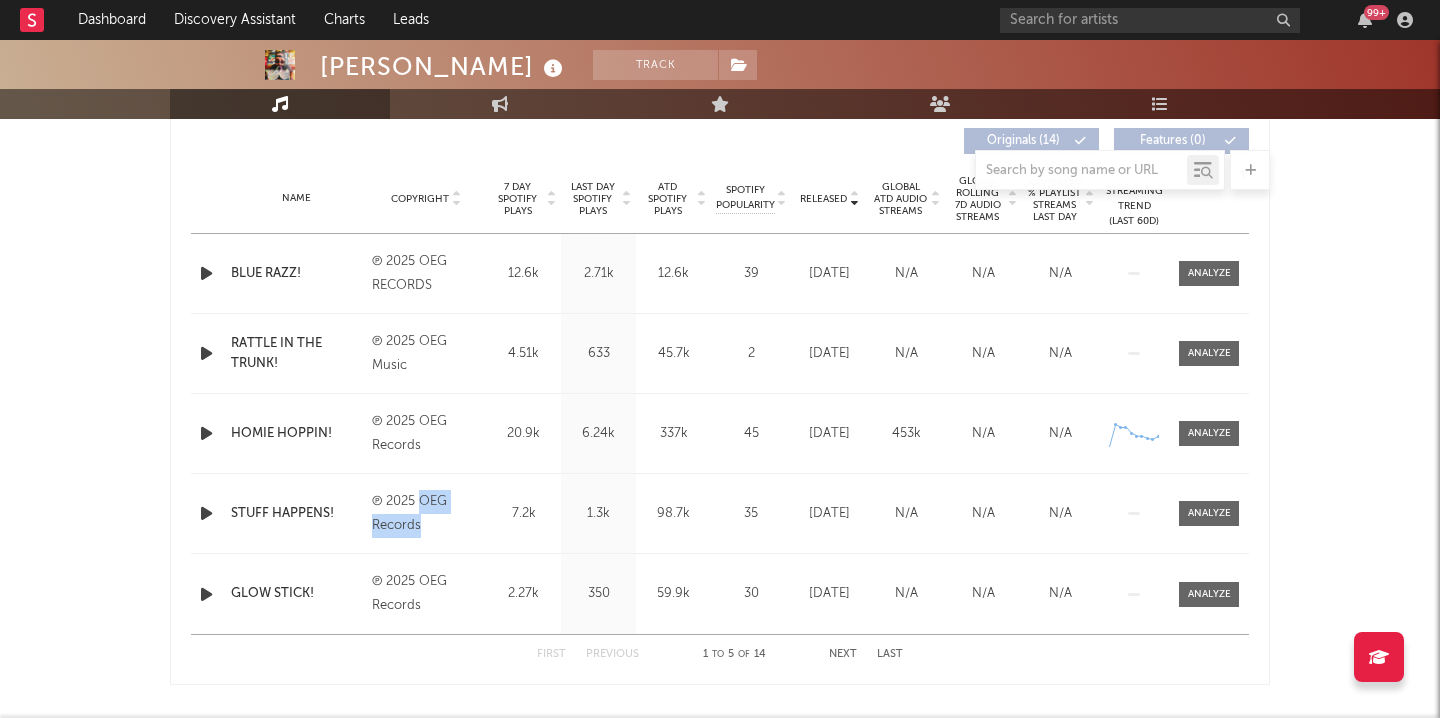 drag, startPoint x: 432, startPoint y: 524, endPoint x: 419, endPoint y: 499, distance: 28.178005 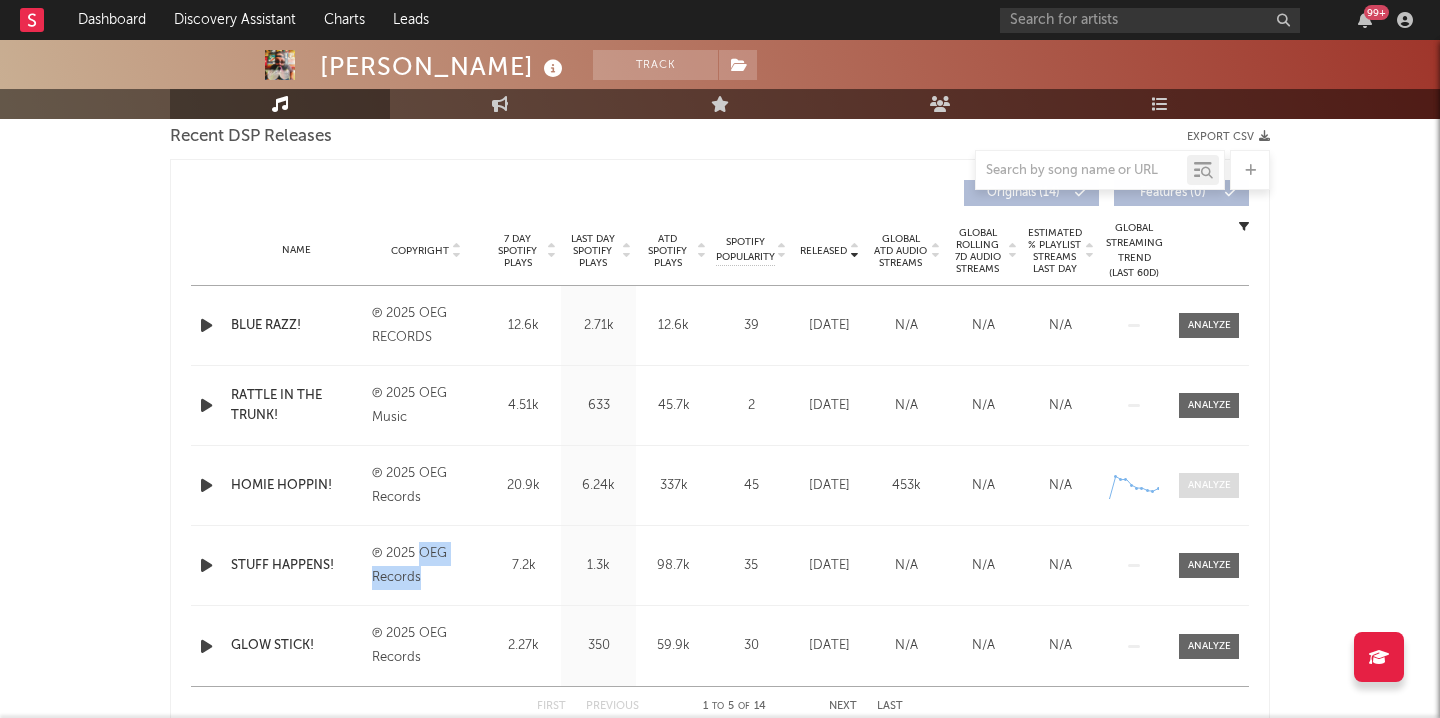 scroll, scrollTop: 684, scrollLeft: 0, axis: vertical 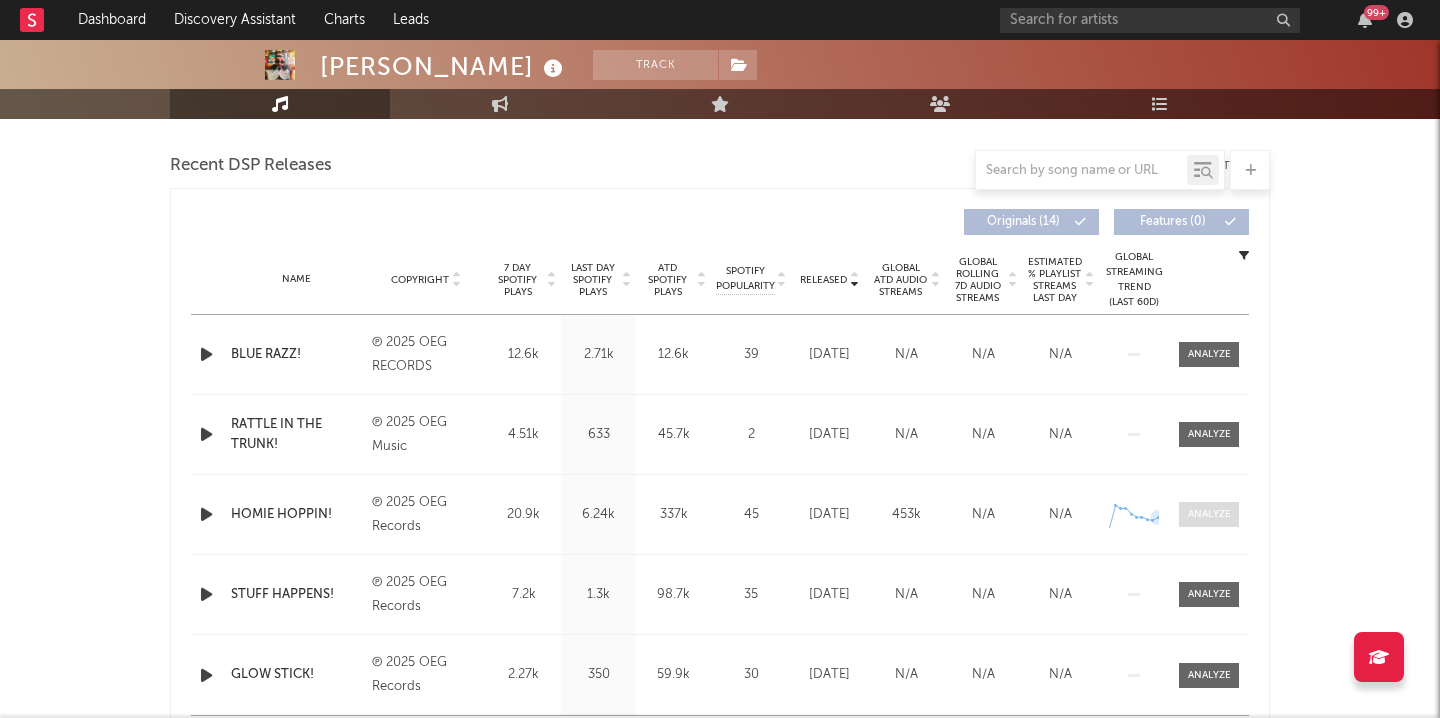 click at bounding box center [1209, 514] 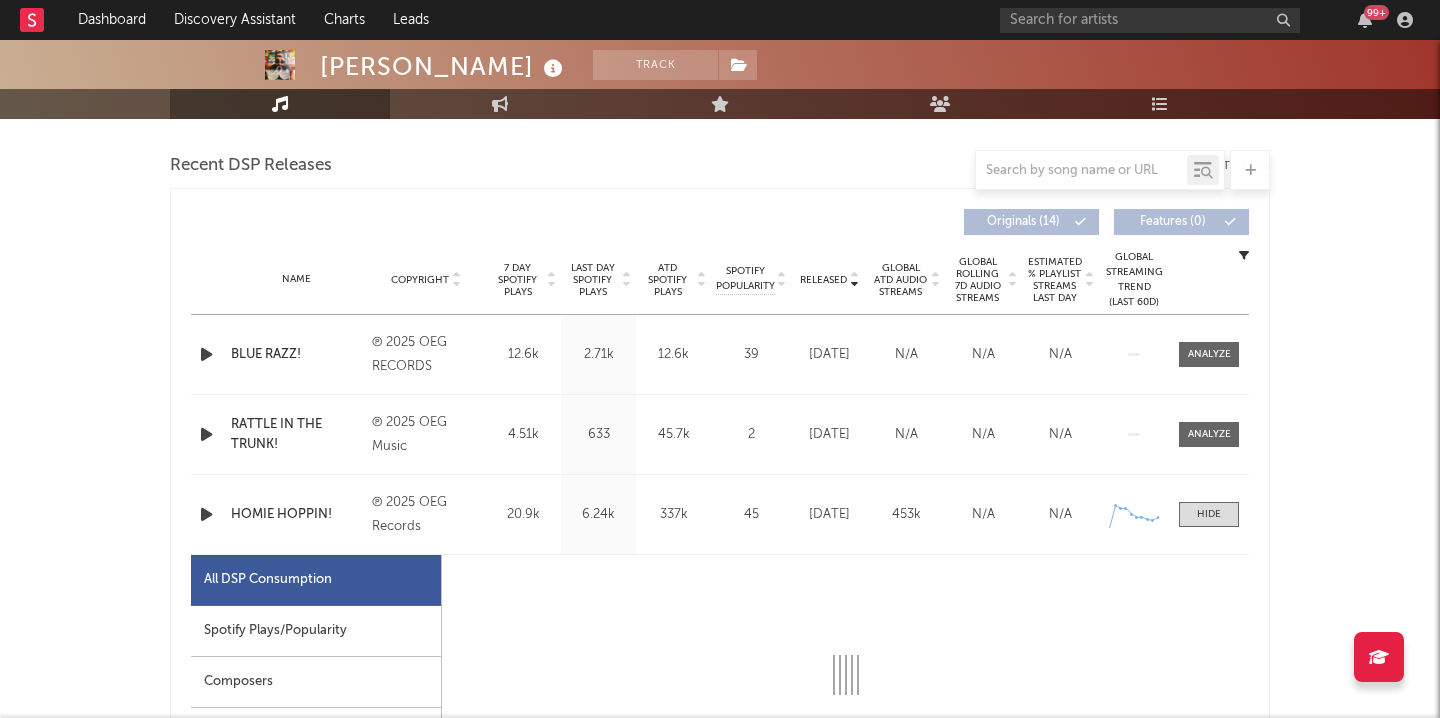 select on "1w" 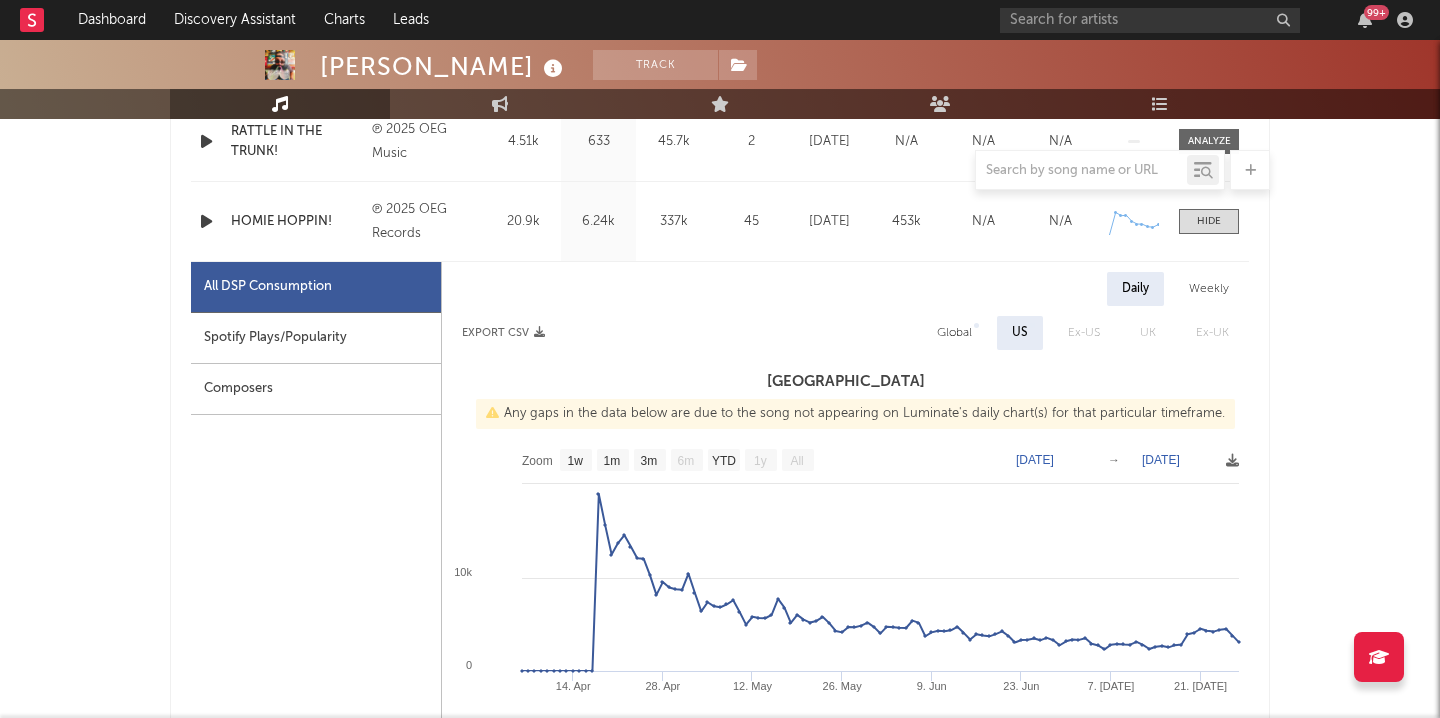 scroll, scrollTop: 991, scrollLeft: 0, axis: vertical 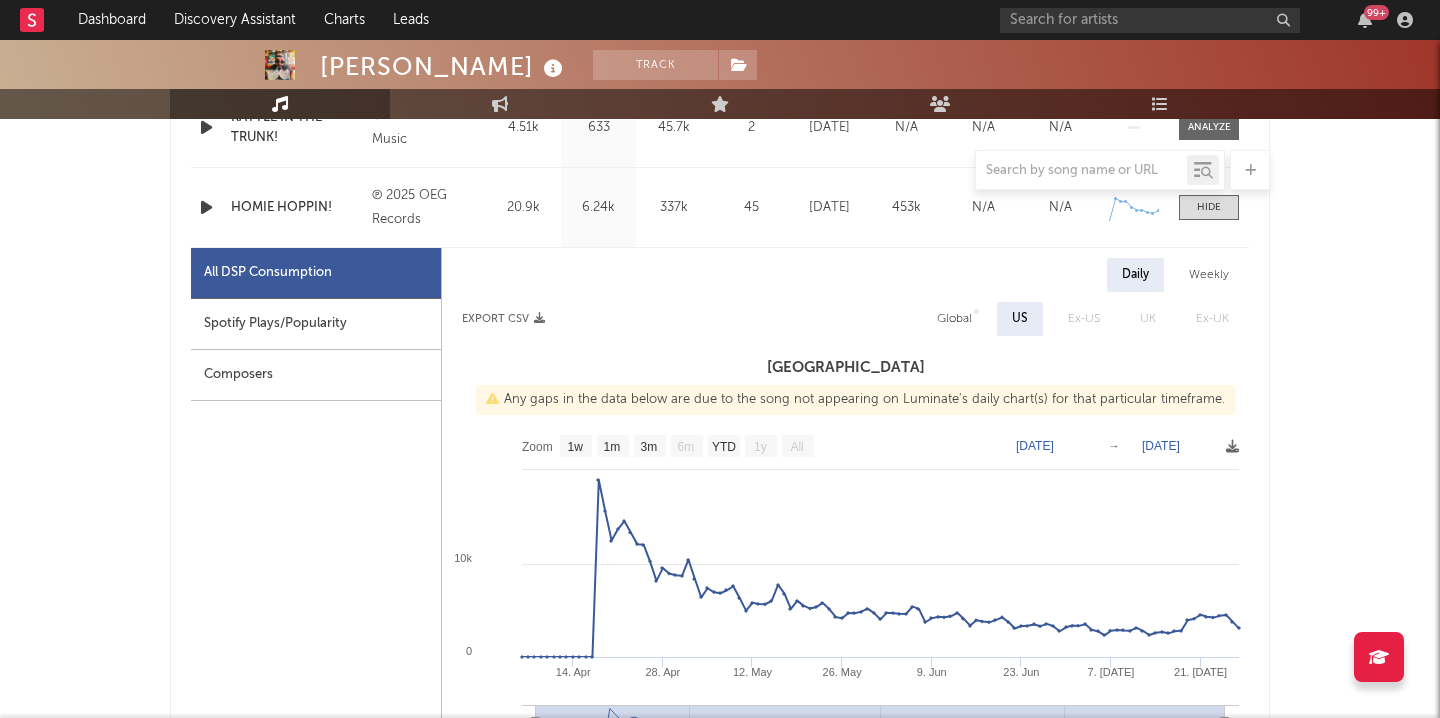 click on "Spotify Plays/Popularity" at bounding box center [316, 324] 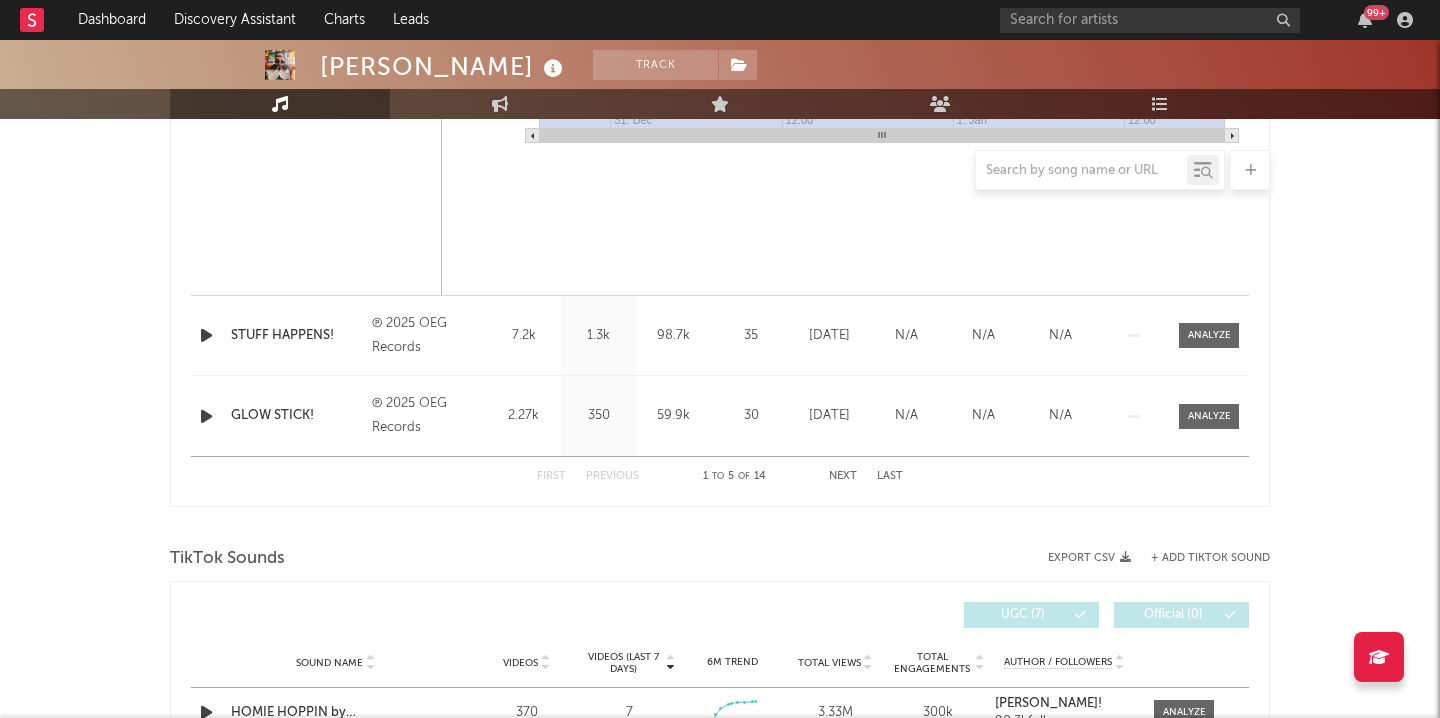 scroll, scrollTop: 1893, scrollLeft: 0, axis: vertical 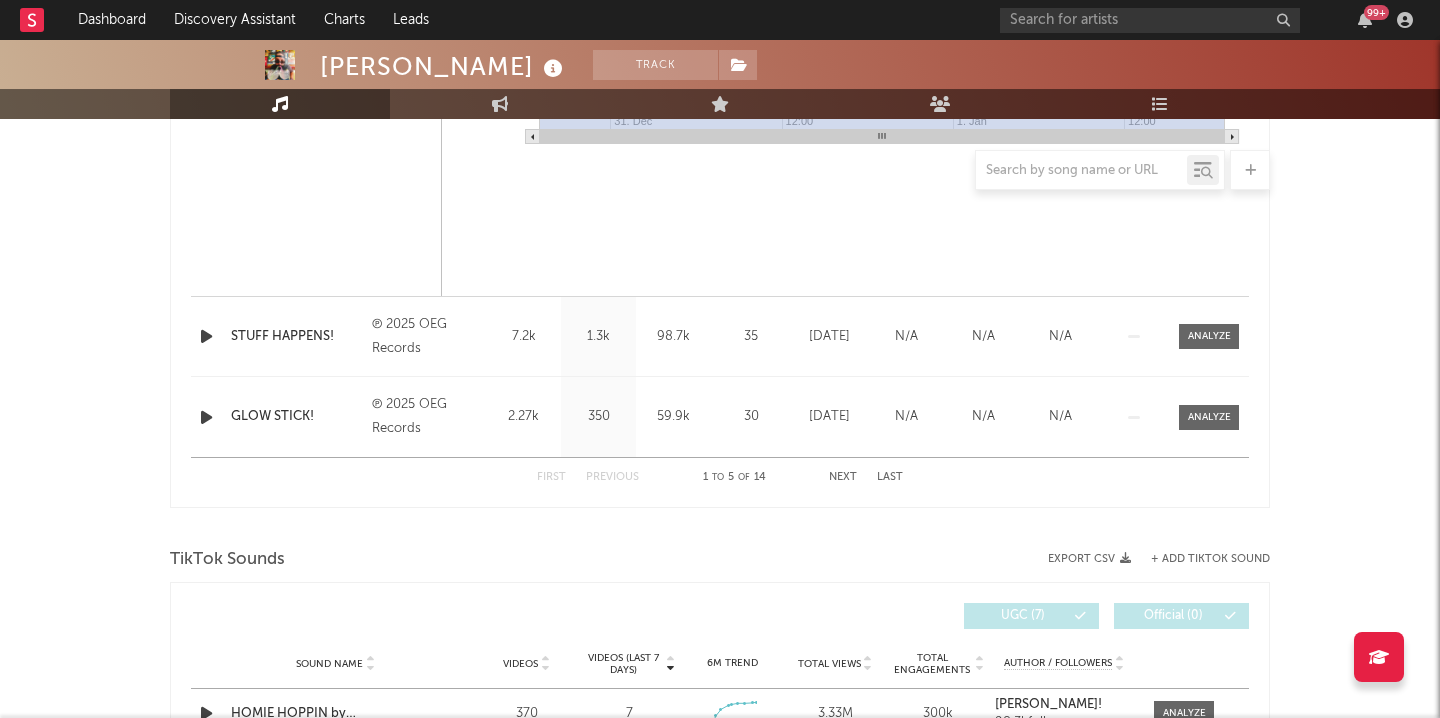 click at bounding box center [206, 336] 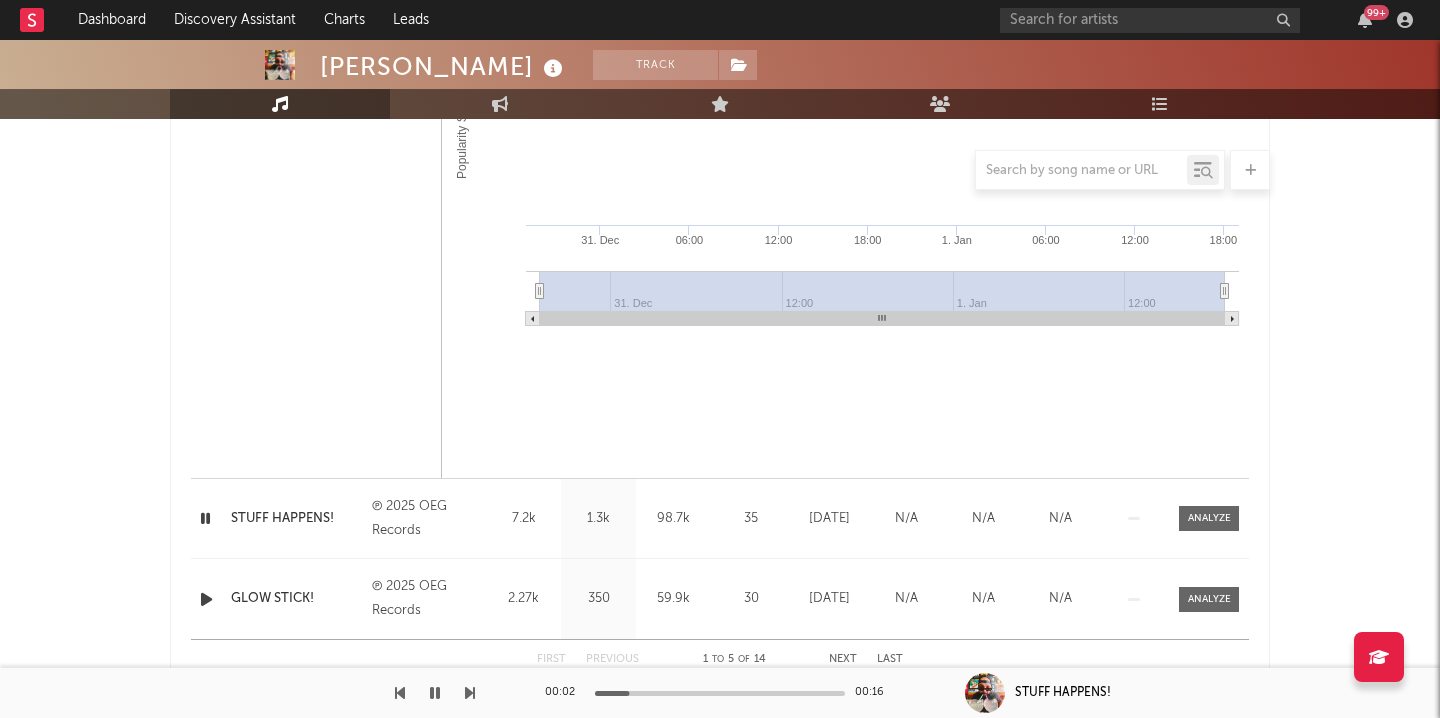 scroll, scrollTop: 1725, scrollLeft: 0, axis: vertical 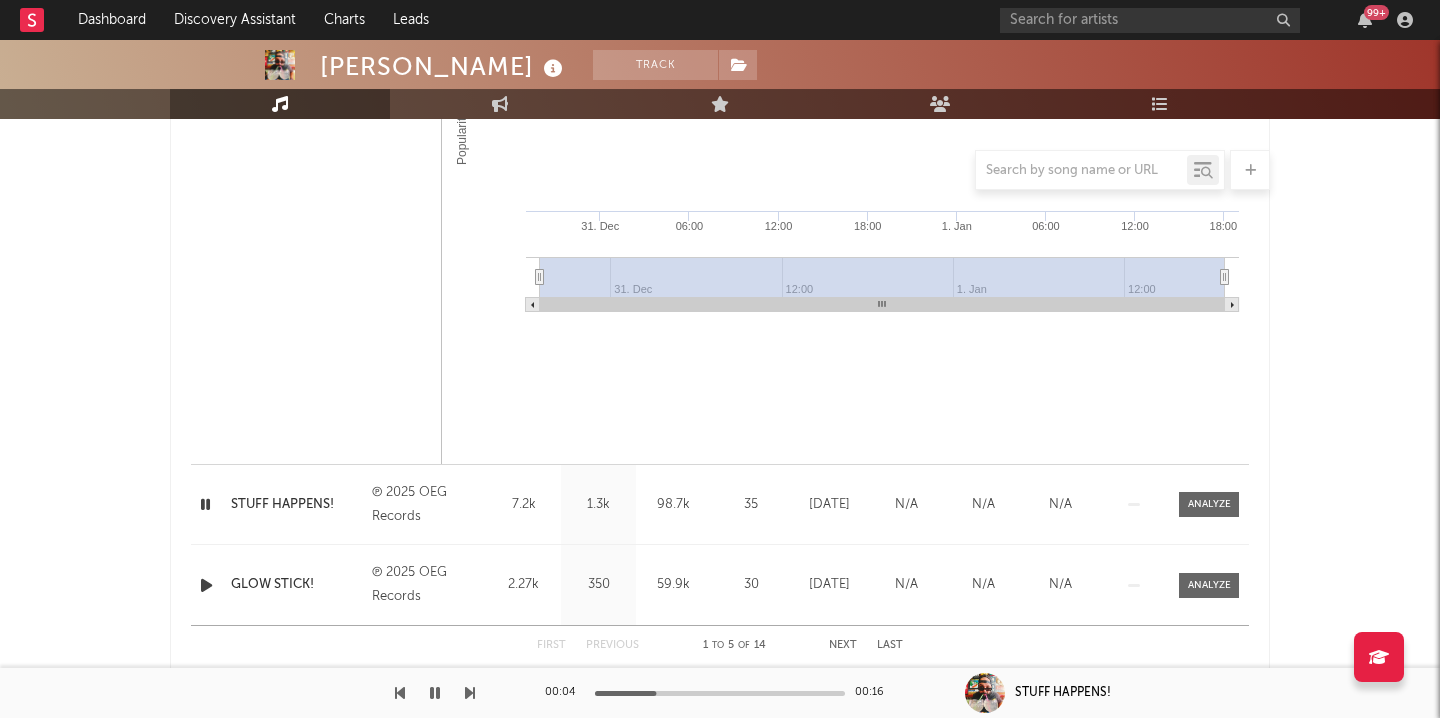 click at bounding box center [205, 504] 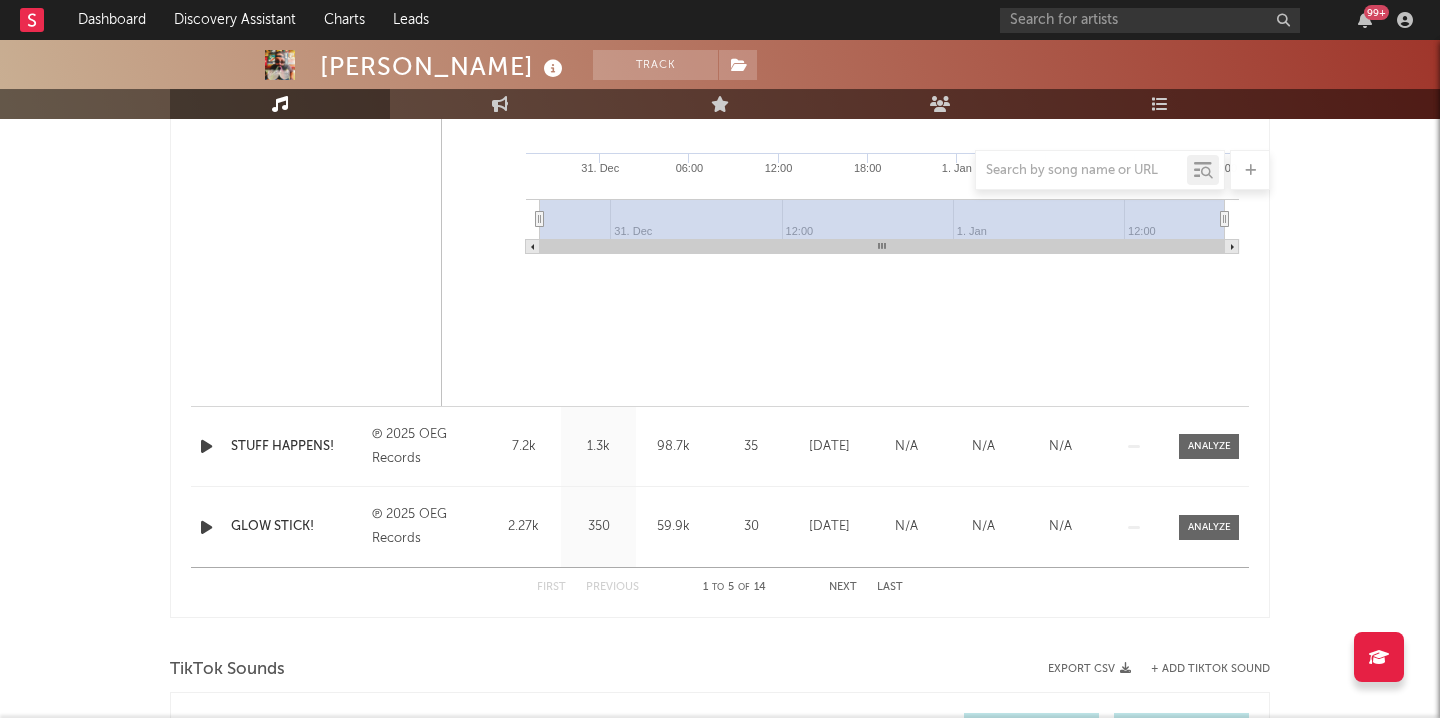 scroll, scrollTop: 1834, scrollLeft: 0, axis: vertical 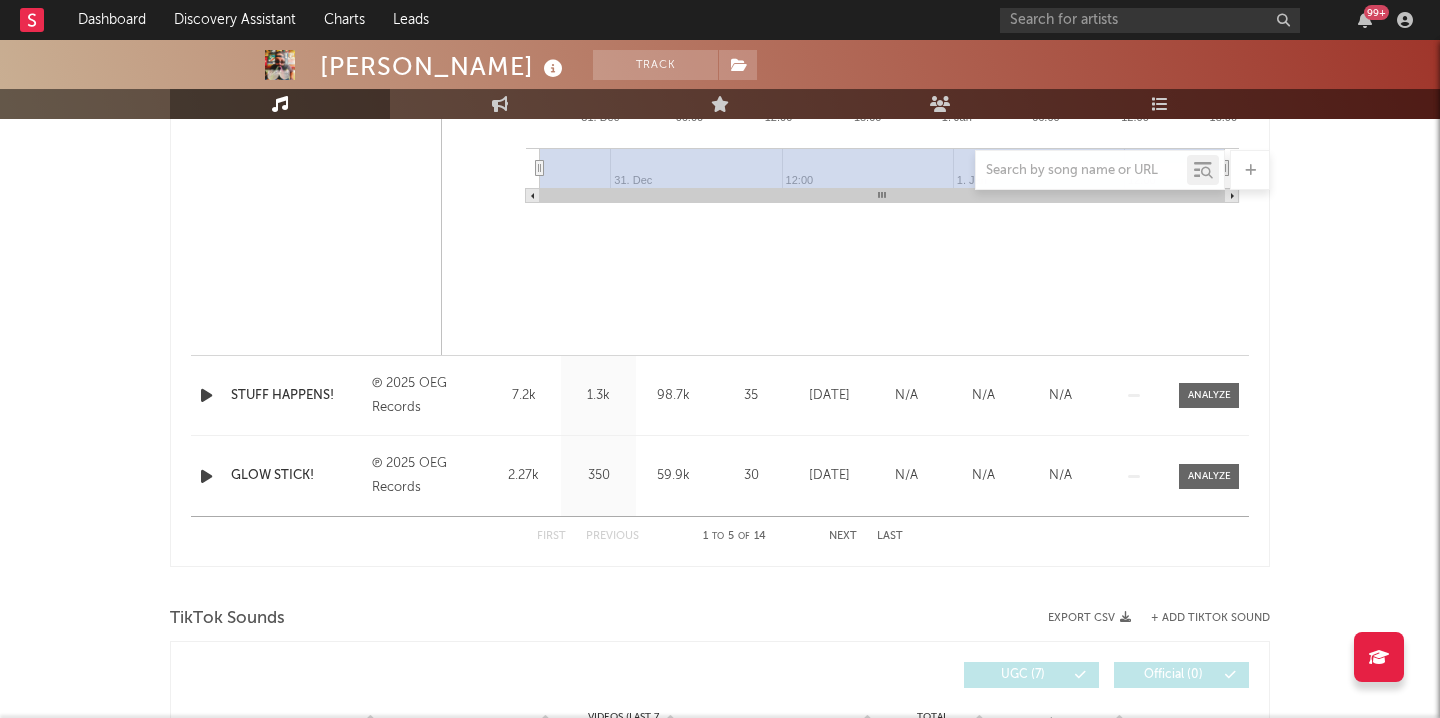 click at bounding box center [206, 476] 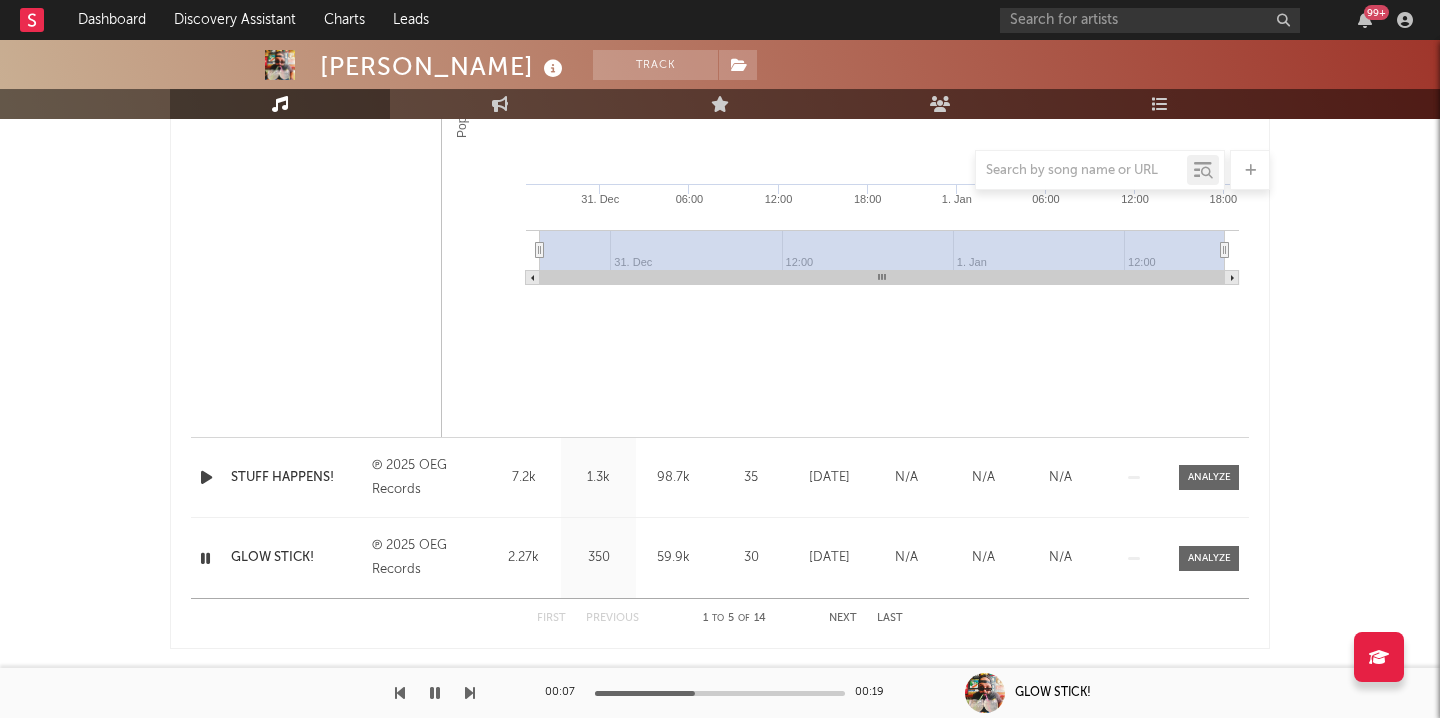 scroll, scrollTop: 1775, scrollLeft: 0, axis: vertical 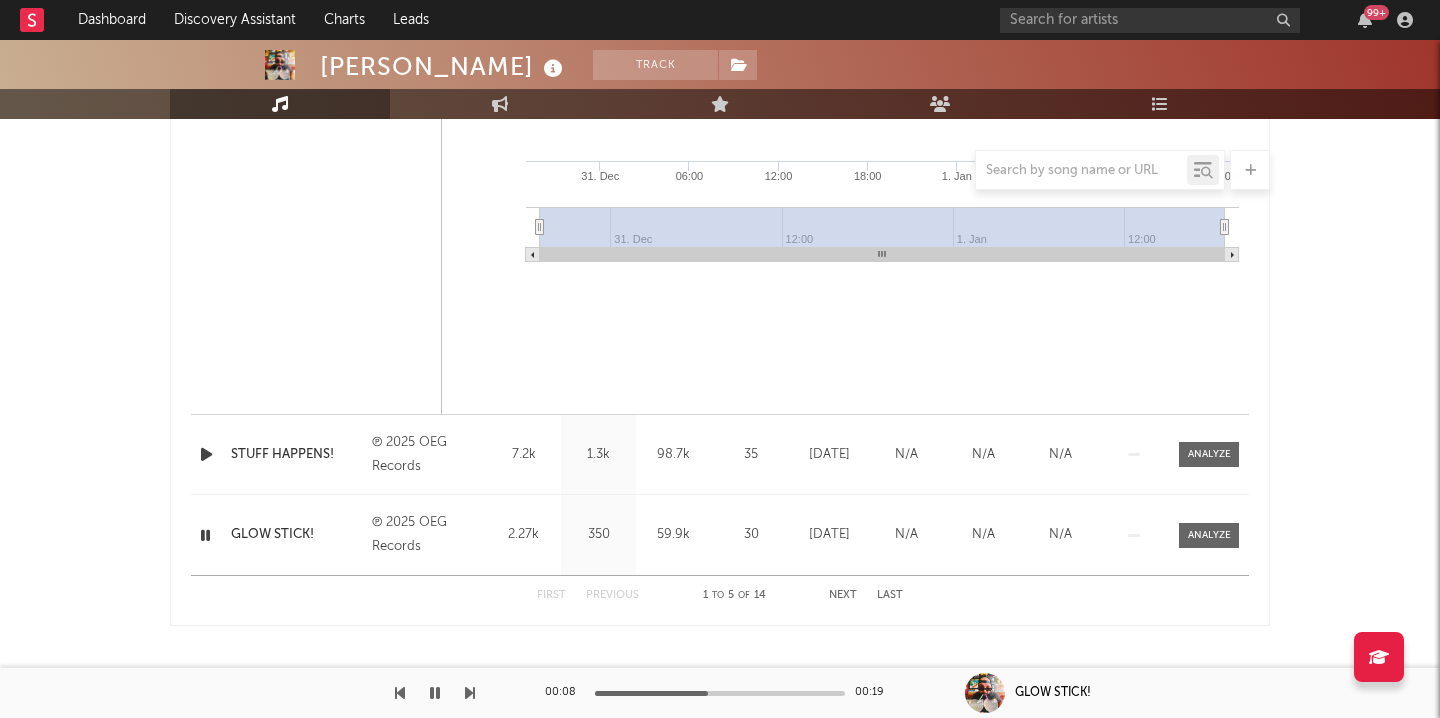 click at bounding box center [205, 535] 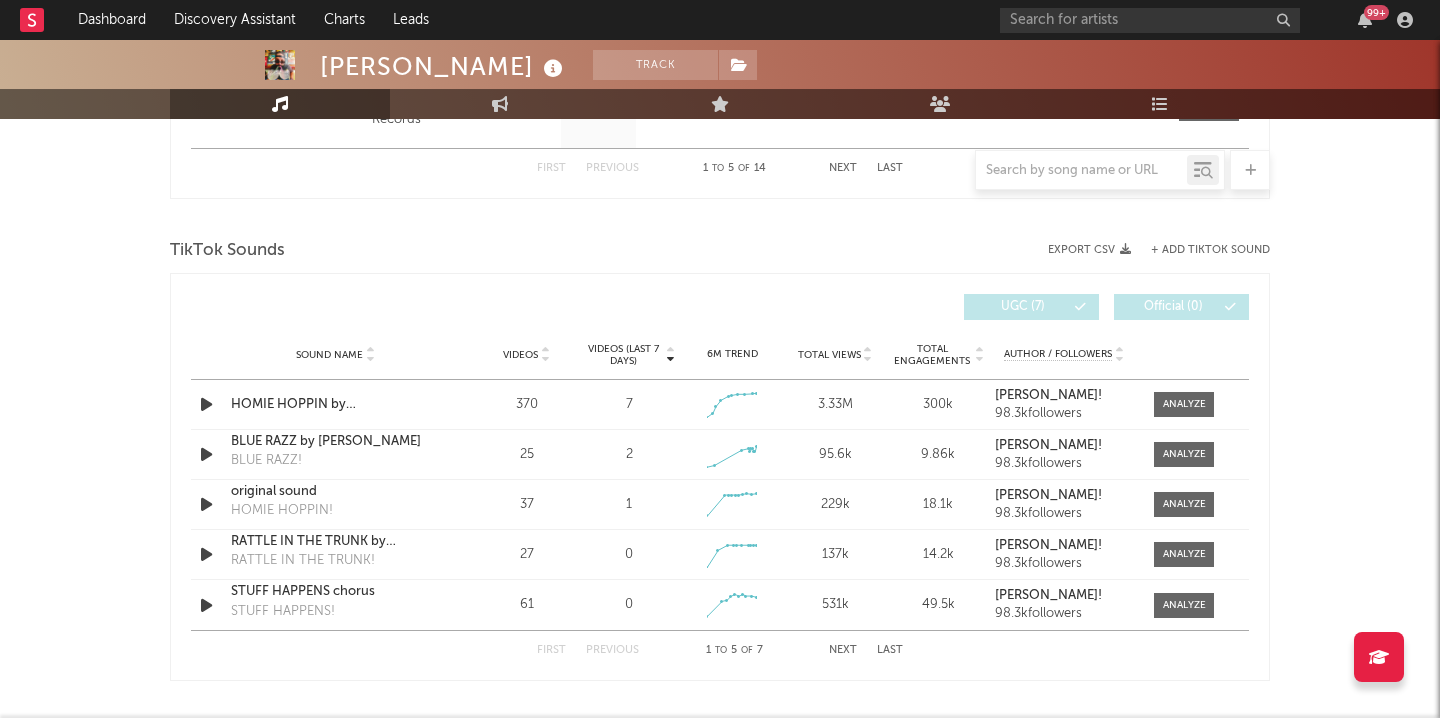 scroll, scrollTop: 2319, scrollLeft: 0, axis: vertical 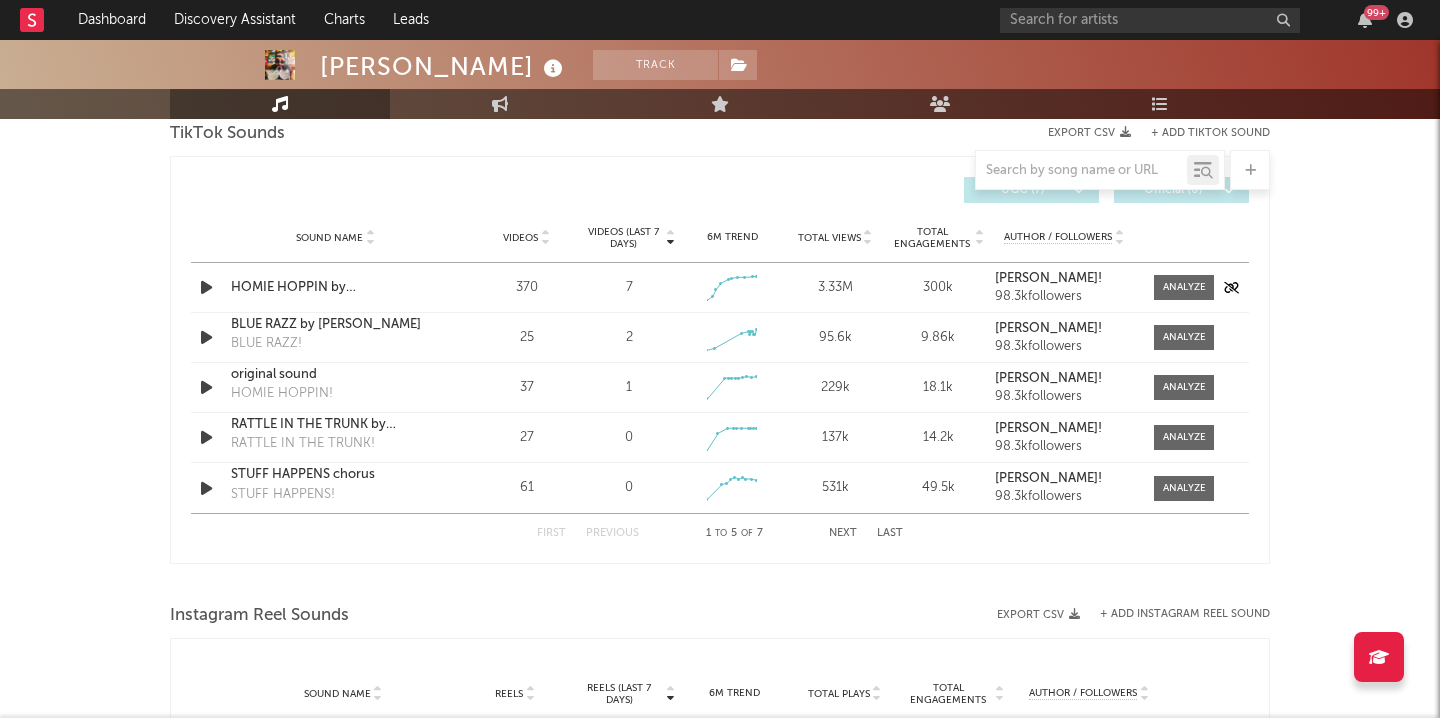 click at bounding box center [206, 287] 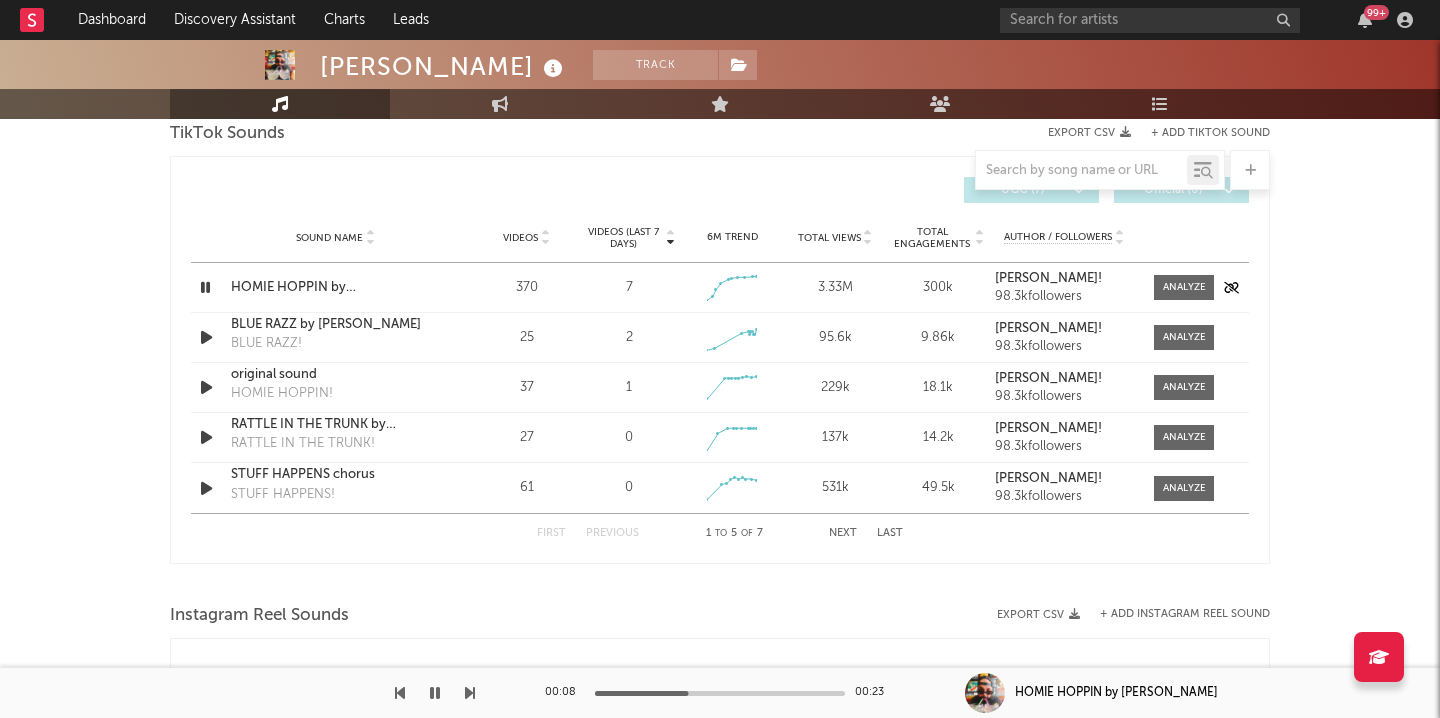 click at bounding box center [205, 287] 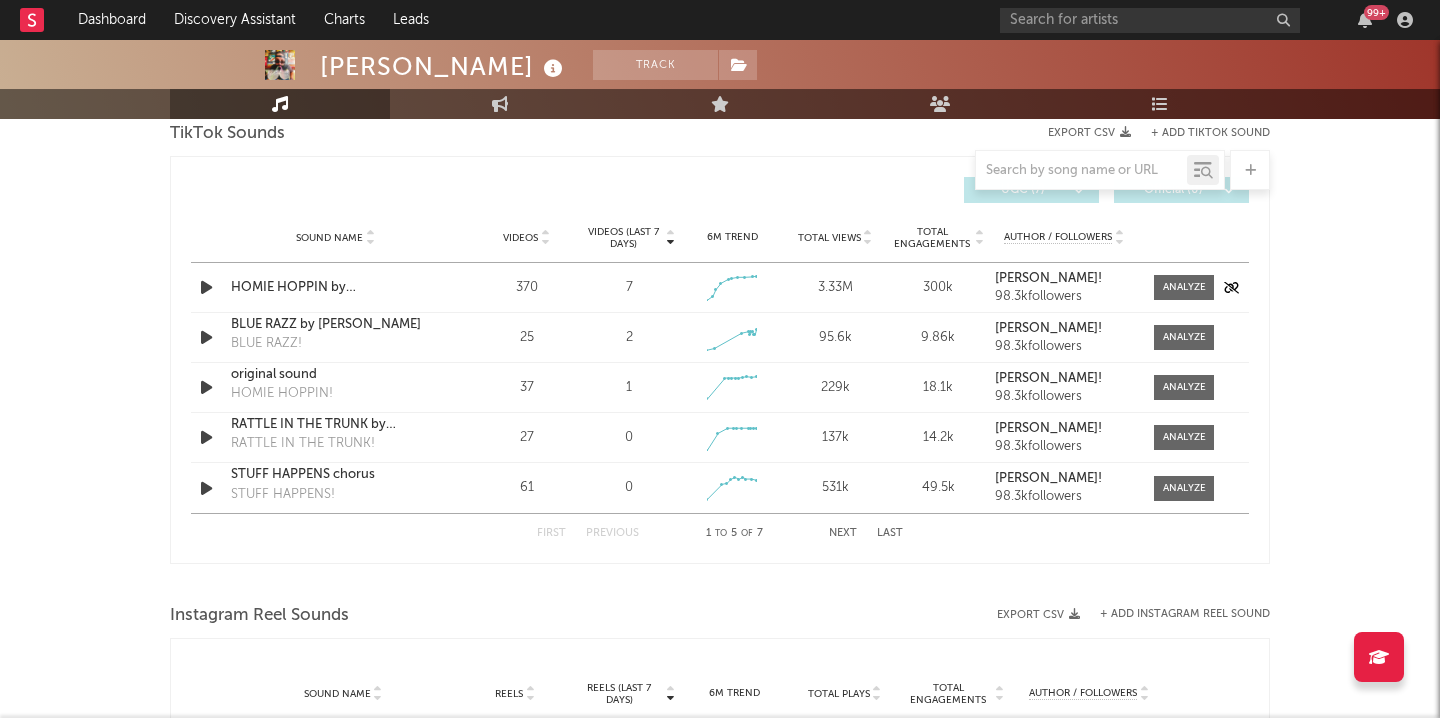 click on "HOMIE HOPPIN by SEVY" at bounding box center (335, 288) 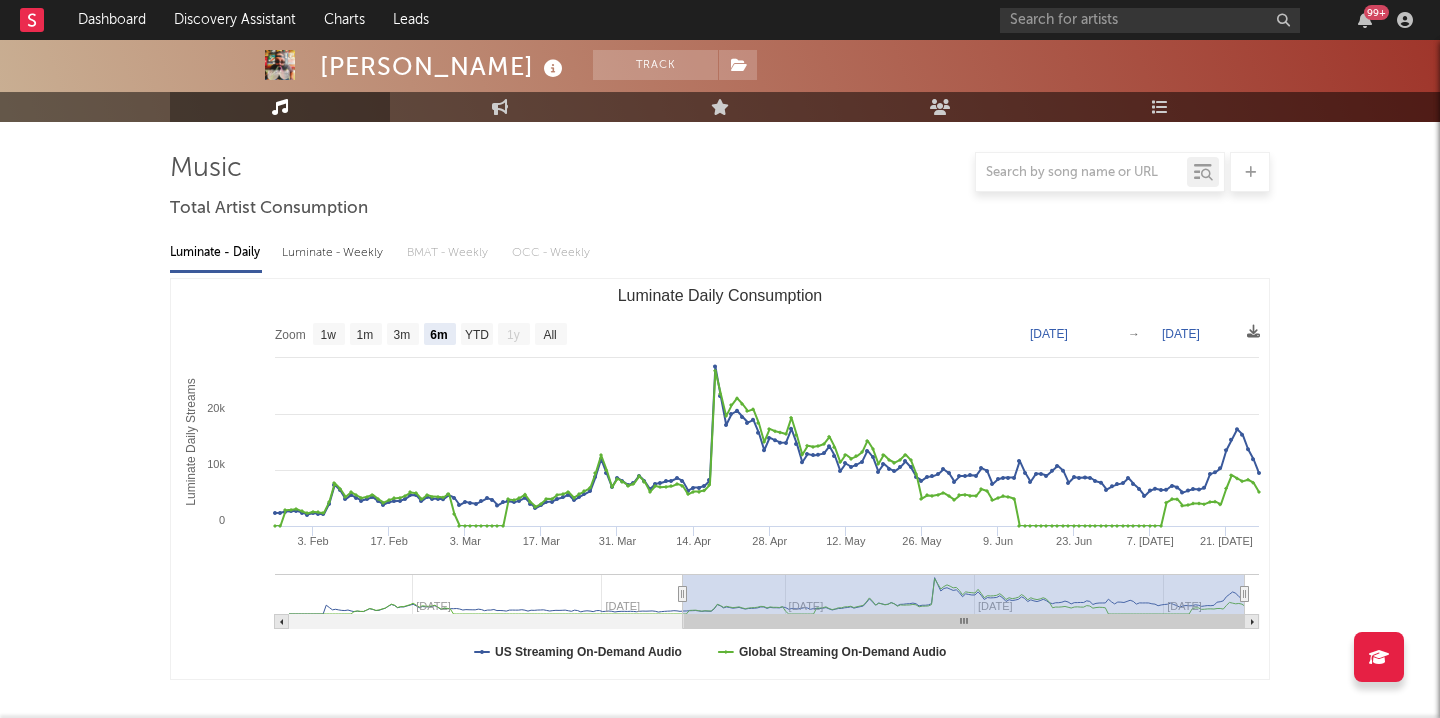 scroll, scrollTop: 0, scrollLeft: 0, axis: both 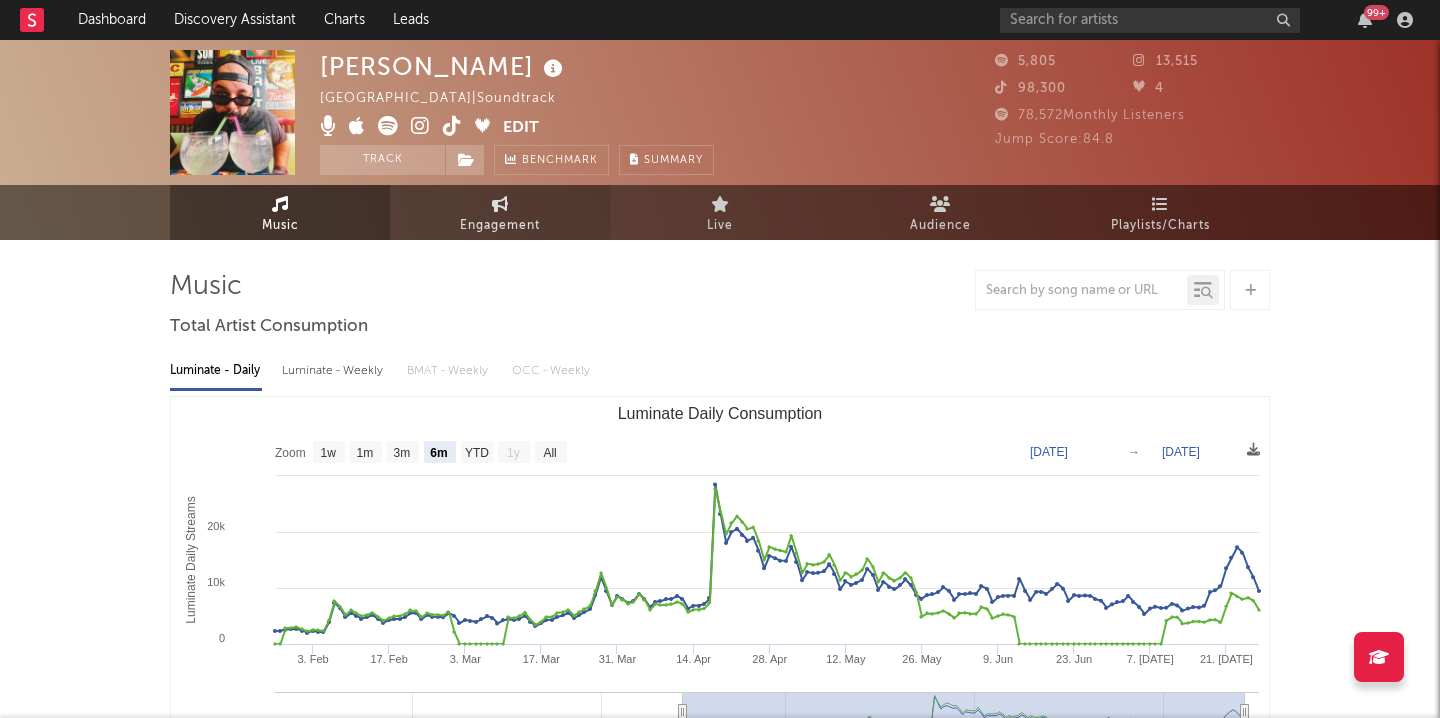 click on "Engagement" at bounding box center [500, 226] 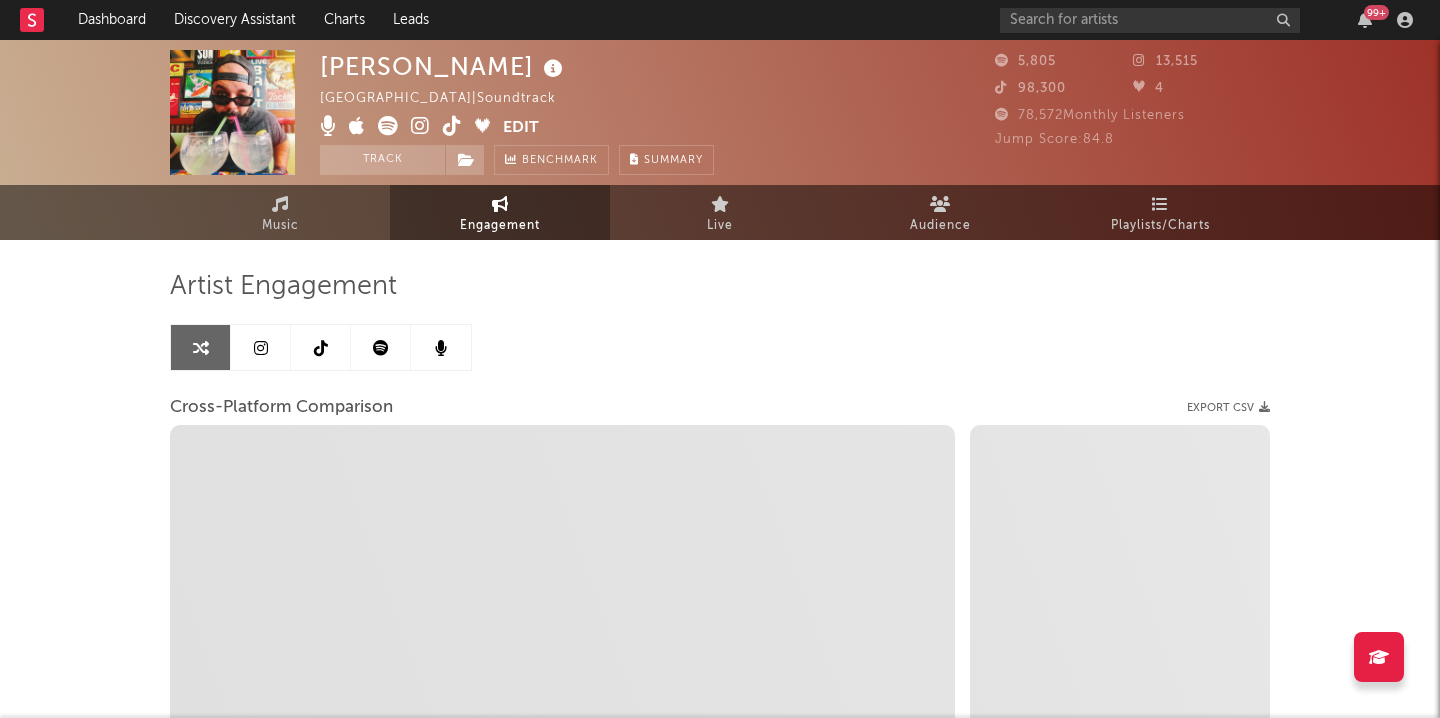 select on "1w" 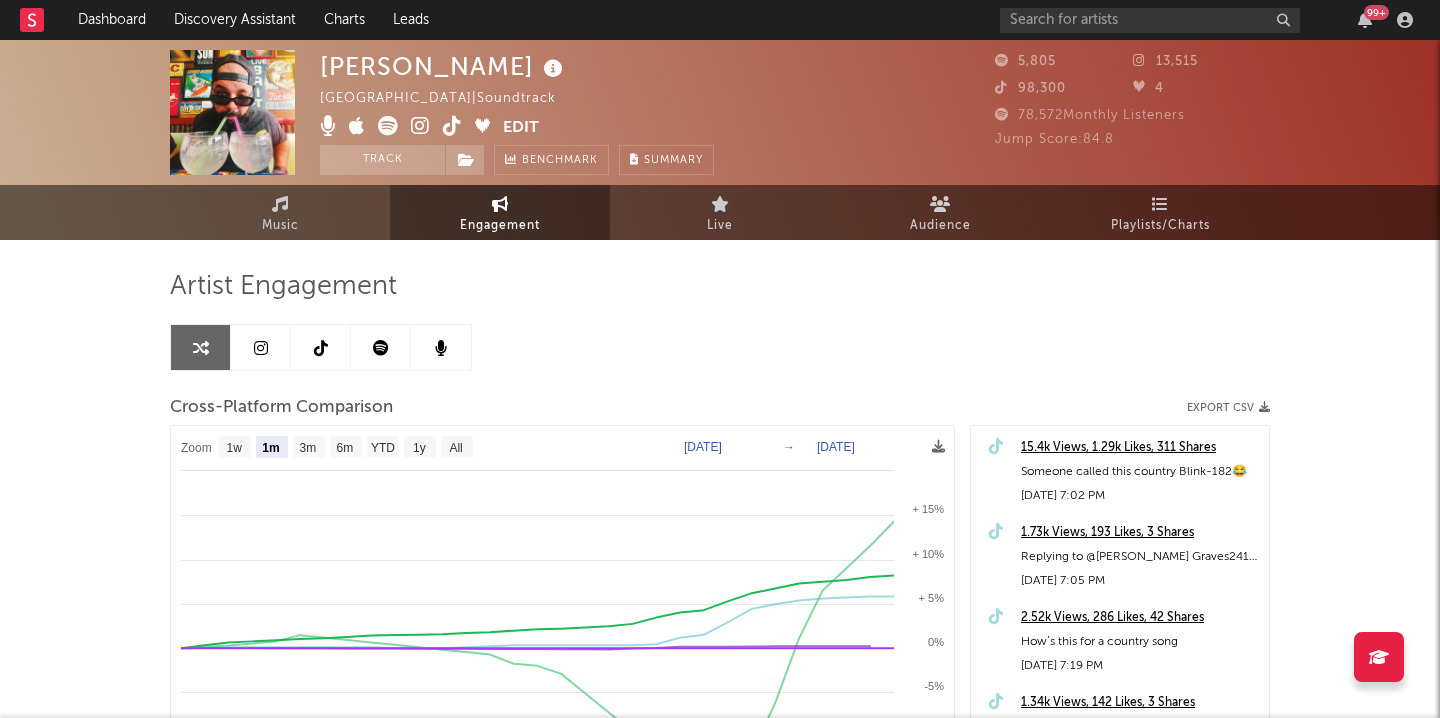 click at bounding box center (261, 347) 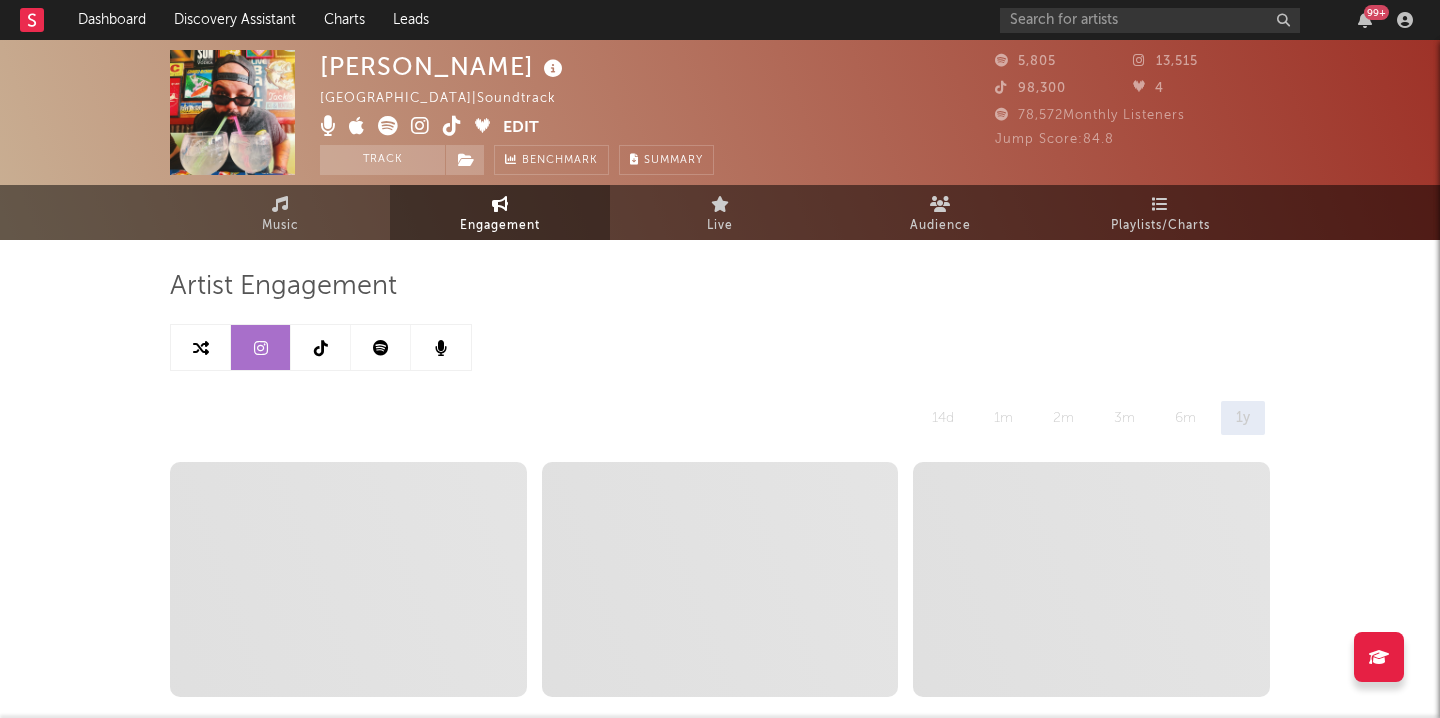 select on "6m" 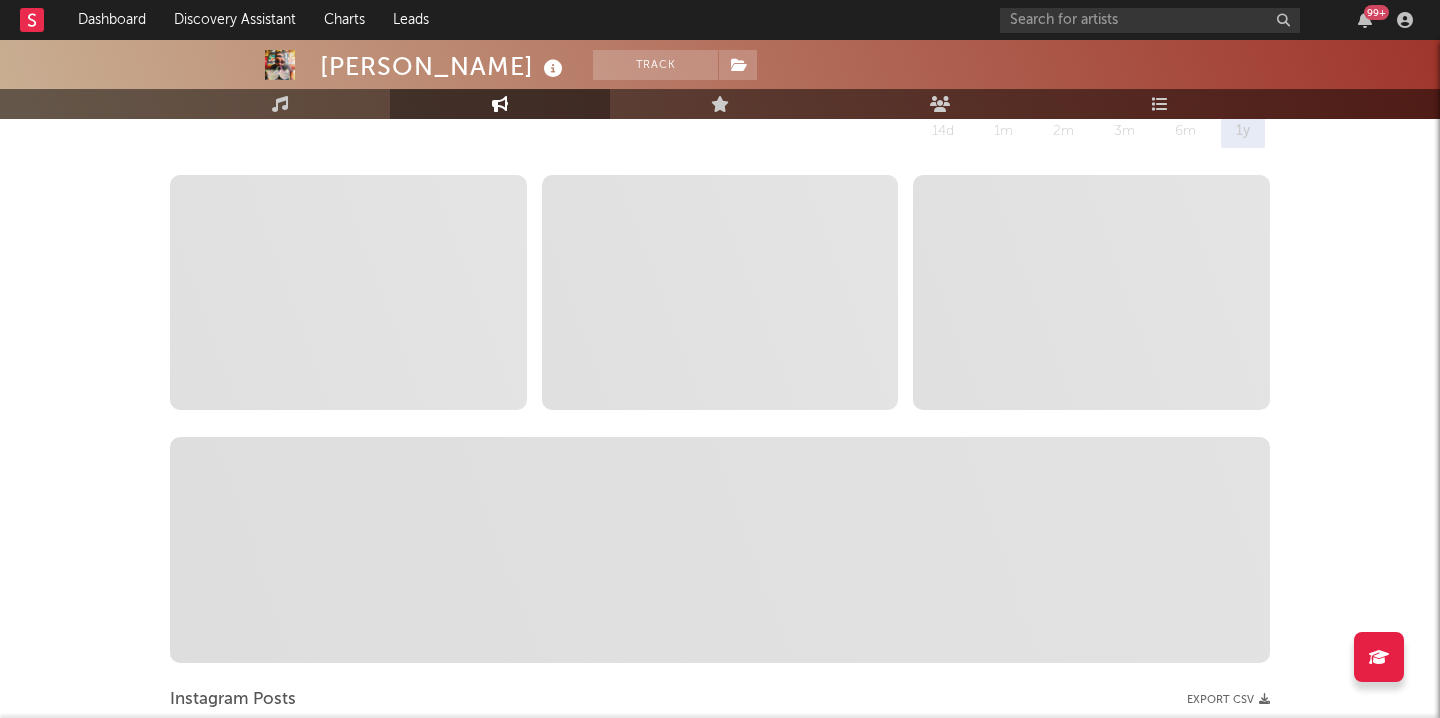 scroll, scrollTop: 0, scrollLeft: 0, axis: both 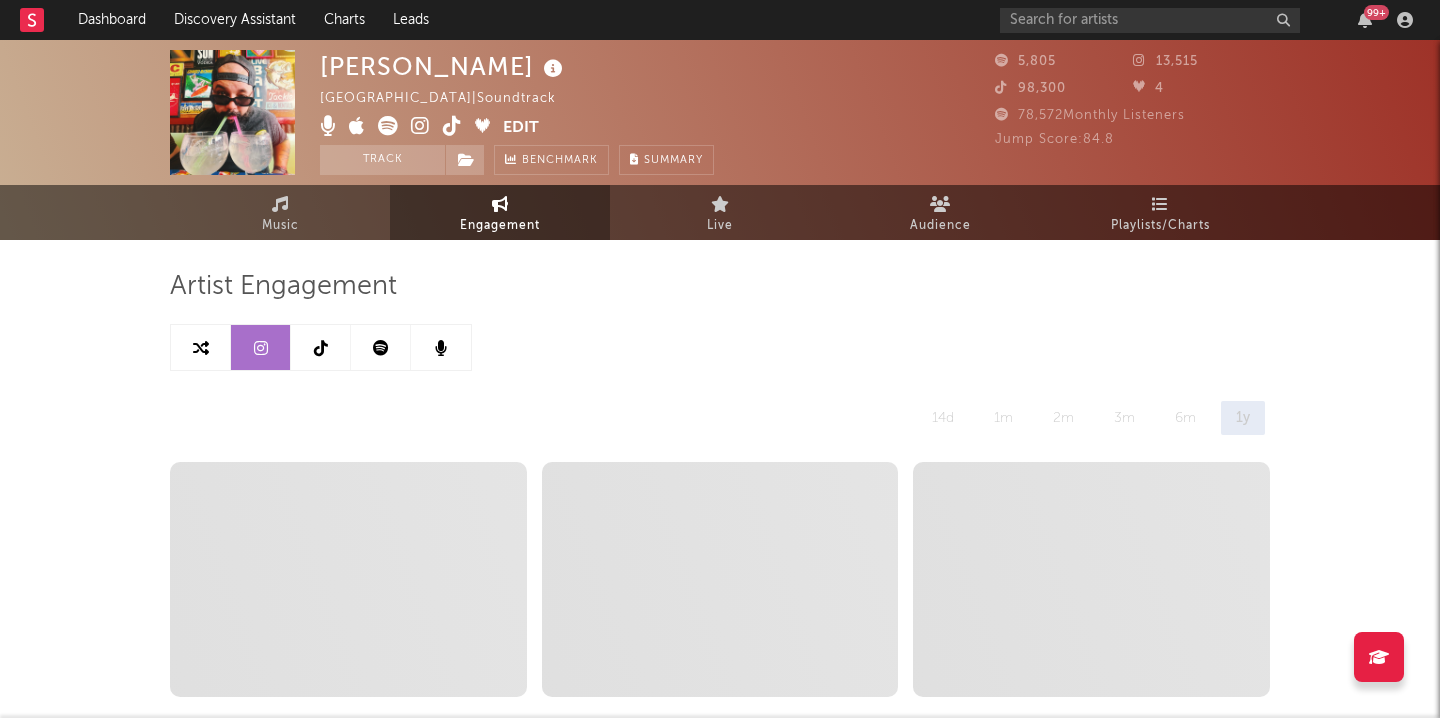 click at bounding box center [321, 348] 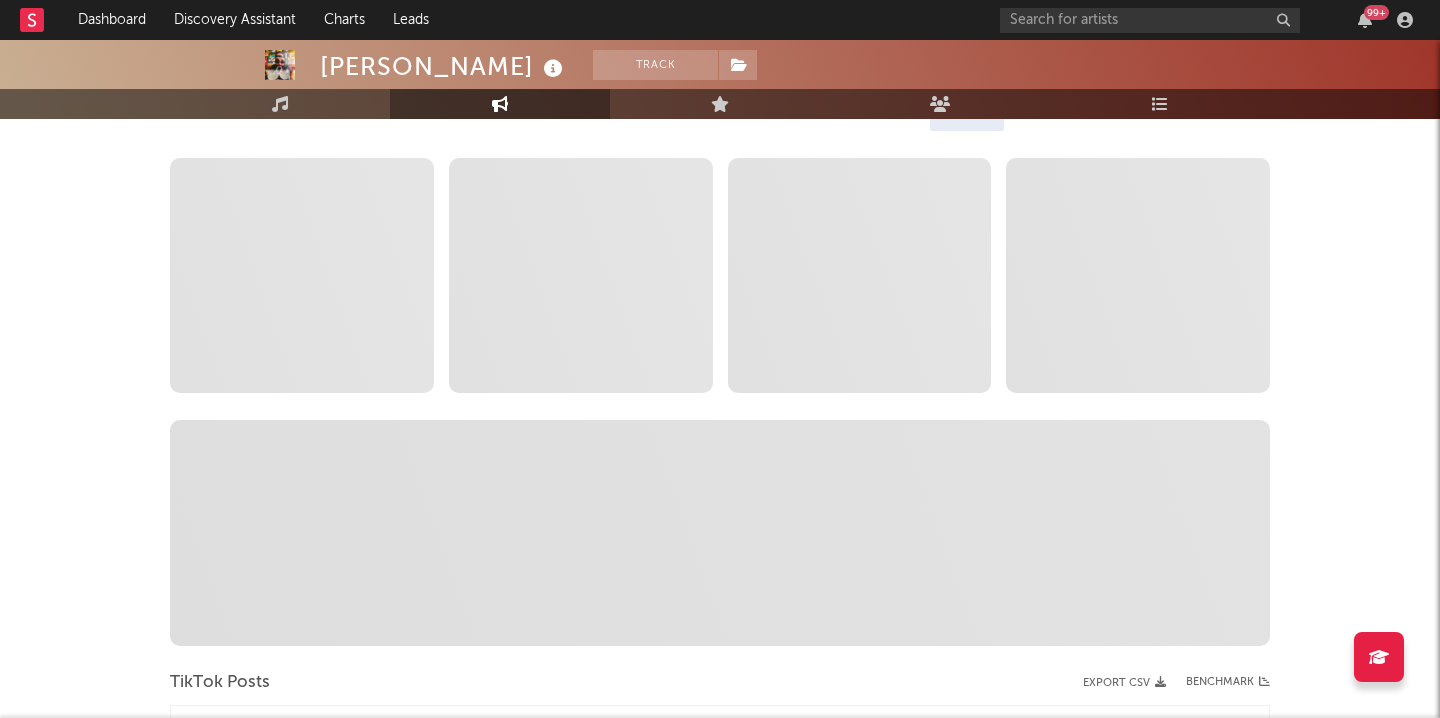 select on "6m" 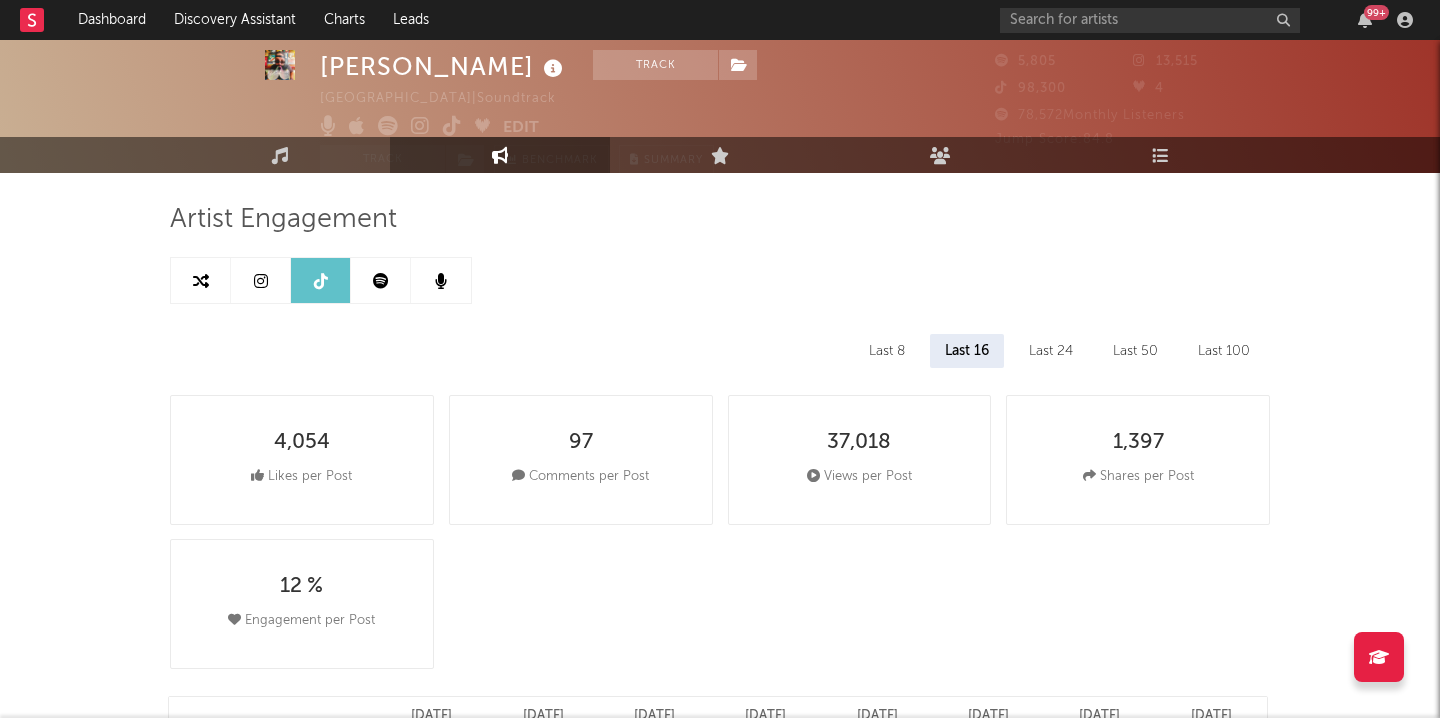 scroll, scrollTop: 45, scrollLeft: 0, axis: vertical 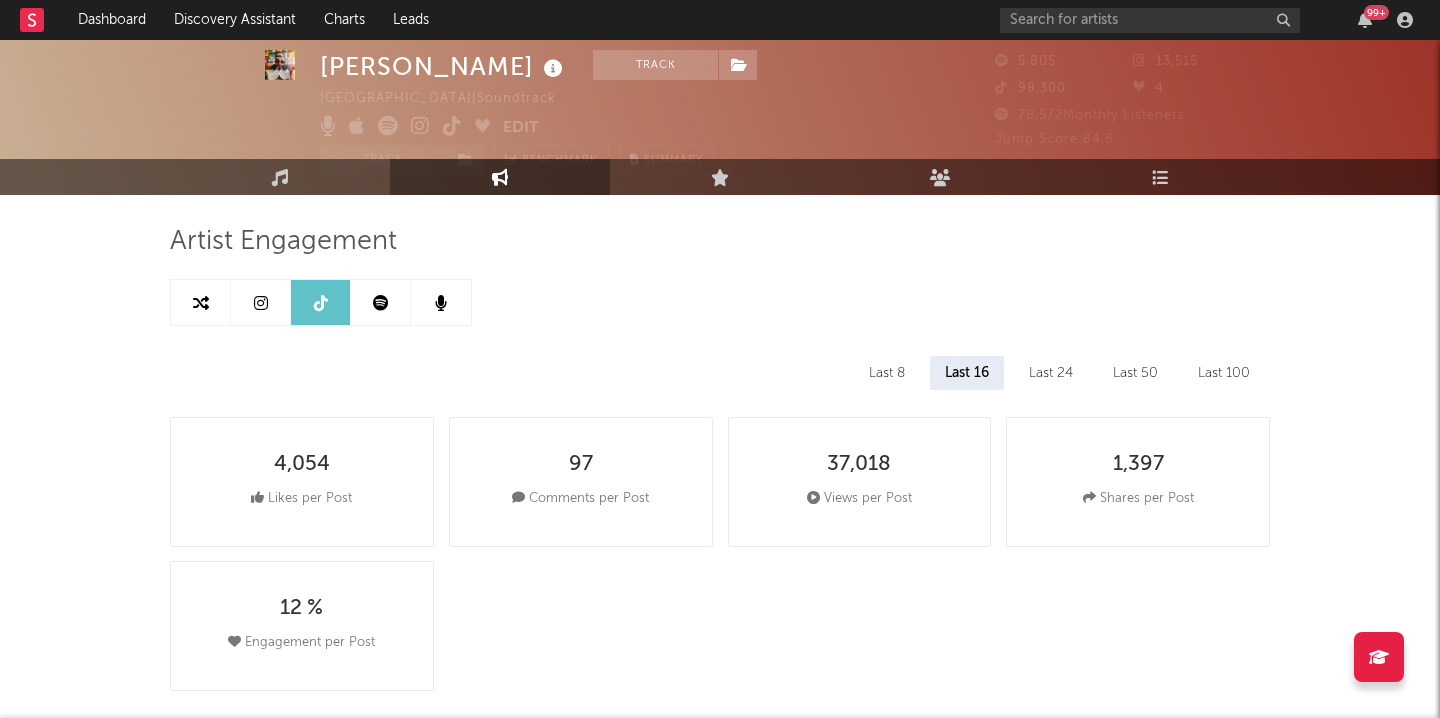 click at bounding box center (261, 302) 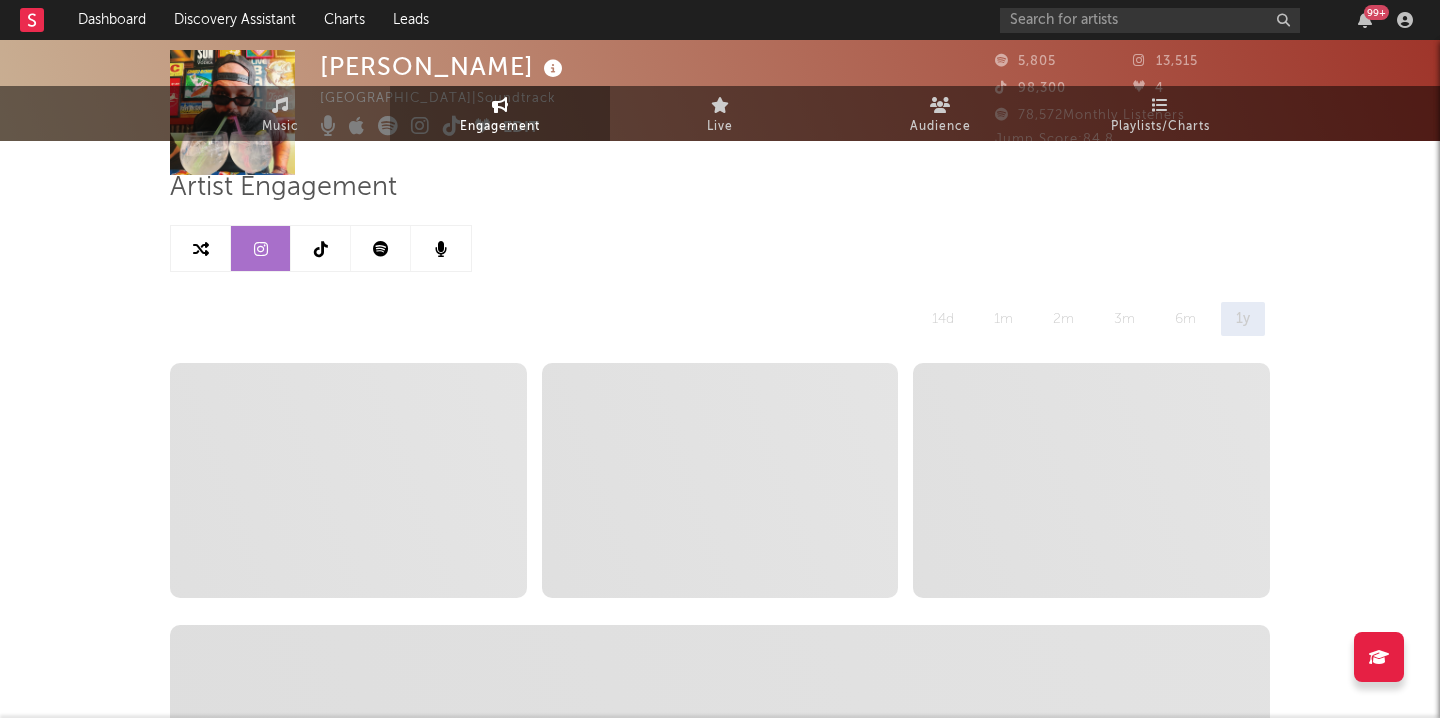 scroll, scrollTop: 0, scrollLeft: 0, axis: both 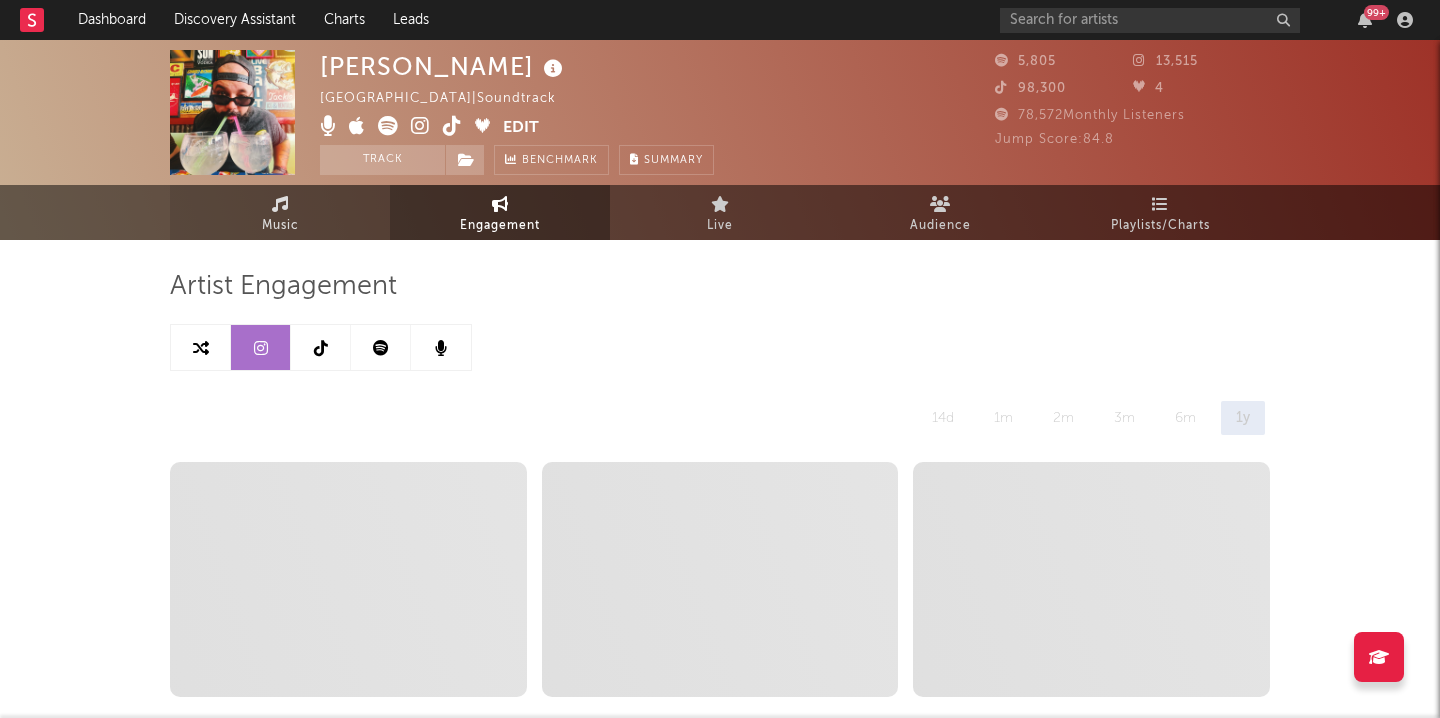 click on "Music" at bounding box center [280, 212] 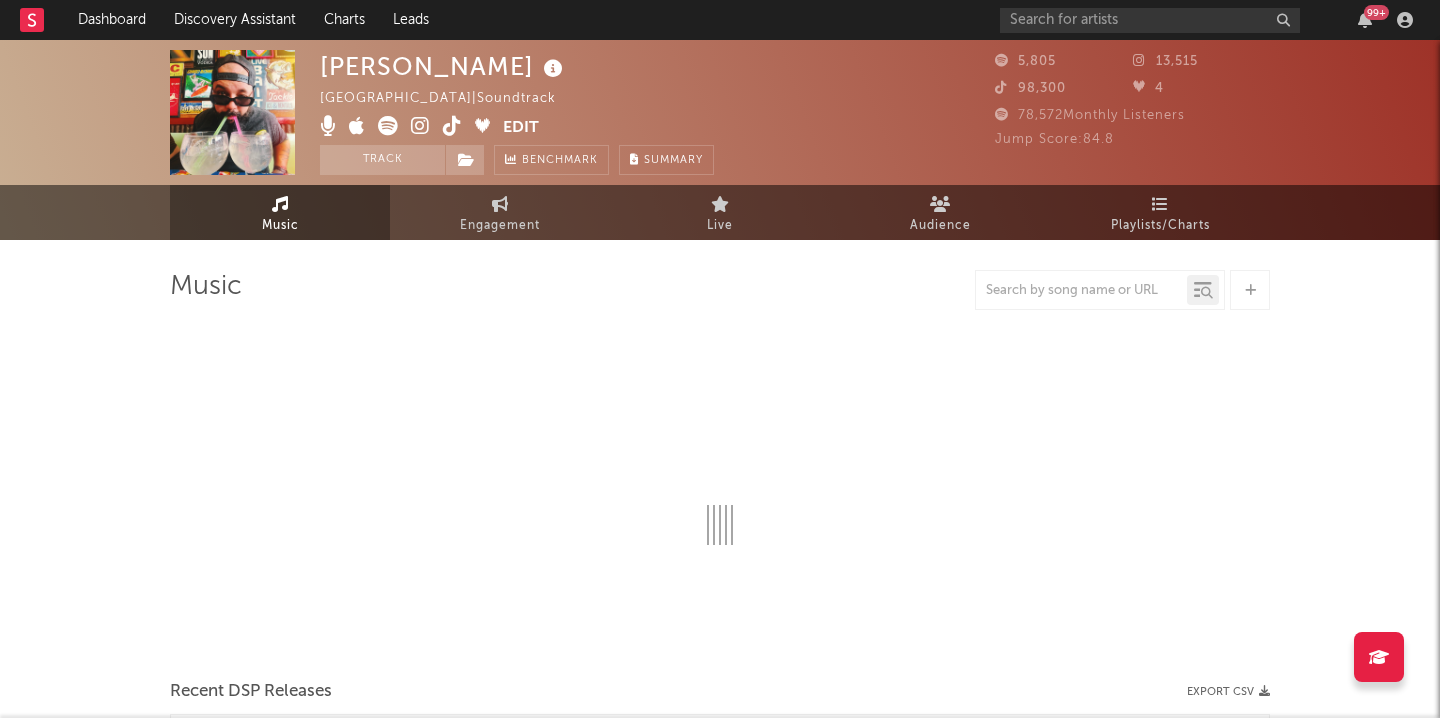 select on "6m" 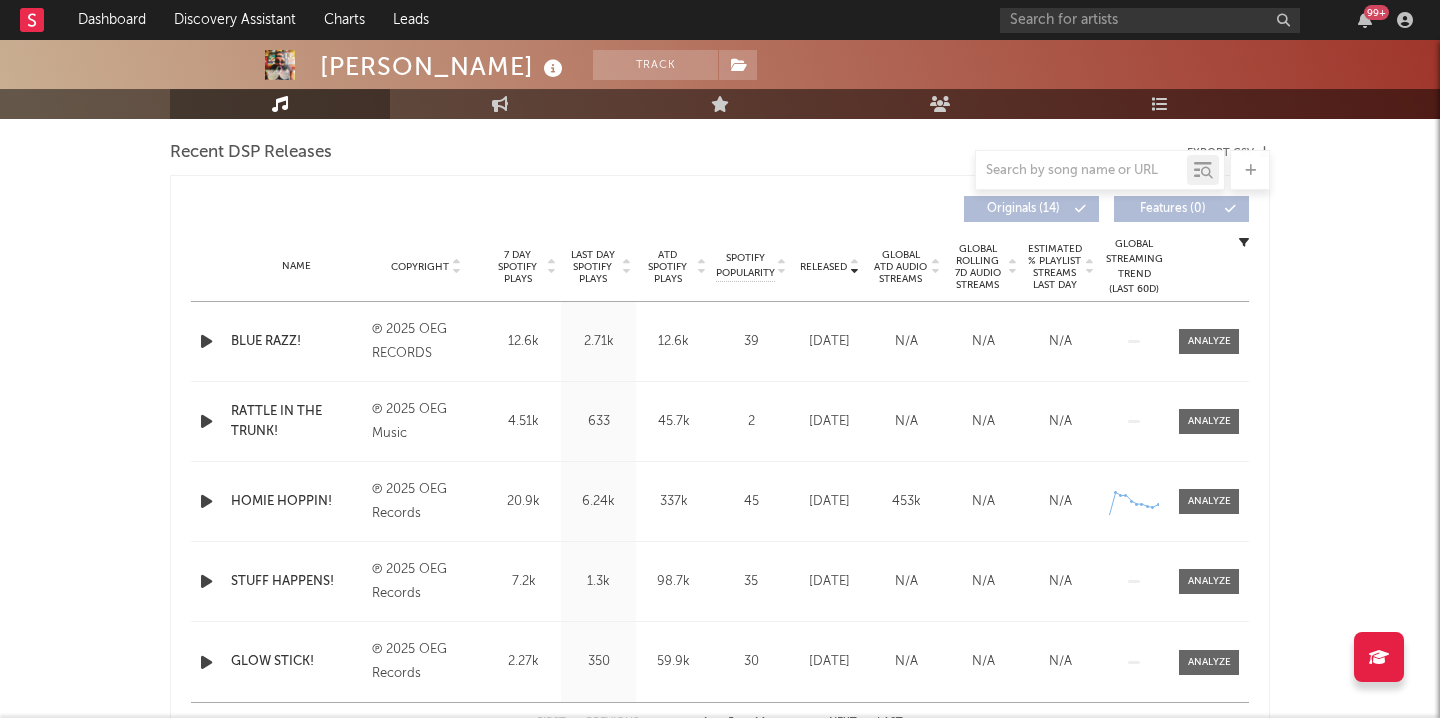 scroll, scrollTop: 698, scrollLeft: 0, axis: vertical 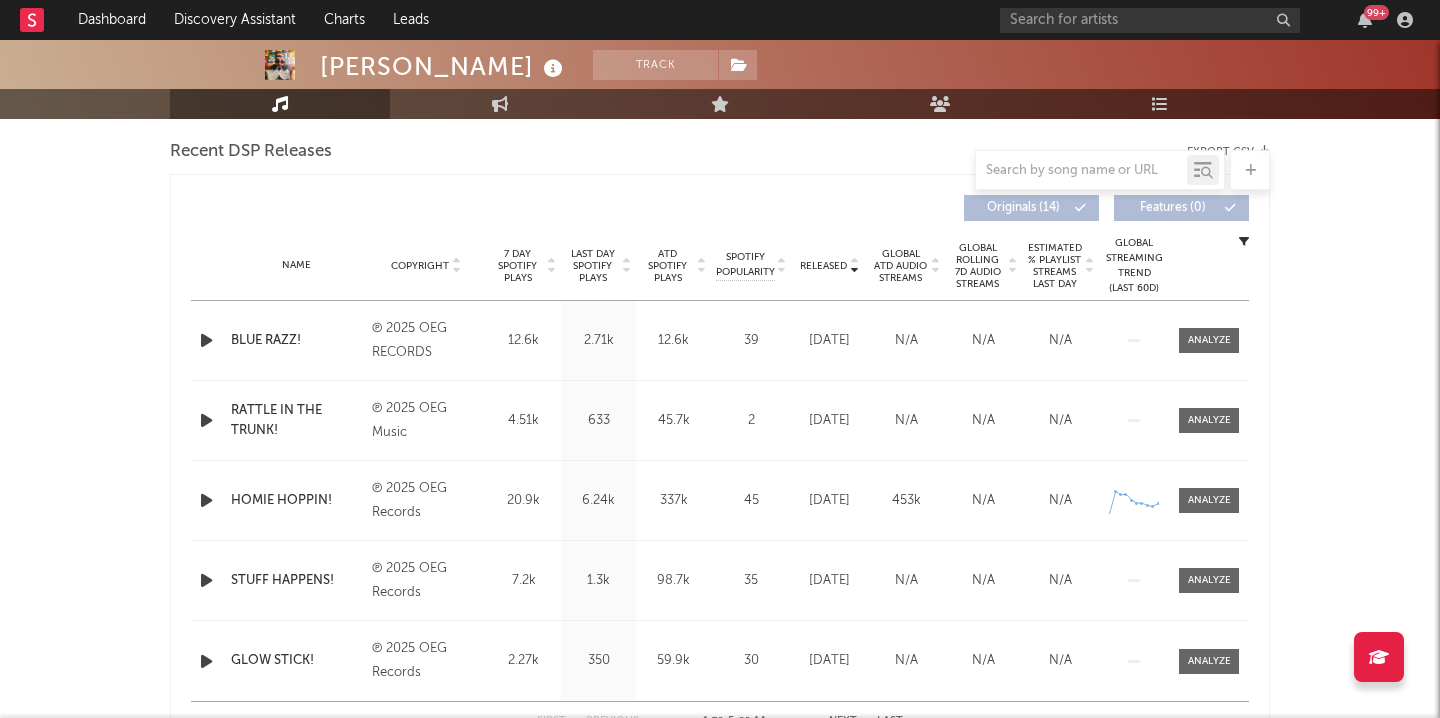click at bounding box center [208, 340] 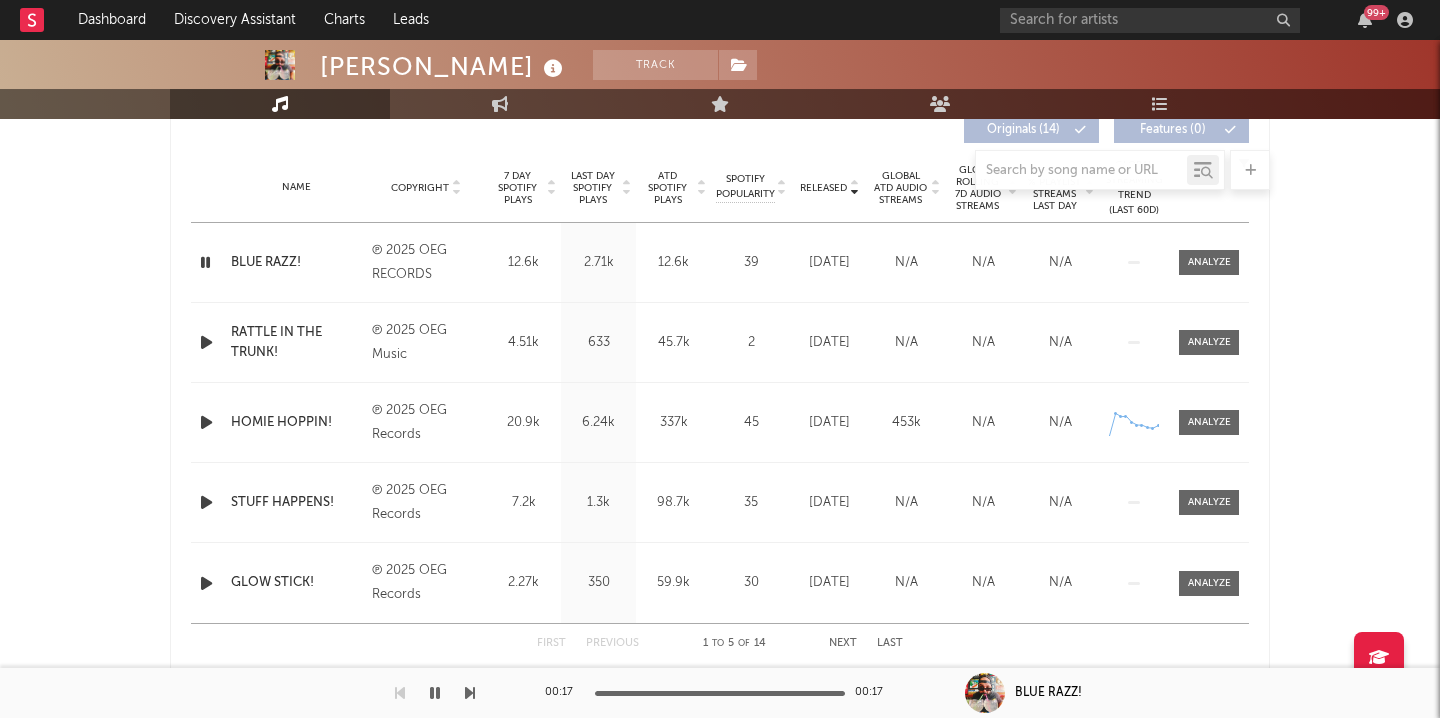scroll, scrollTop: 781, scrollLeft: 0, axis: vertical 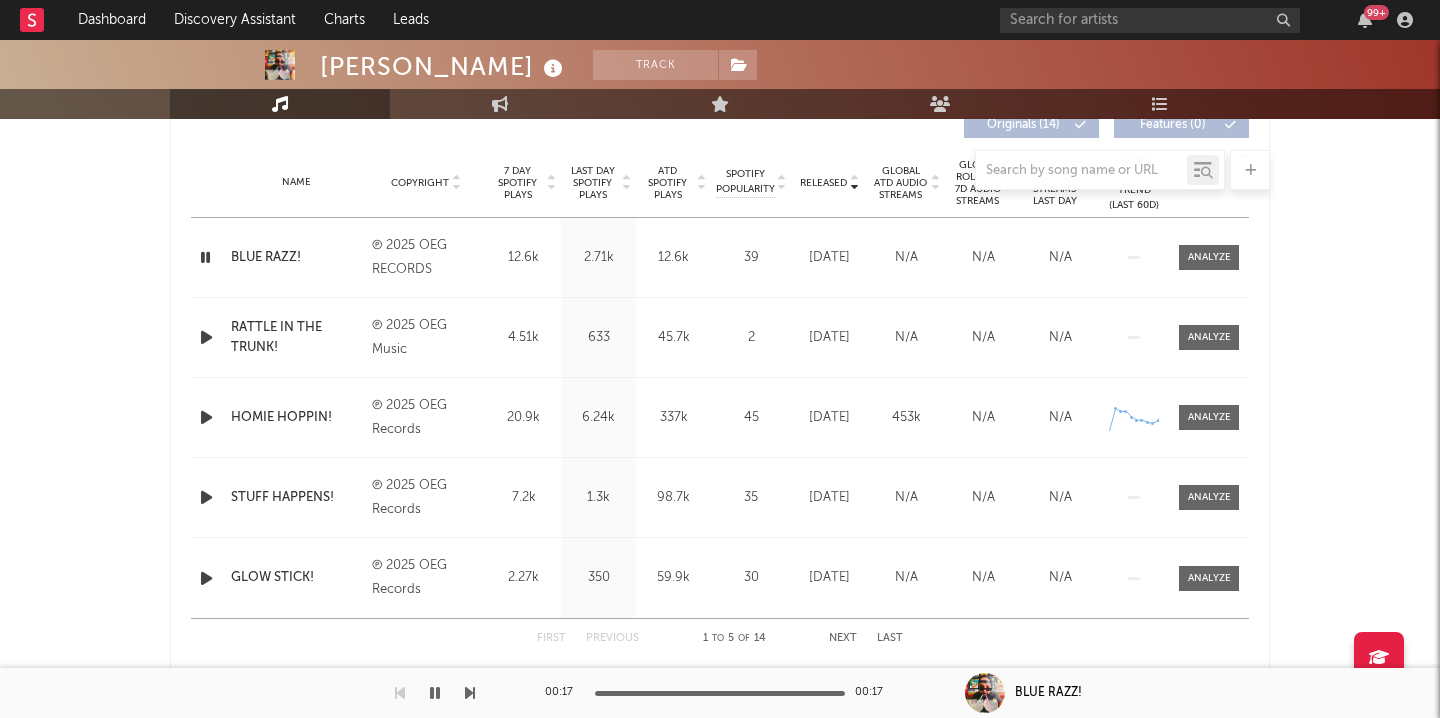 click at bounding box center [206, 417] 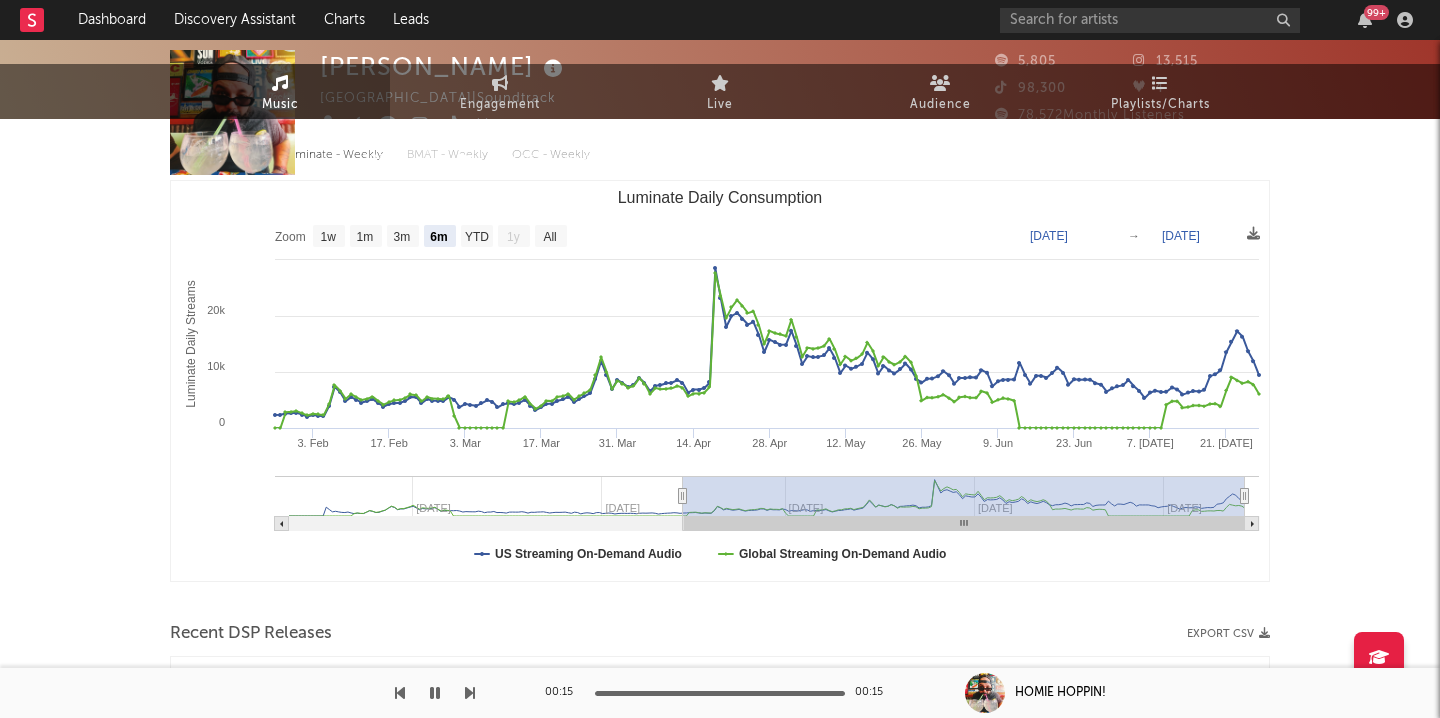 scroll, scrollTop: 0, scrollLeft: 0, axis: both 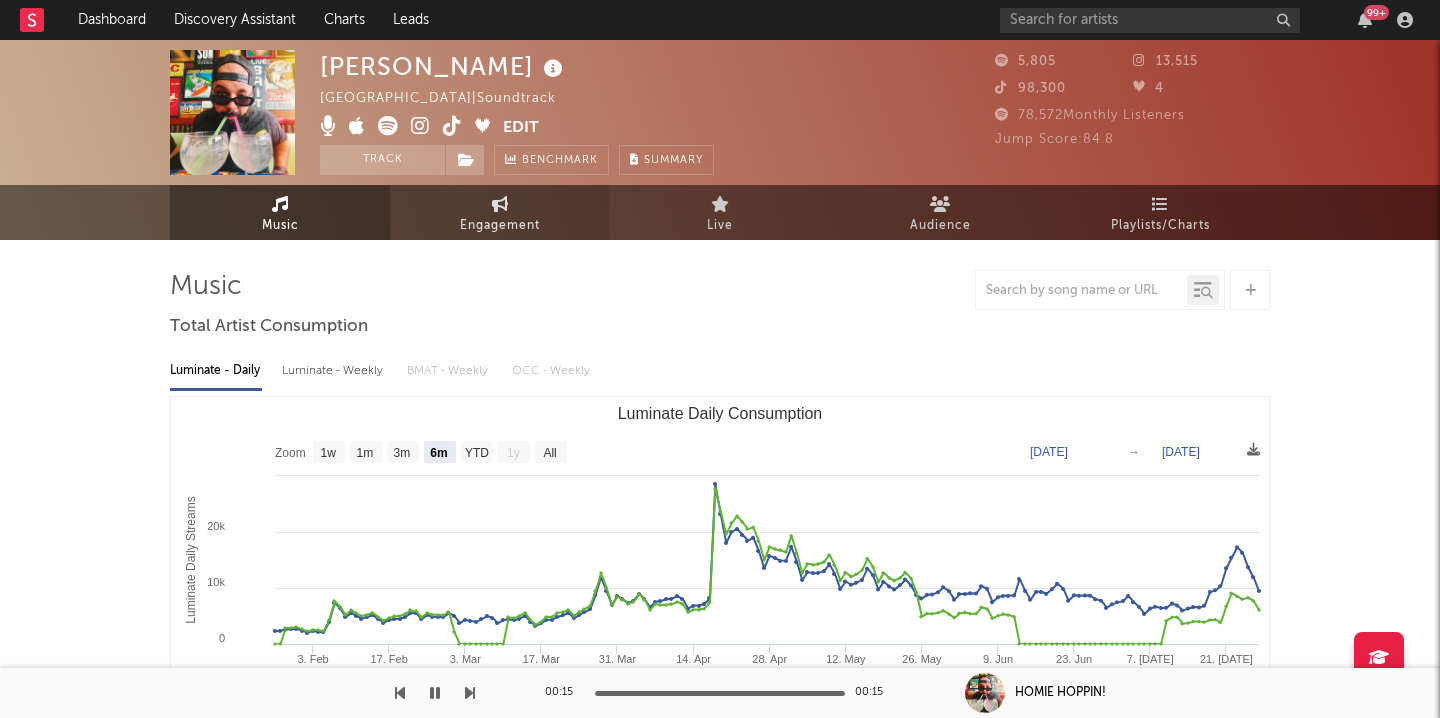 click on "Engagement" at bounding box center [500, 226] 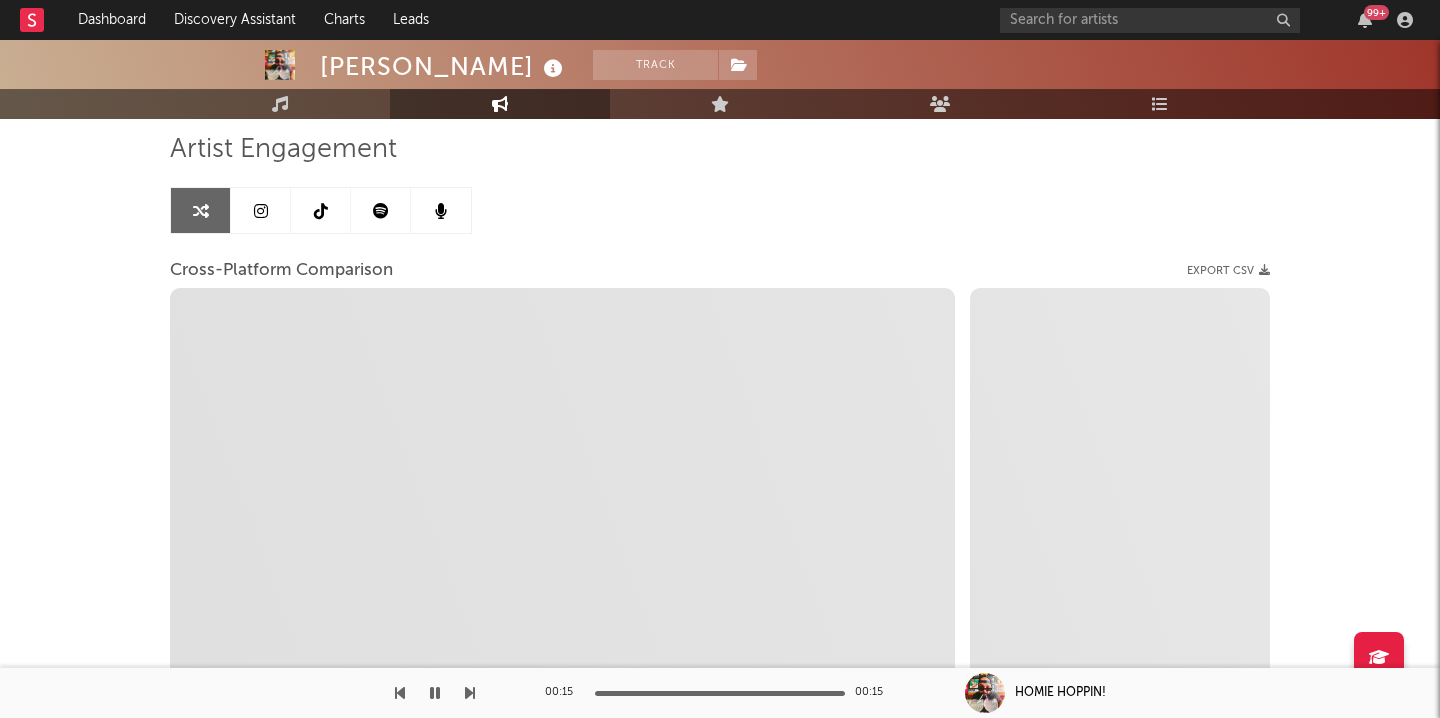 scroll, scrollTop: 185, scrollLeft: 0, axis: vertical 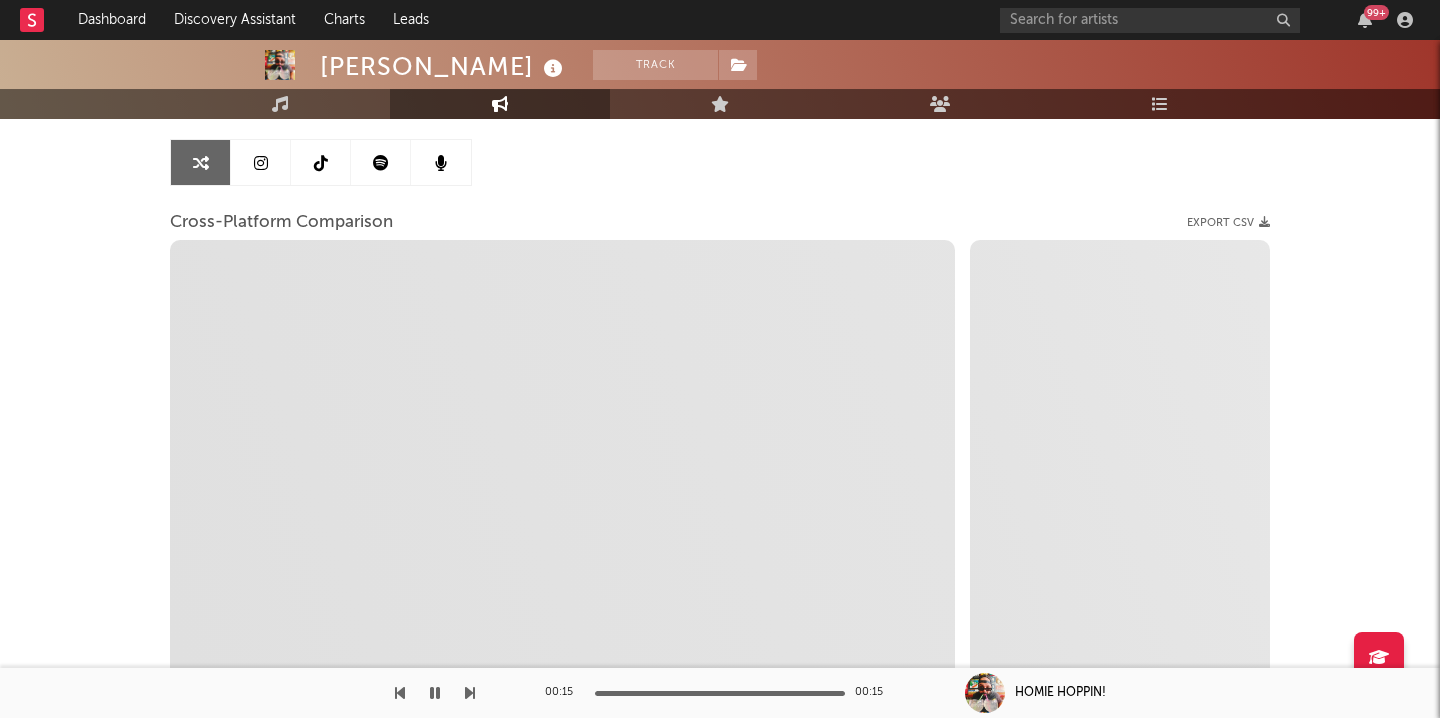 select on "1m" 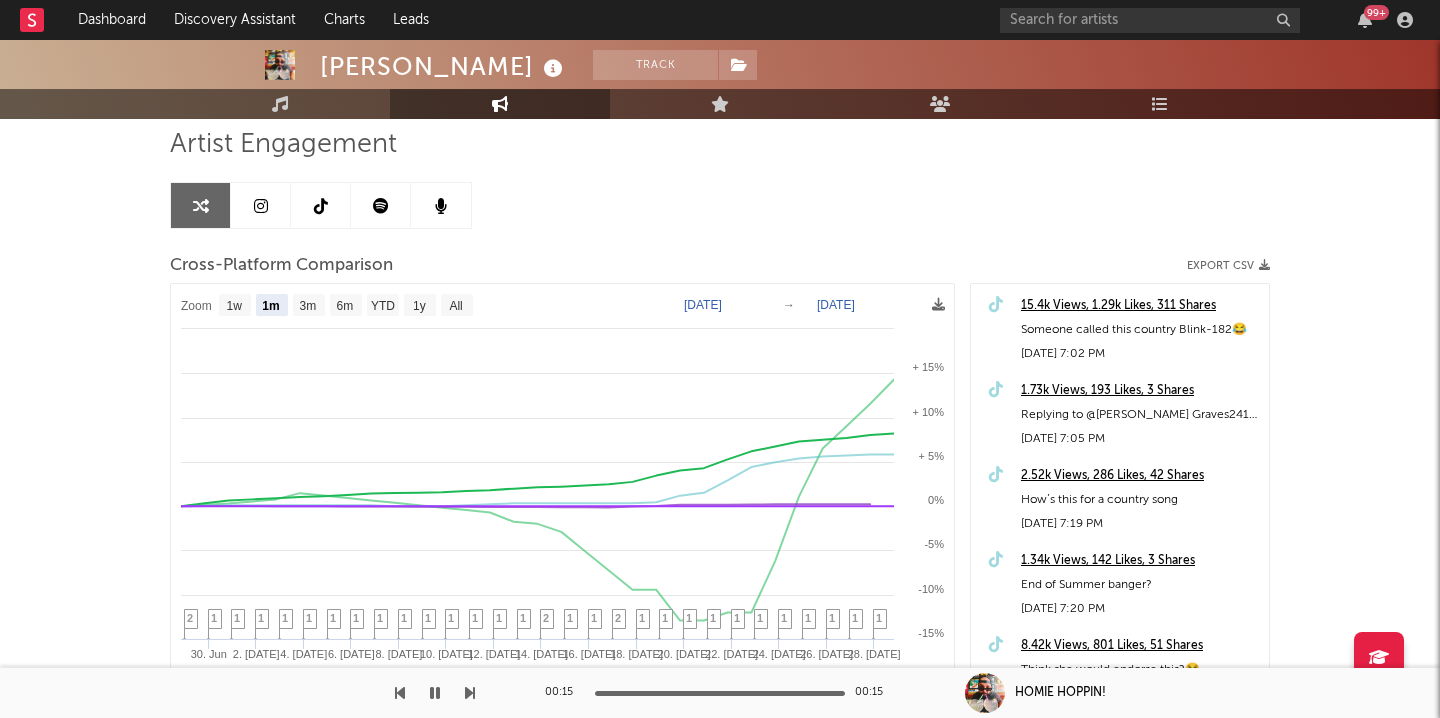 scroll, scrollTop: 141, scrollLeft: 0, axis: vertical 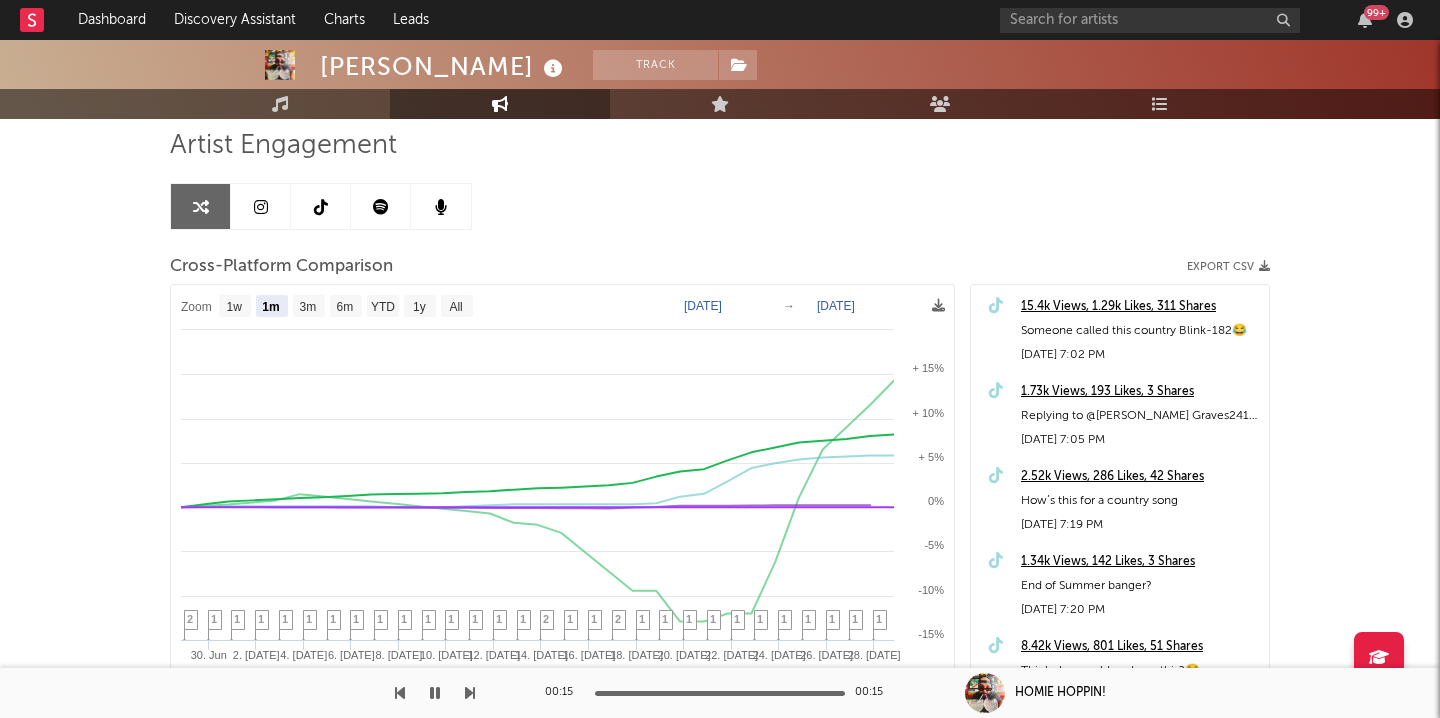 click at bounding box center (261, 207) 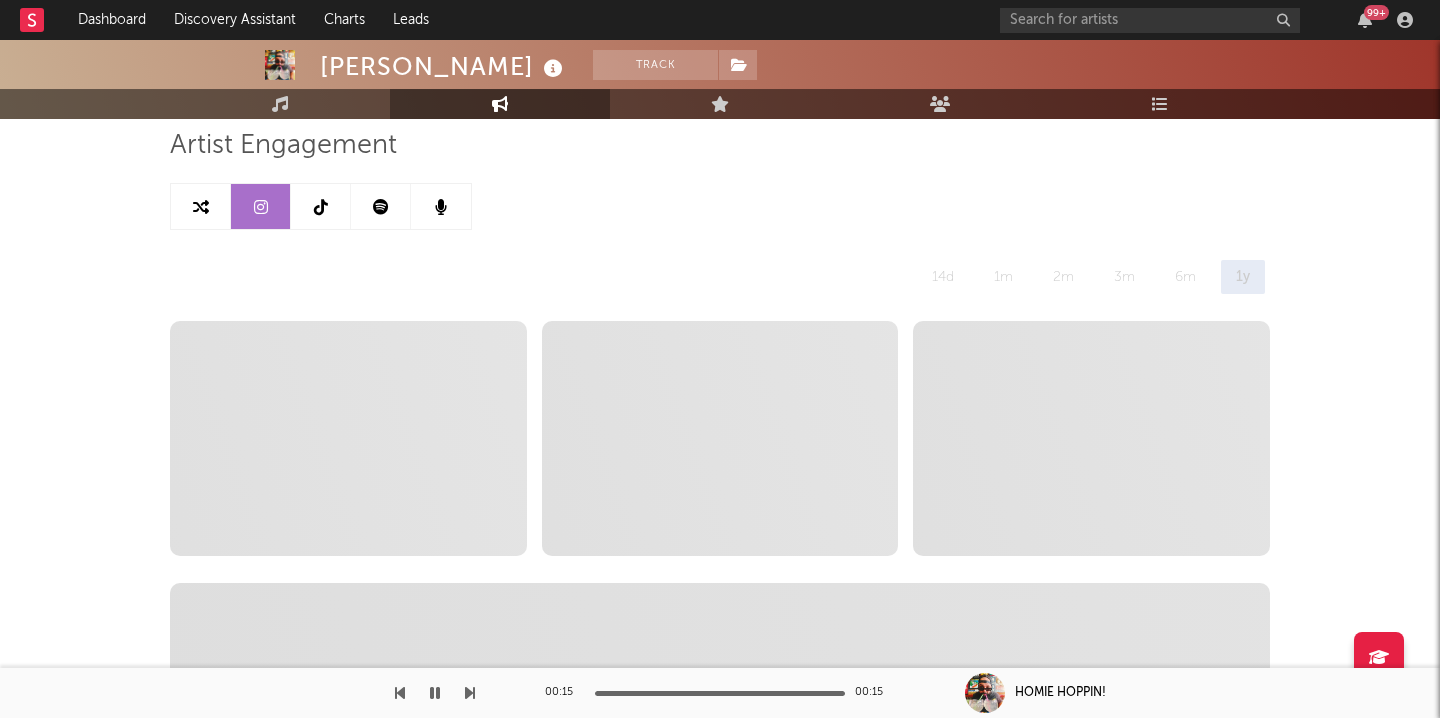 select on "6m" 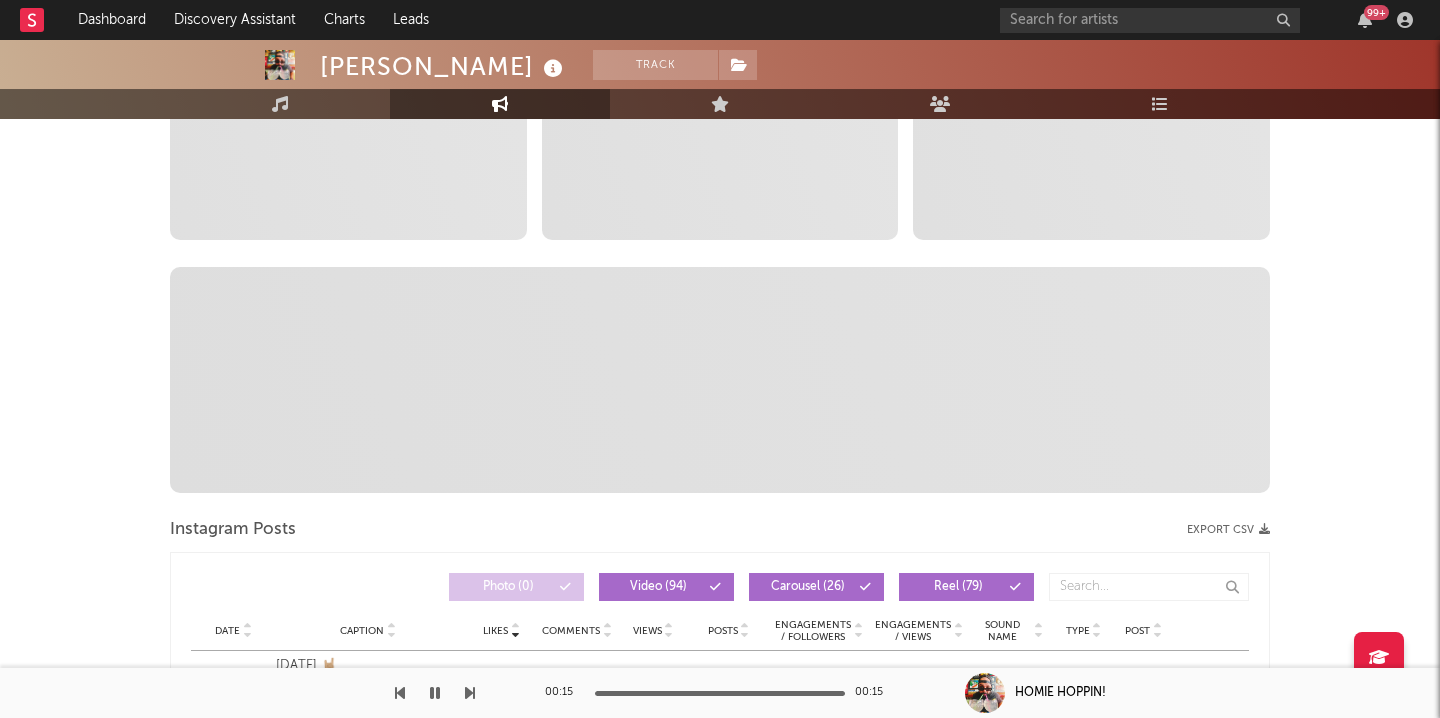 scroll, scrollTop: 0, scrollLeft: 0, axis: both 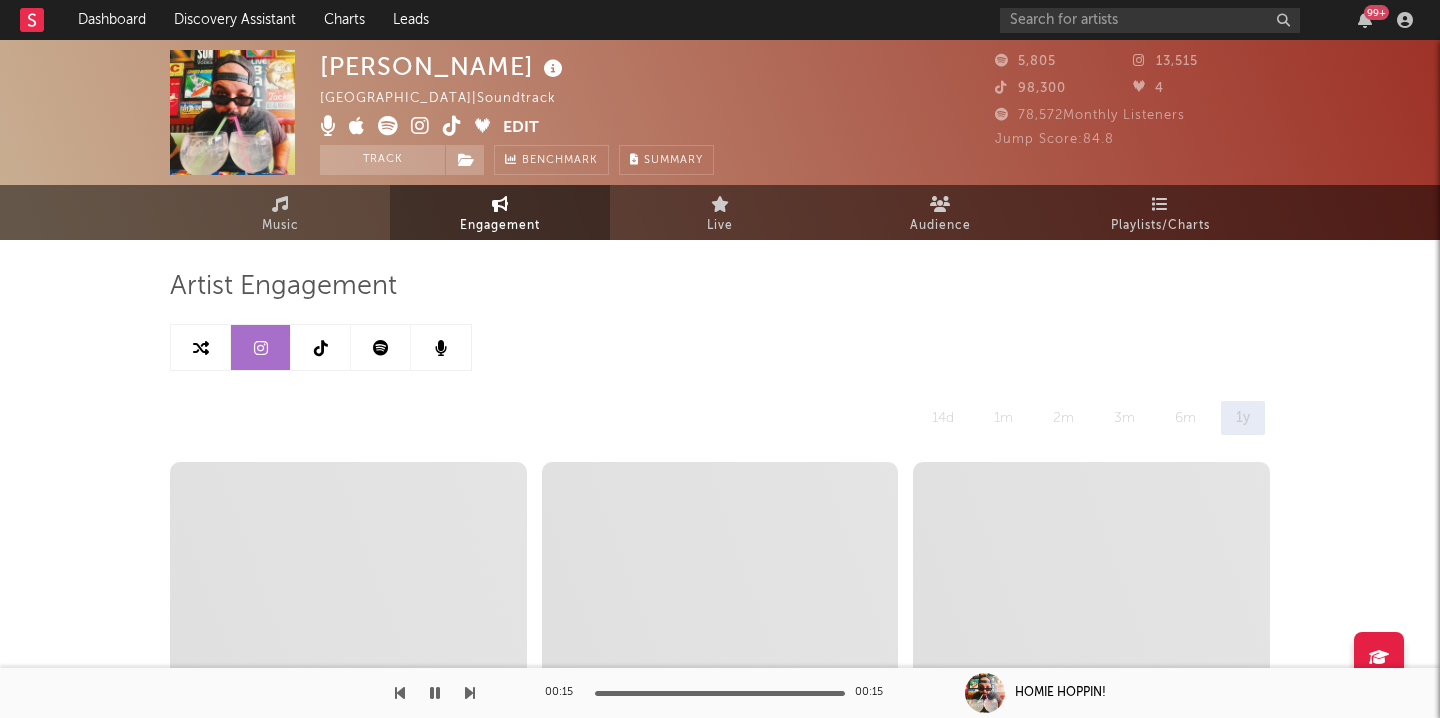 click at bounding box center (321, 347) 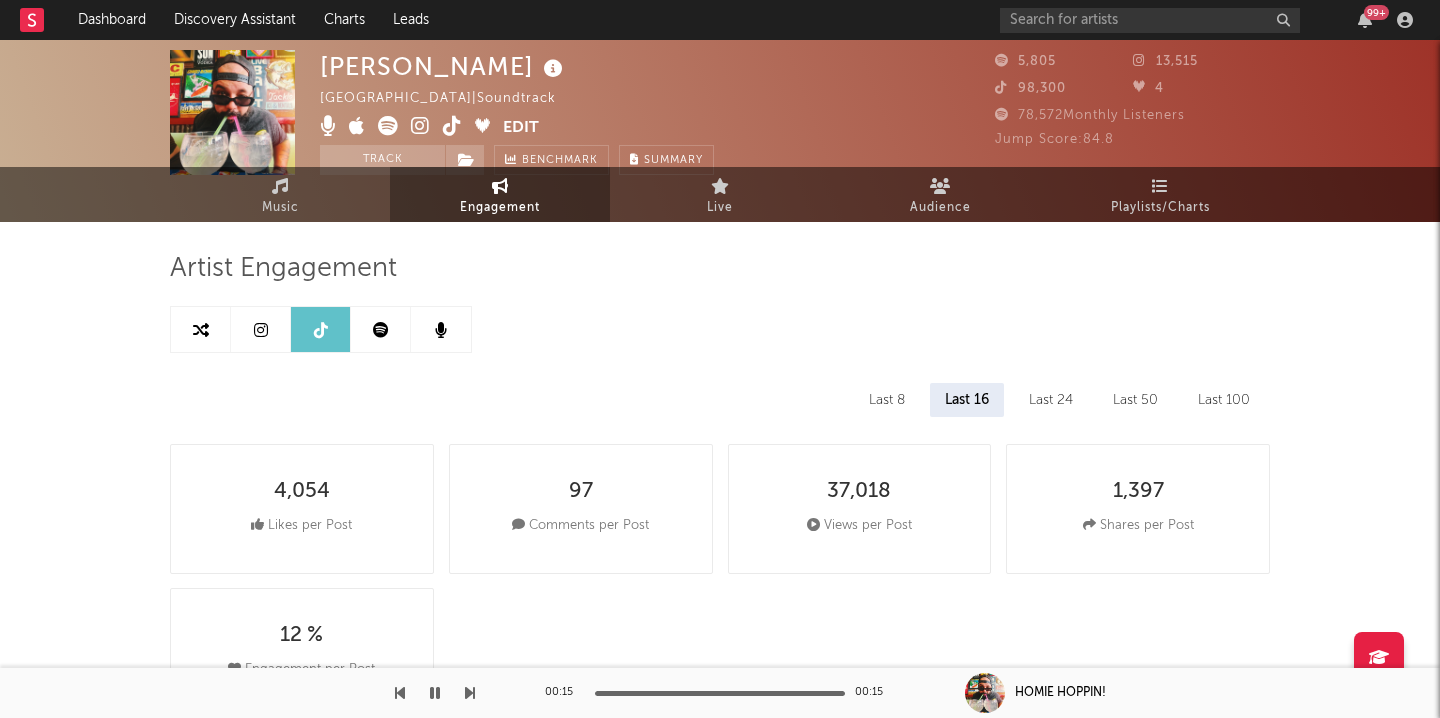 scroll, scrollTop: 0, scrollLeft: 0, axis: both 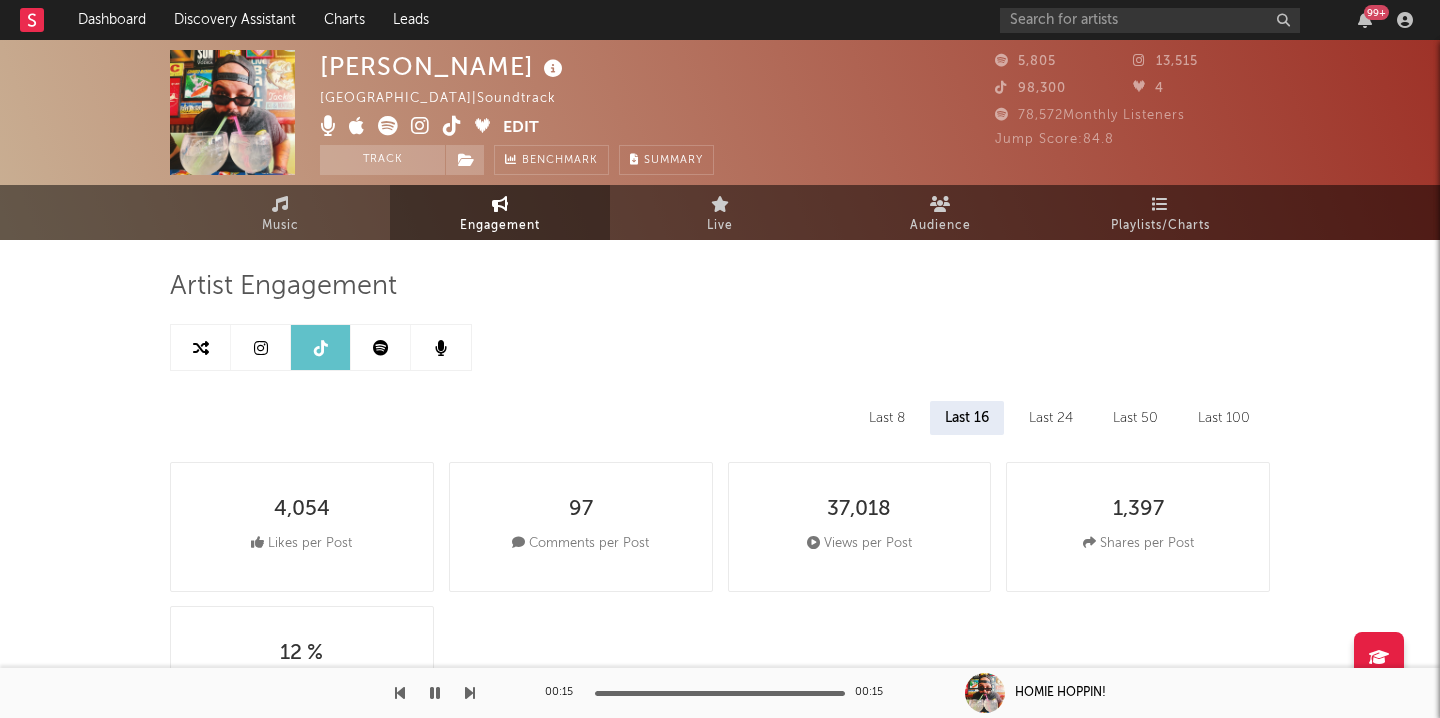 click at bounding box center (261, 347) 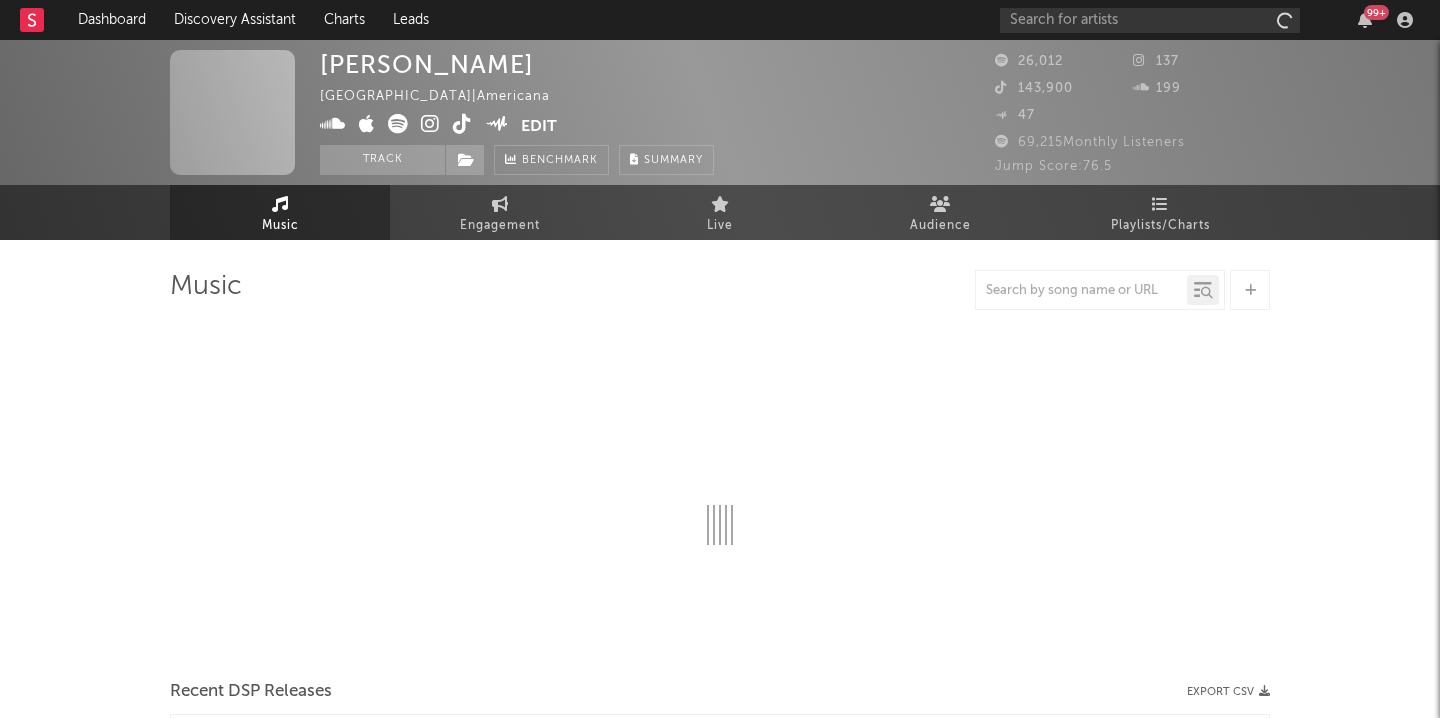 scroll, scrollTop: 0, scrollLeft: 0, axis: both 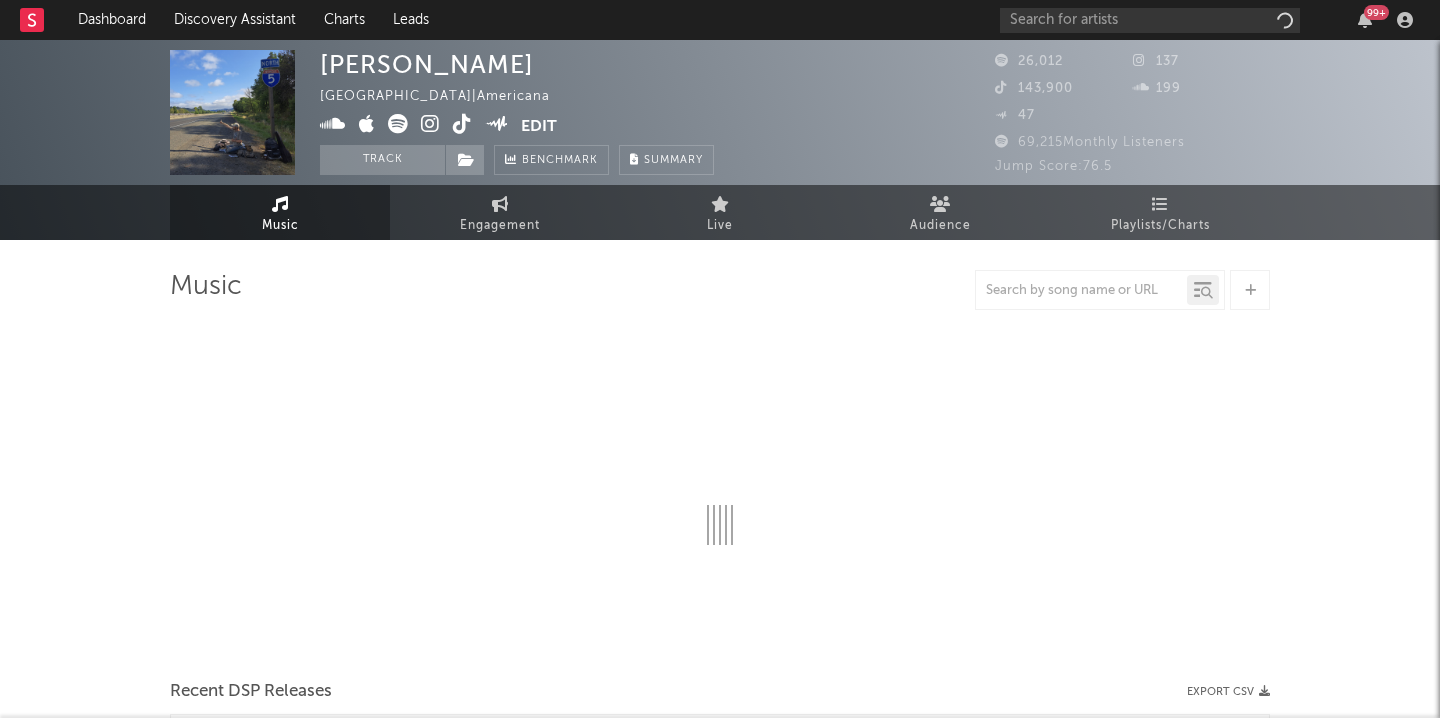 select on "6m" 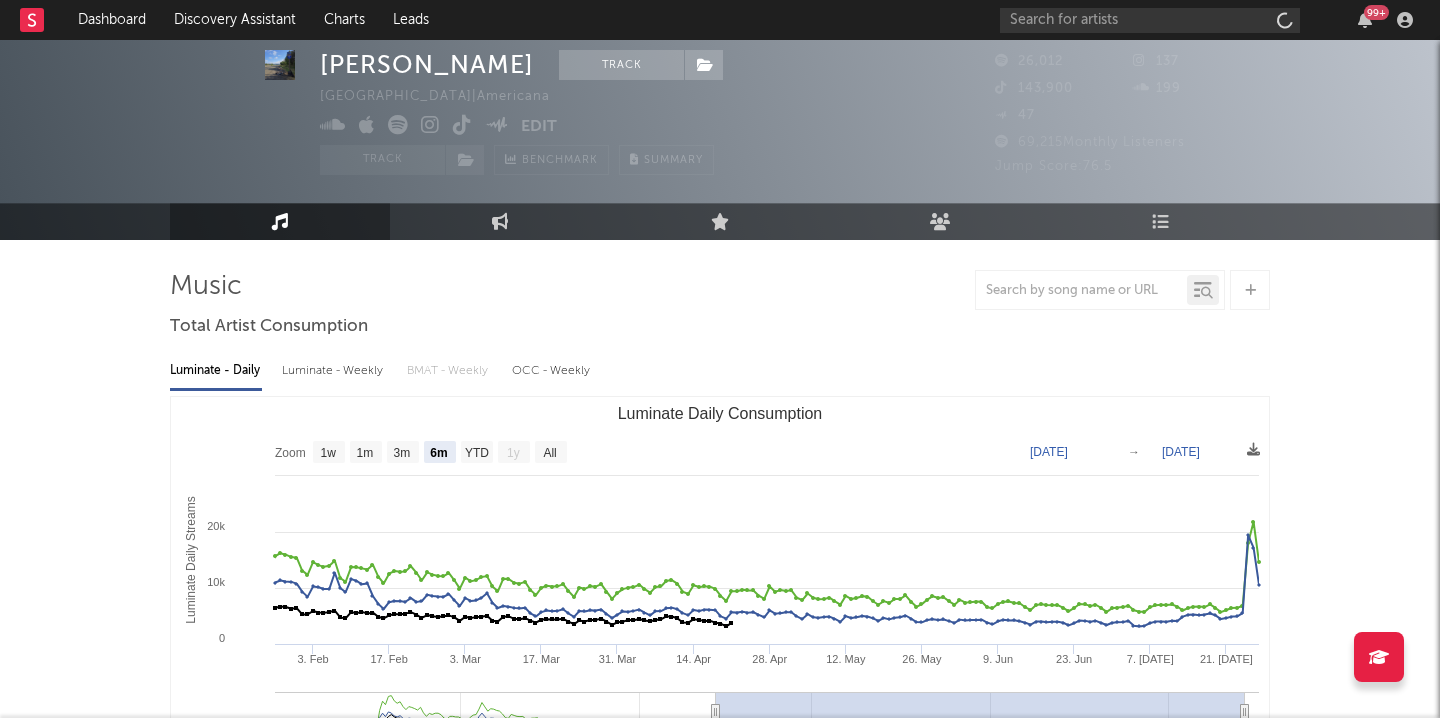 scroll, scrollTop: 53, scrollLeft: 0, axis: vertical 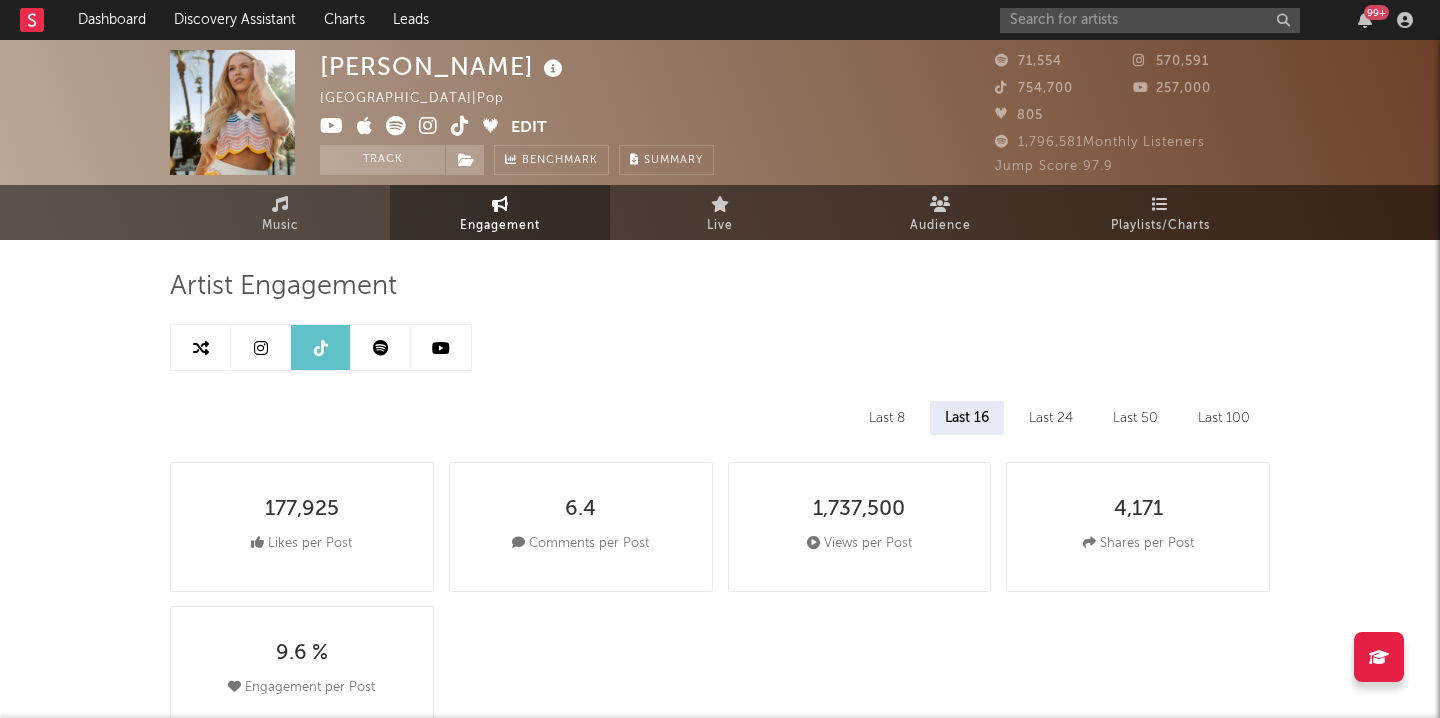 select on "6m" 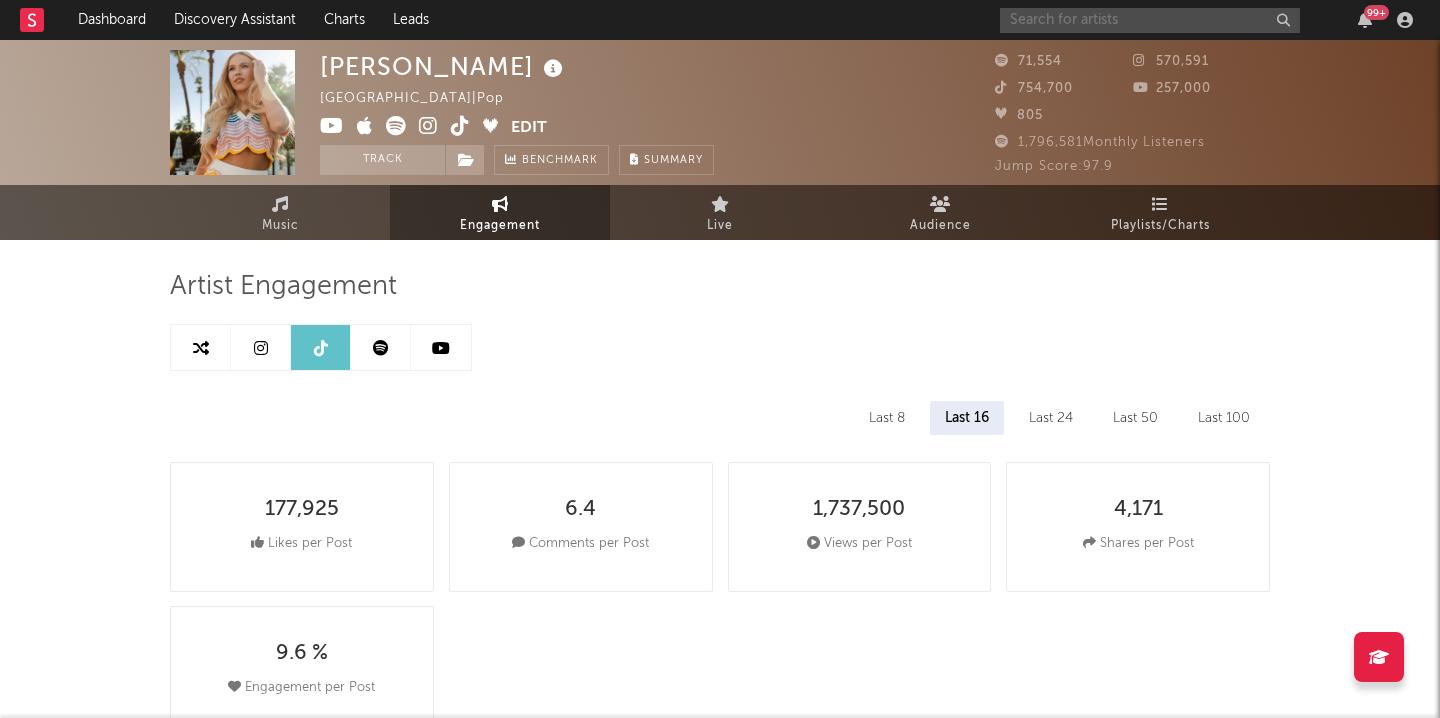 click at bounding box center [1150, 20] 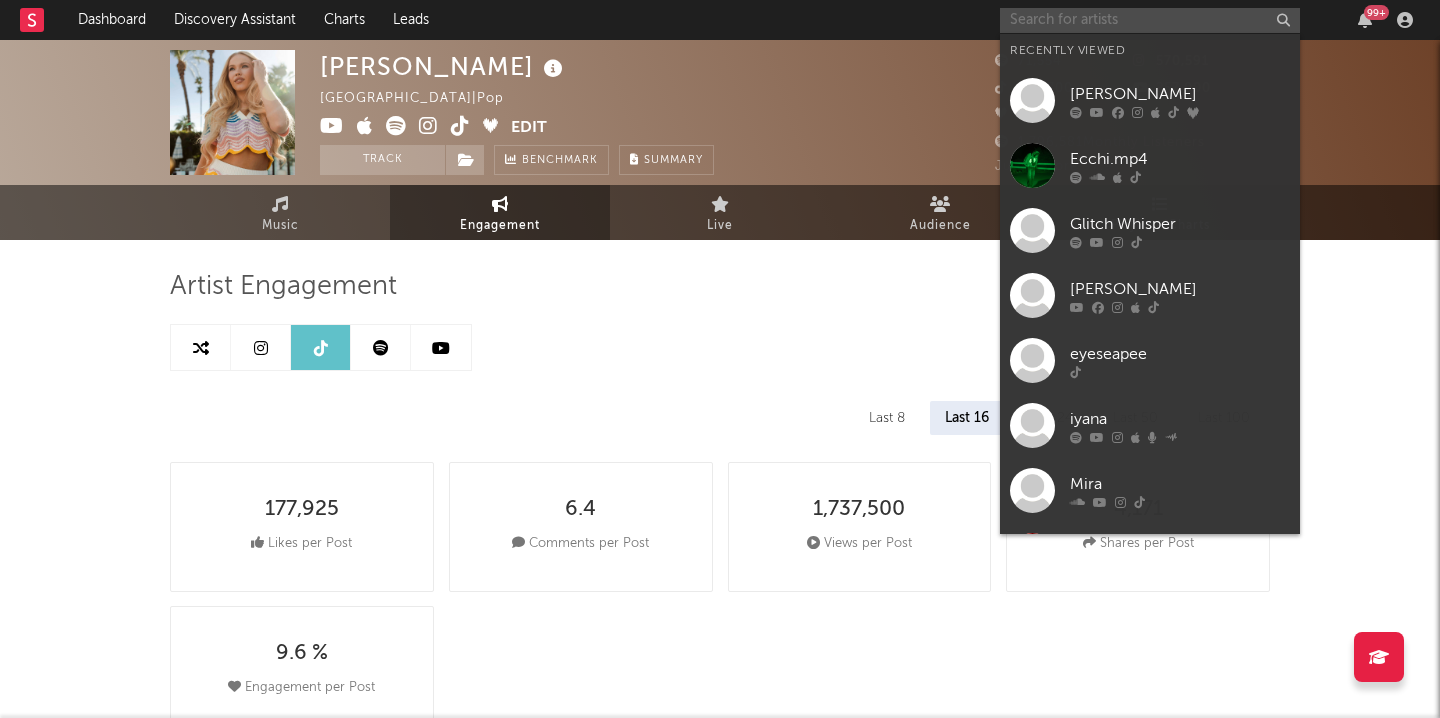 paste on "[URL][DOMAIN_NAME]" 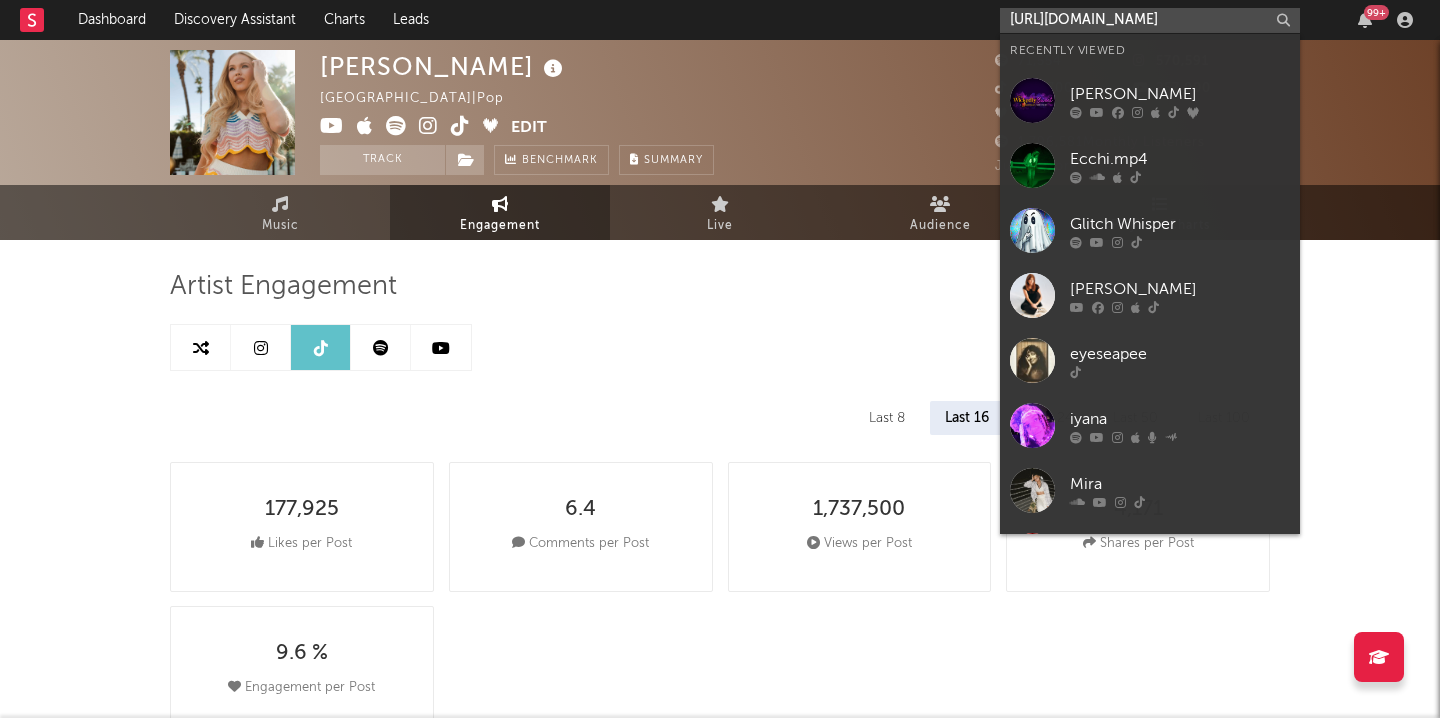 scroll, scrollTop: 0, scrollLeft: 44, axis: horizontal 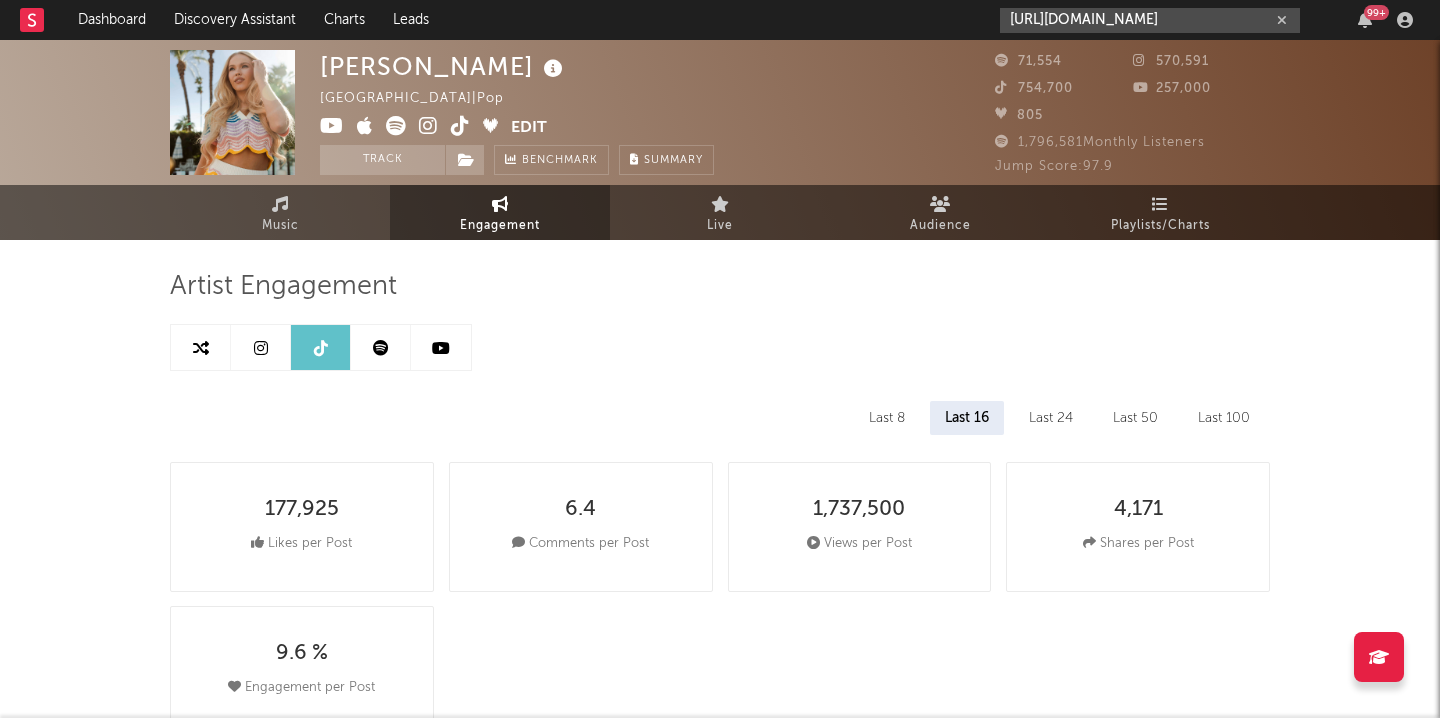 type on "[URL][DOMAIN_NAME]" 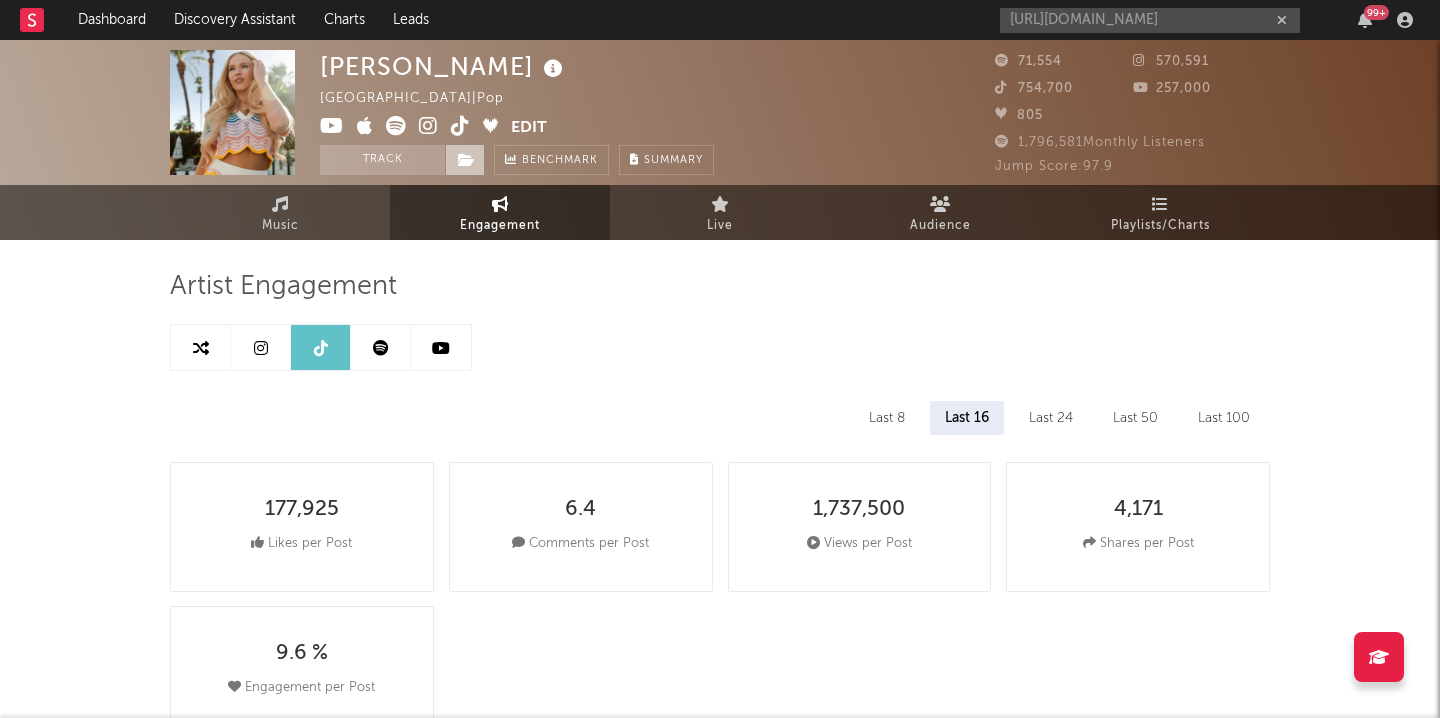 click at bounding box center [466, 160] 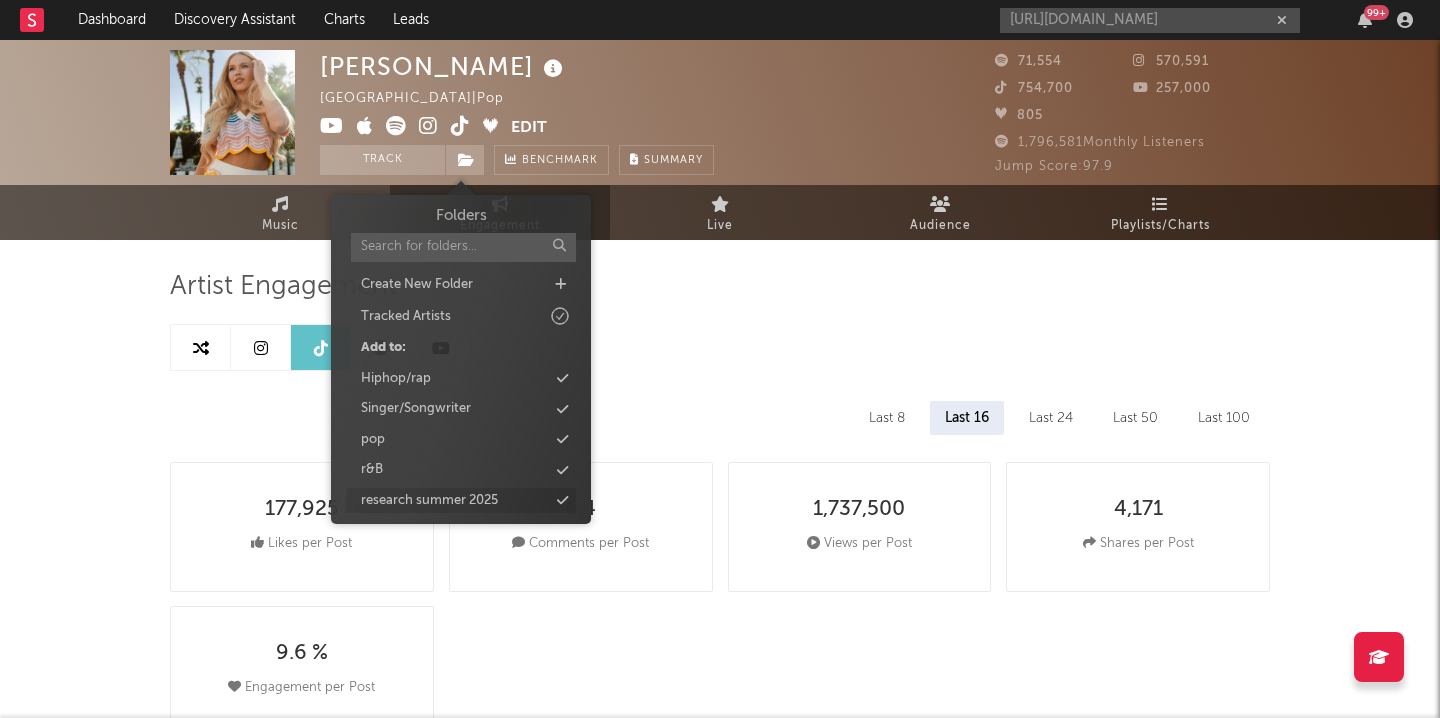 click at bounding box center [562, 500] 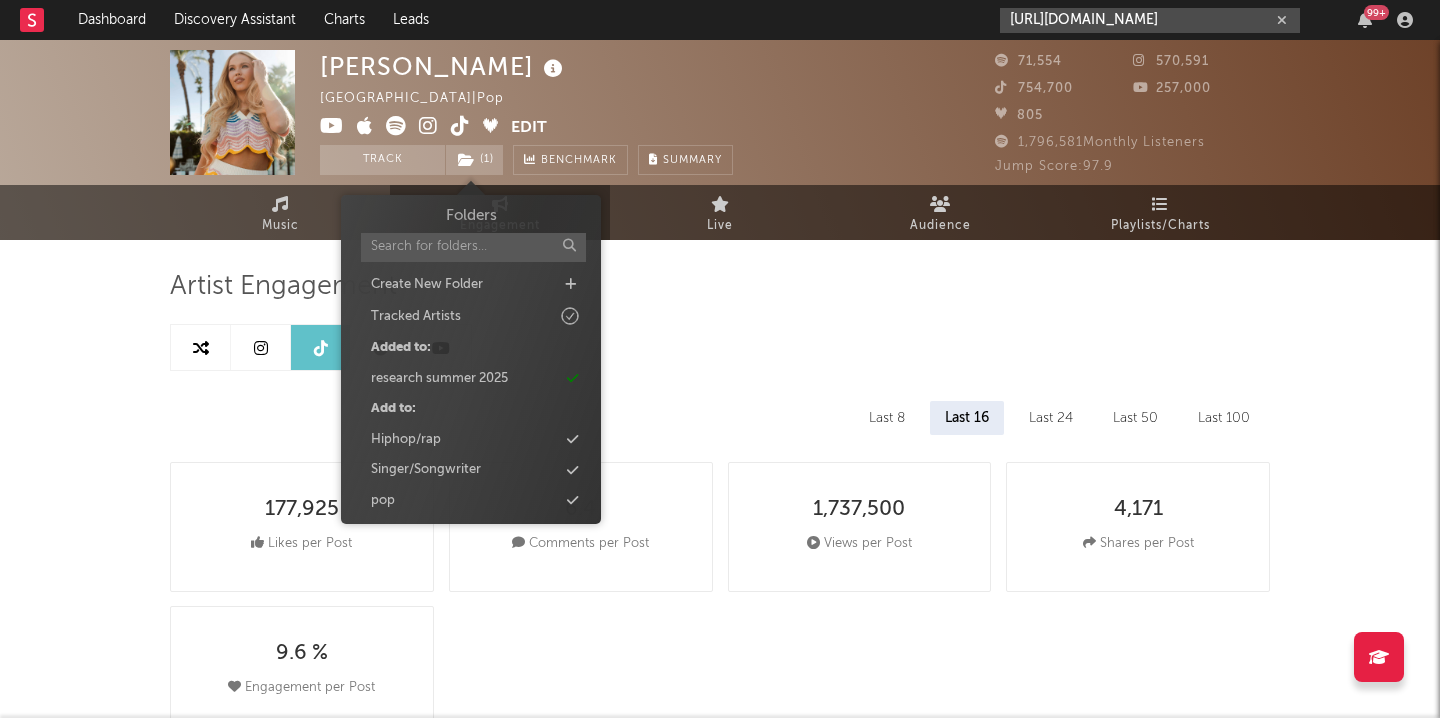 click on "[URL][DOMAIN_NAME]" at bounding box center [1150, 20] 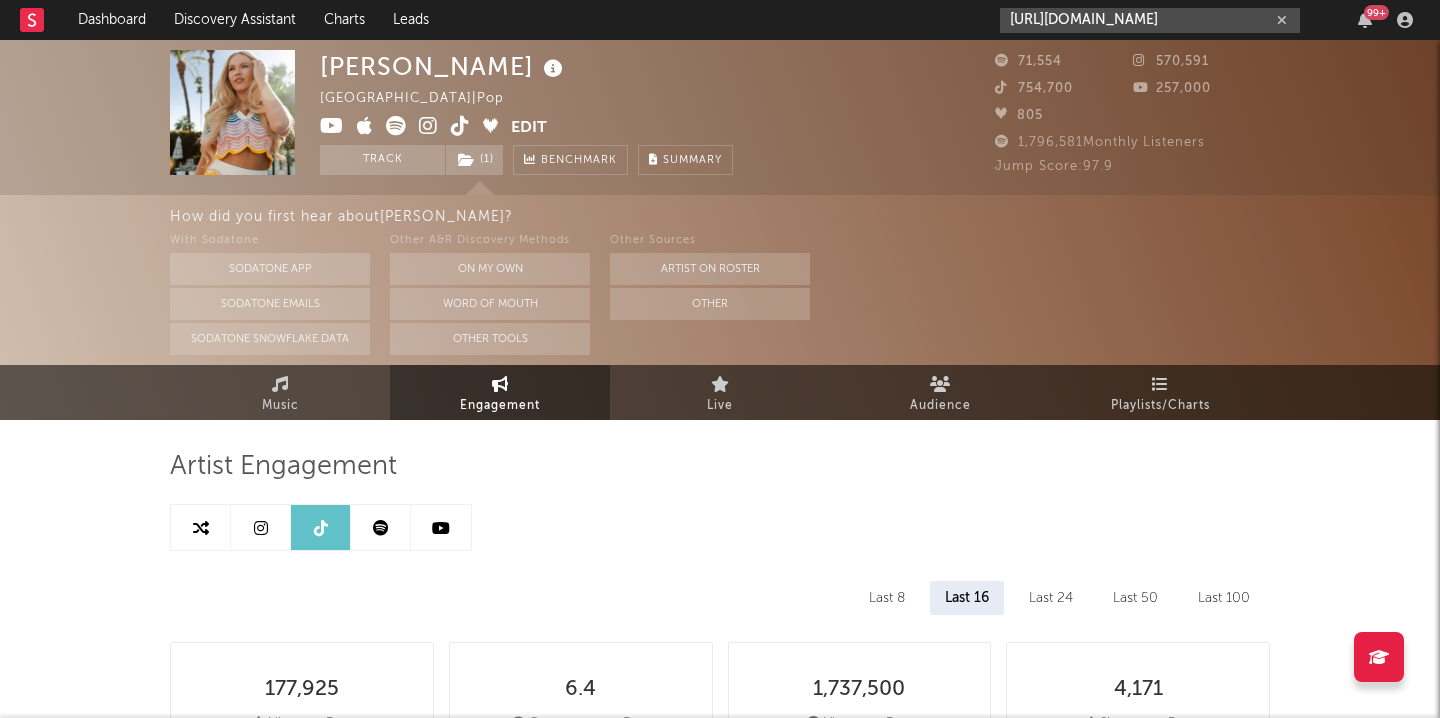 click on "[URL][DOMAIN_NAME]" at bounding box center (1150, 20) 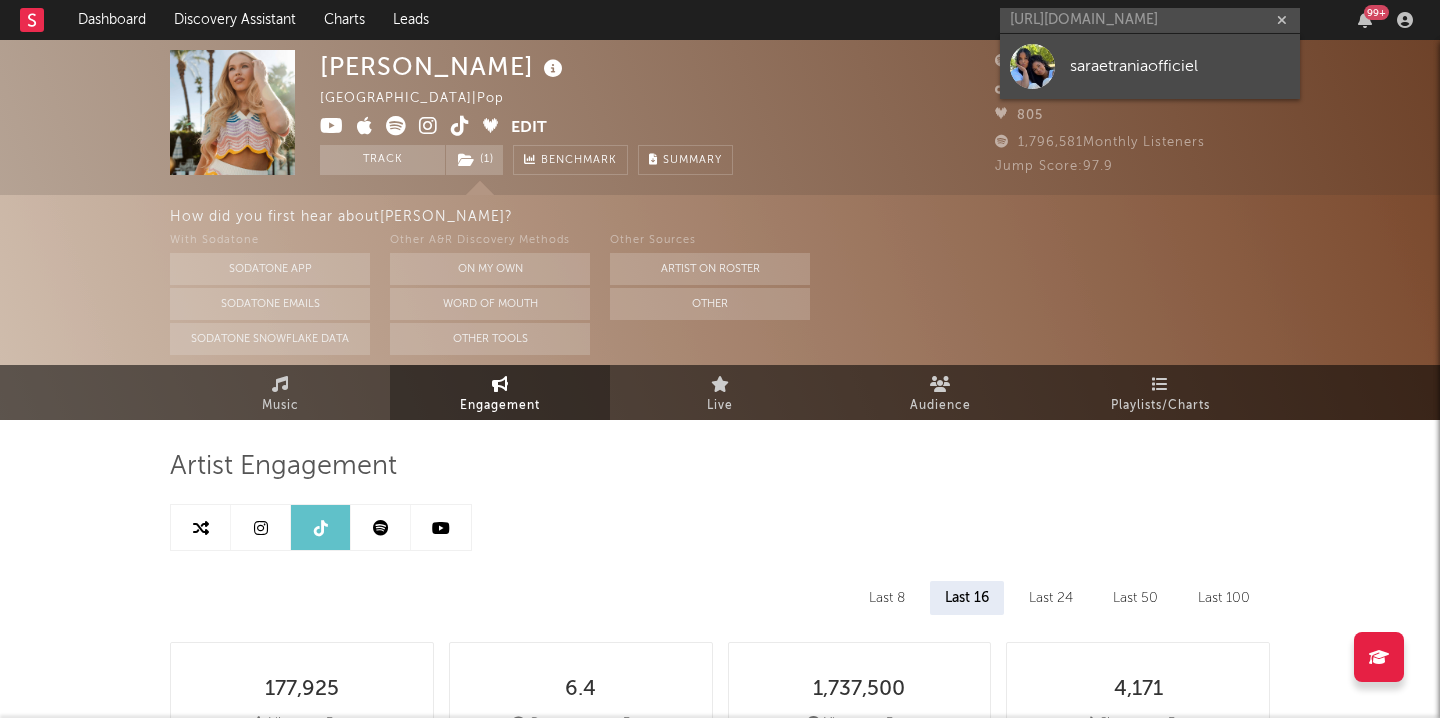 click on "saraetraniaofficiel" at bounding box center (1180, 66) 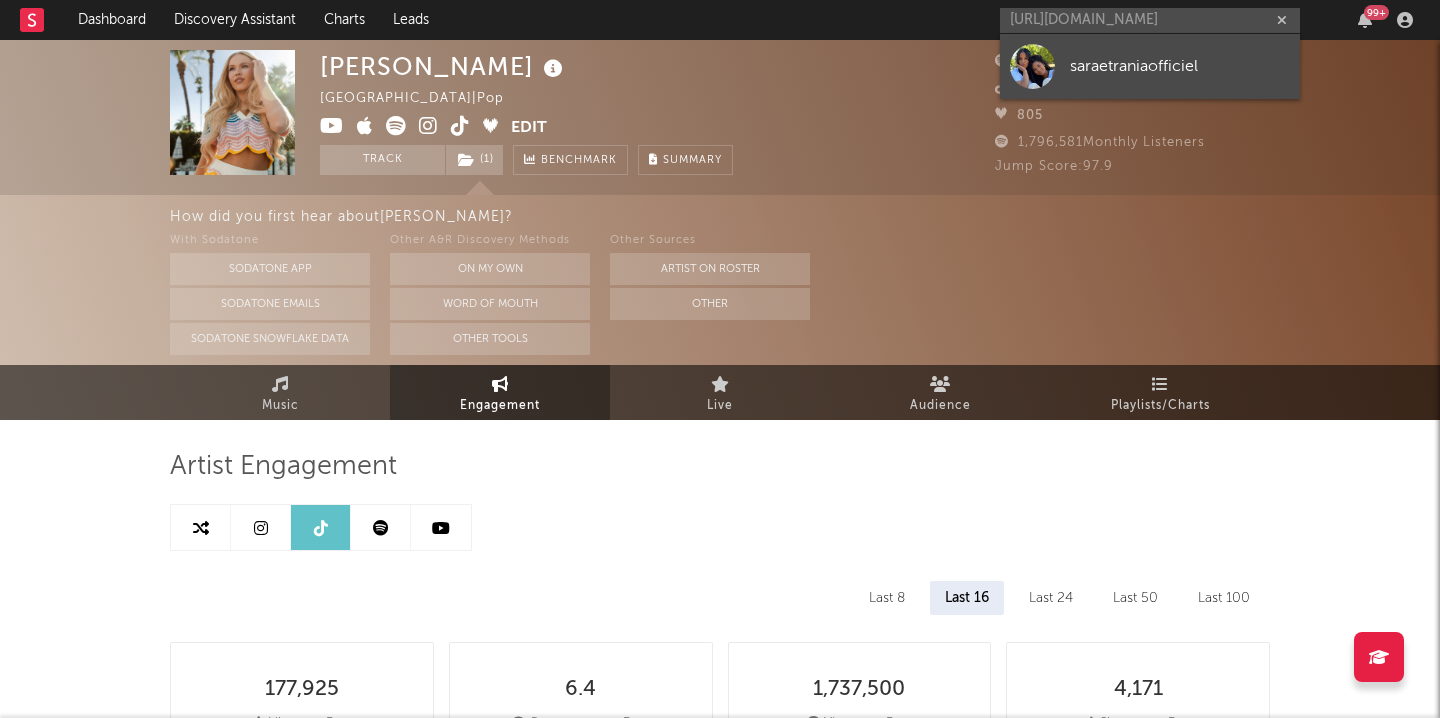 type 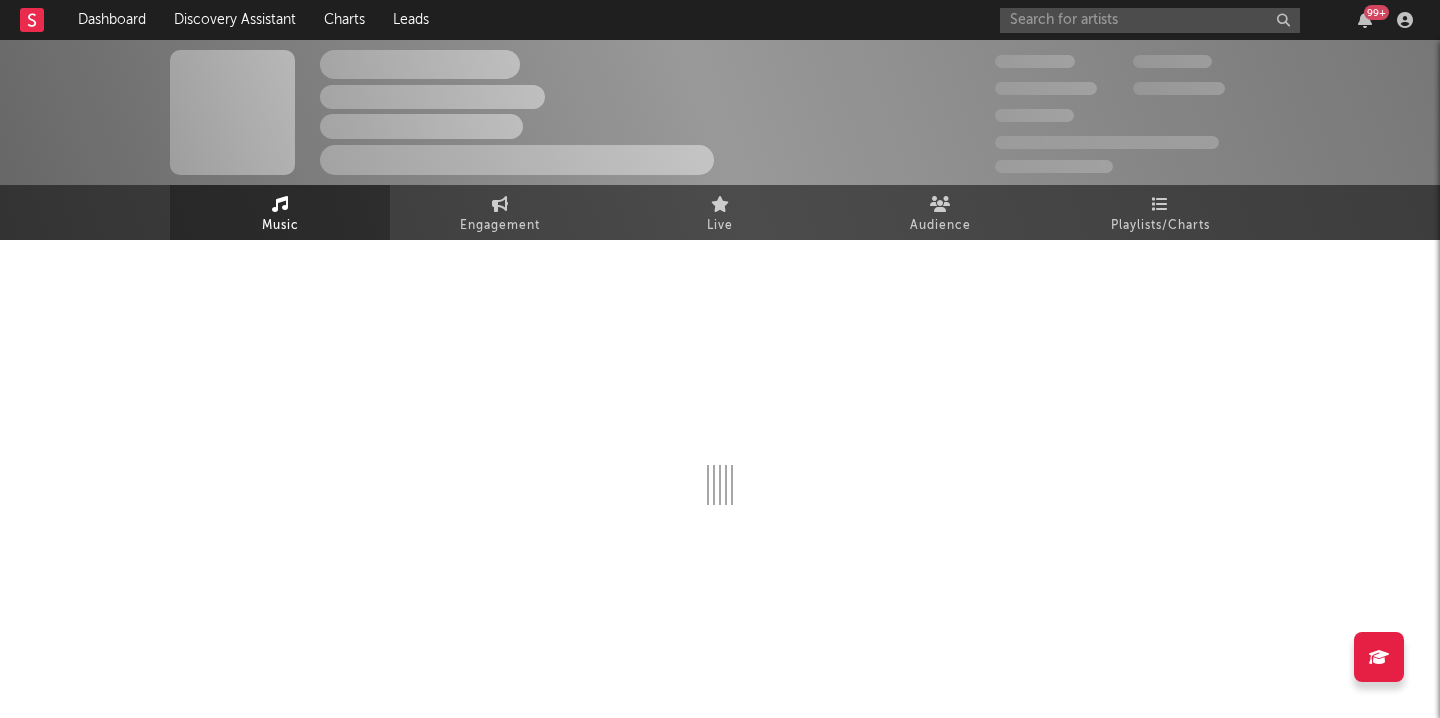 select on "1w" 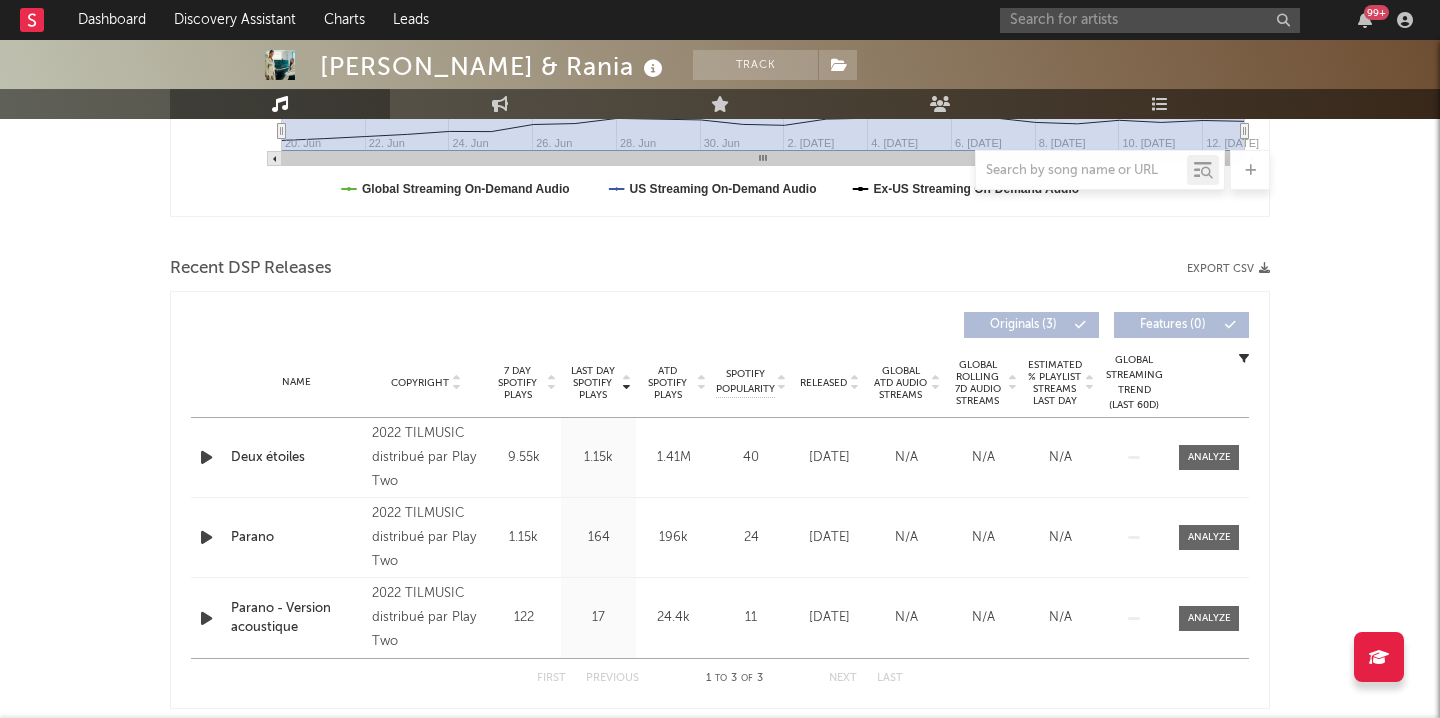 scroll, scrollTop: 618, scrollLeft: 0, axis: vertical 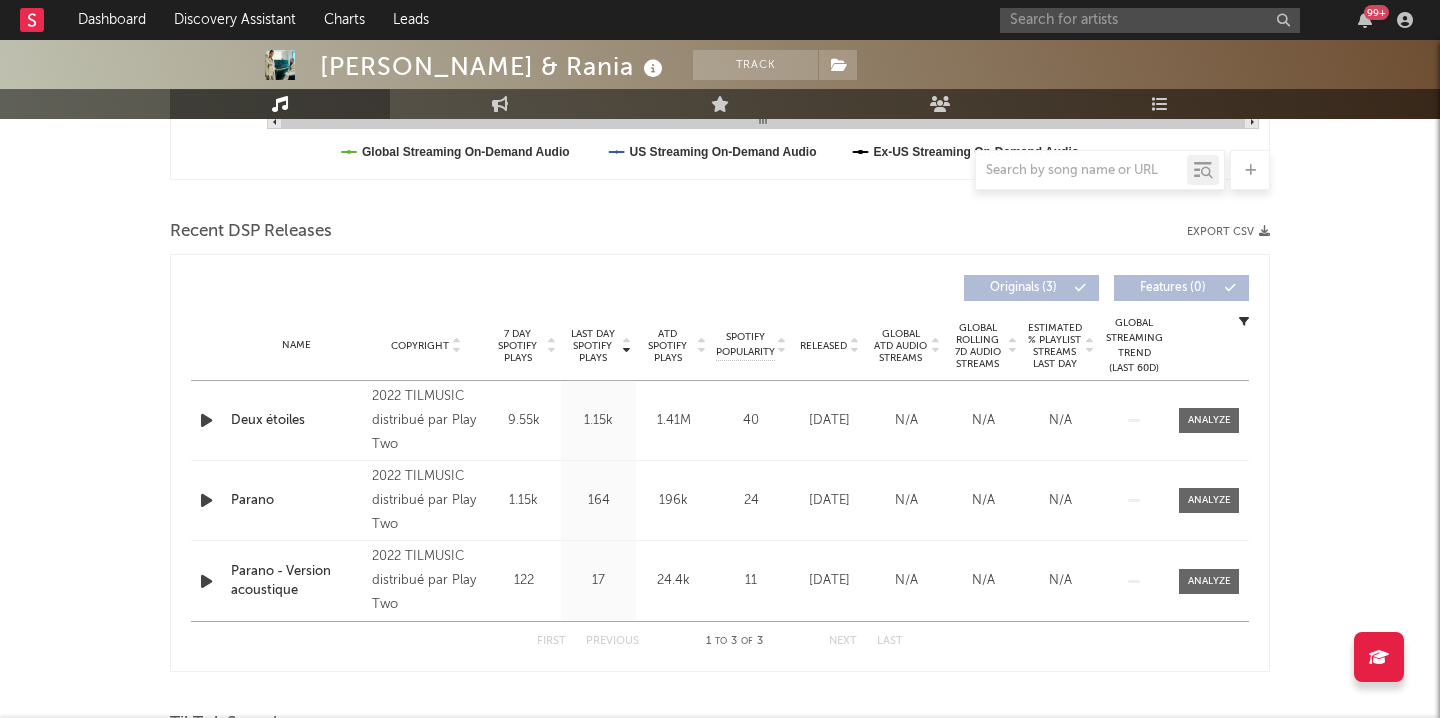 click at bounding box center (206, 420) 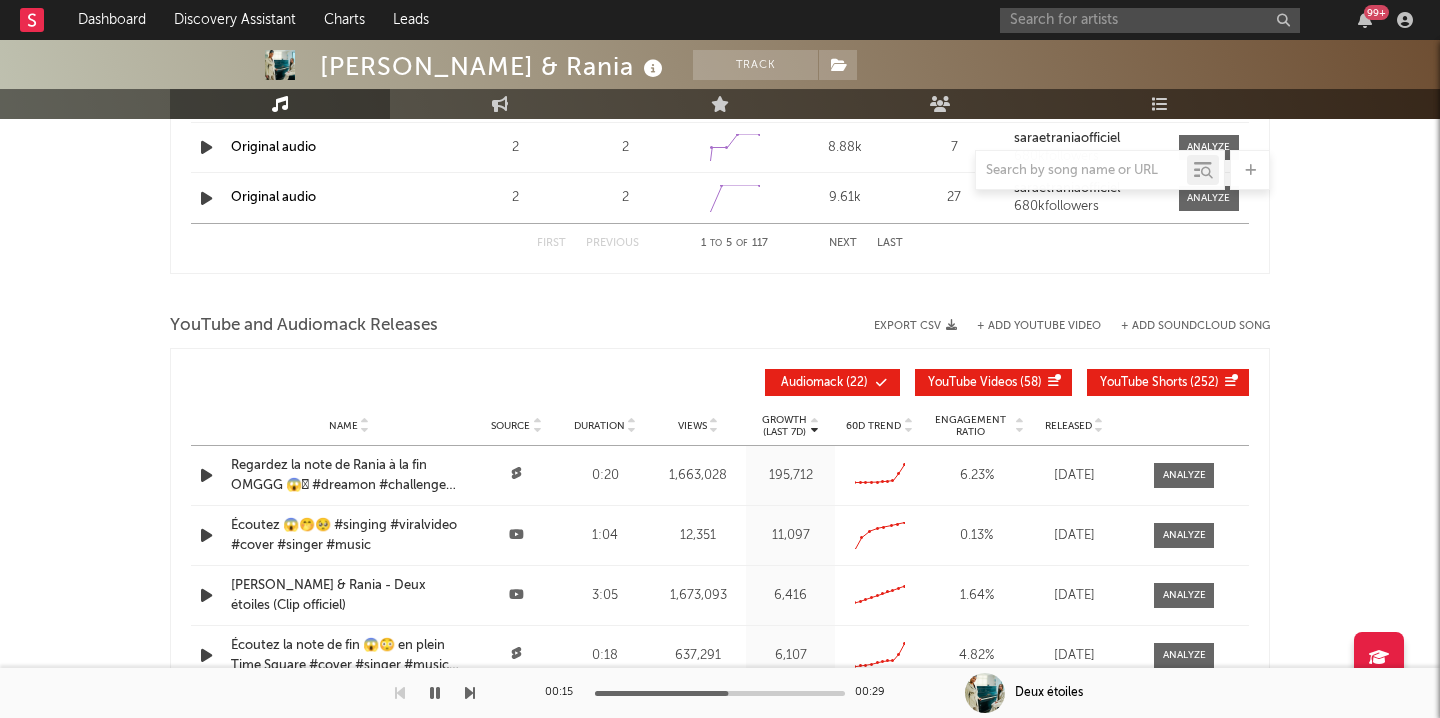 scroll, scrollTop: 2011, scrollLeft: 0, axis: vertical 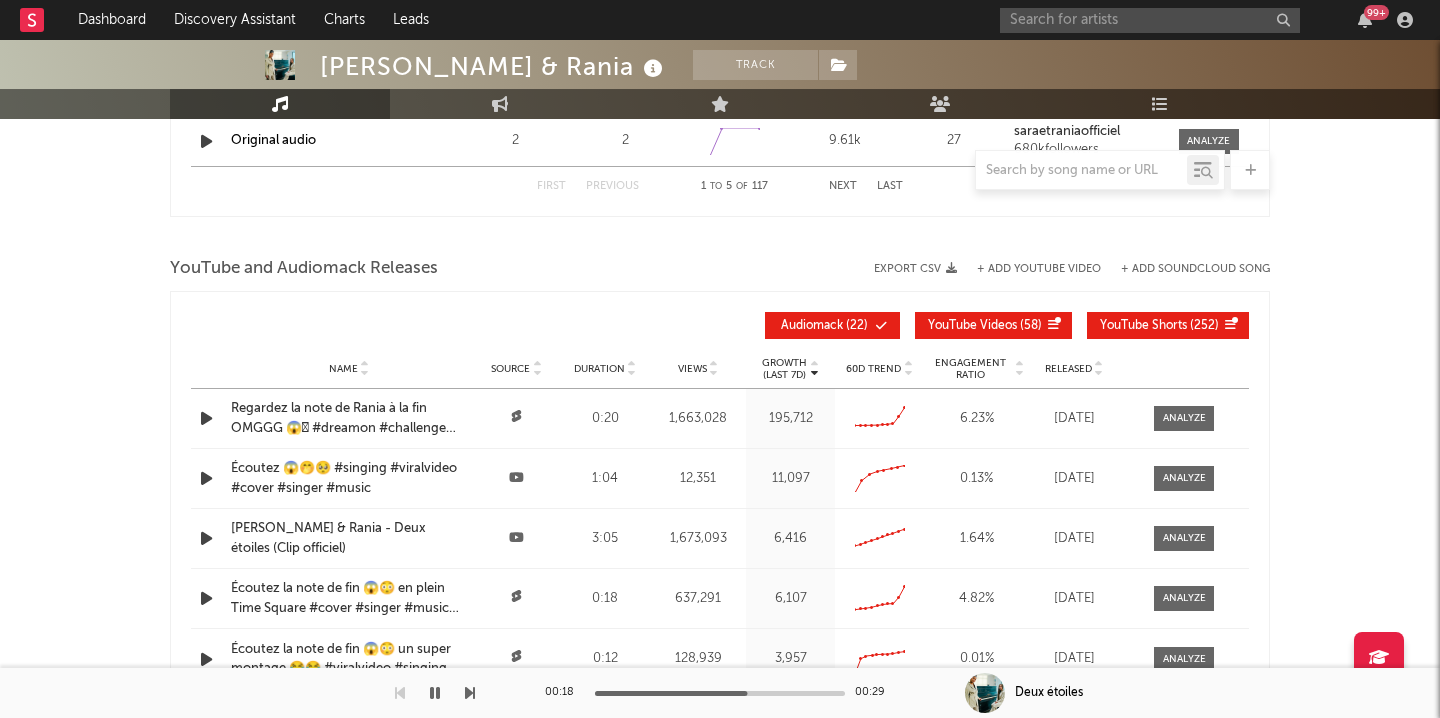 click on "Released" at bounding box center [1068, 369] 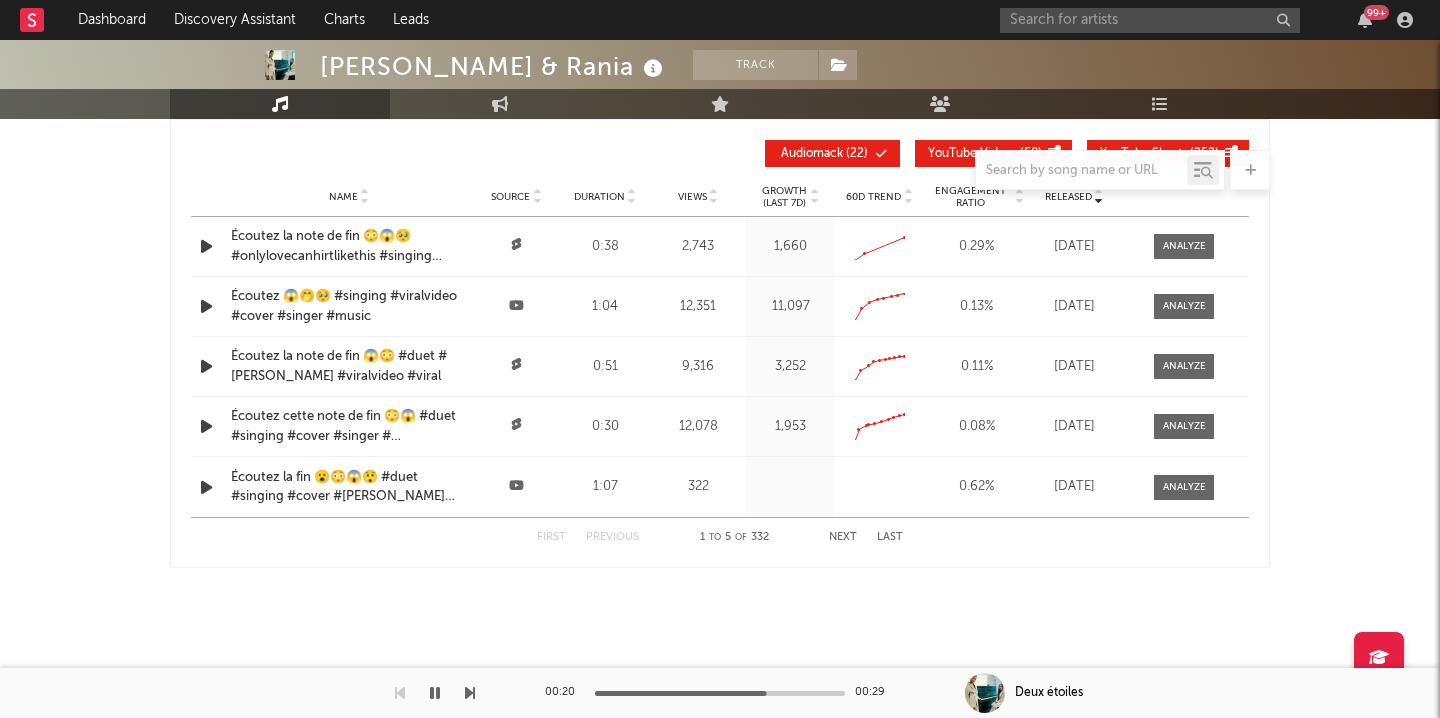 scroll, scrollTop: 0, scrollLeft: 0, axis: both 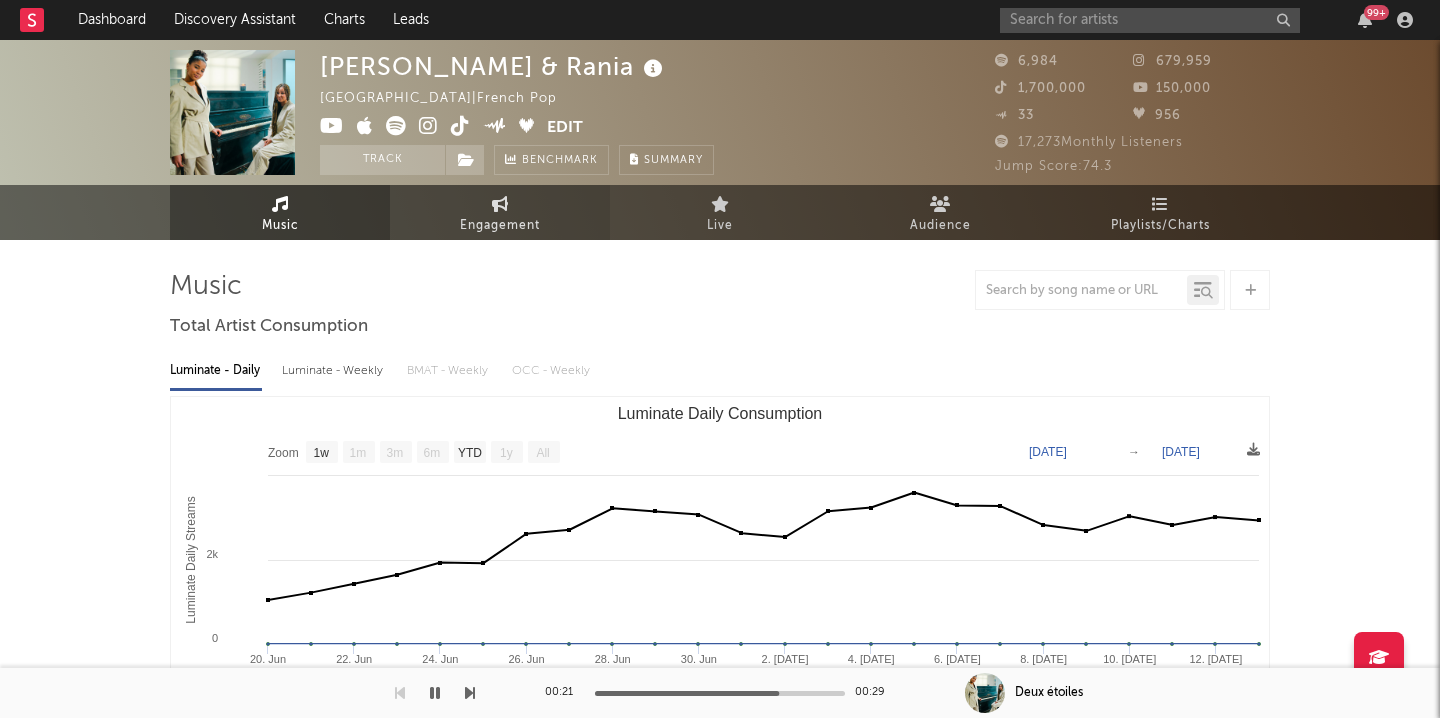 click on "Engagement" at bounding box center (500, 212) 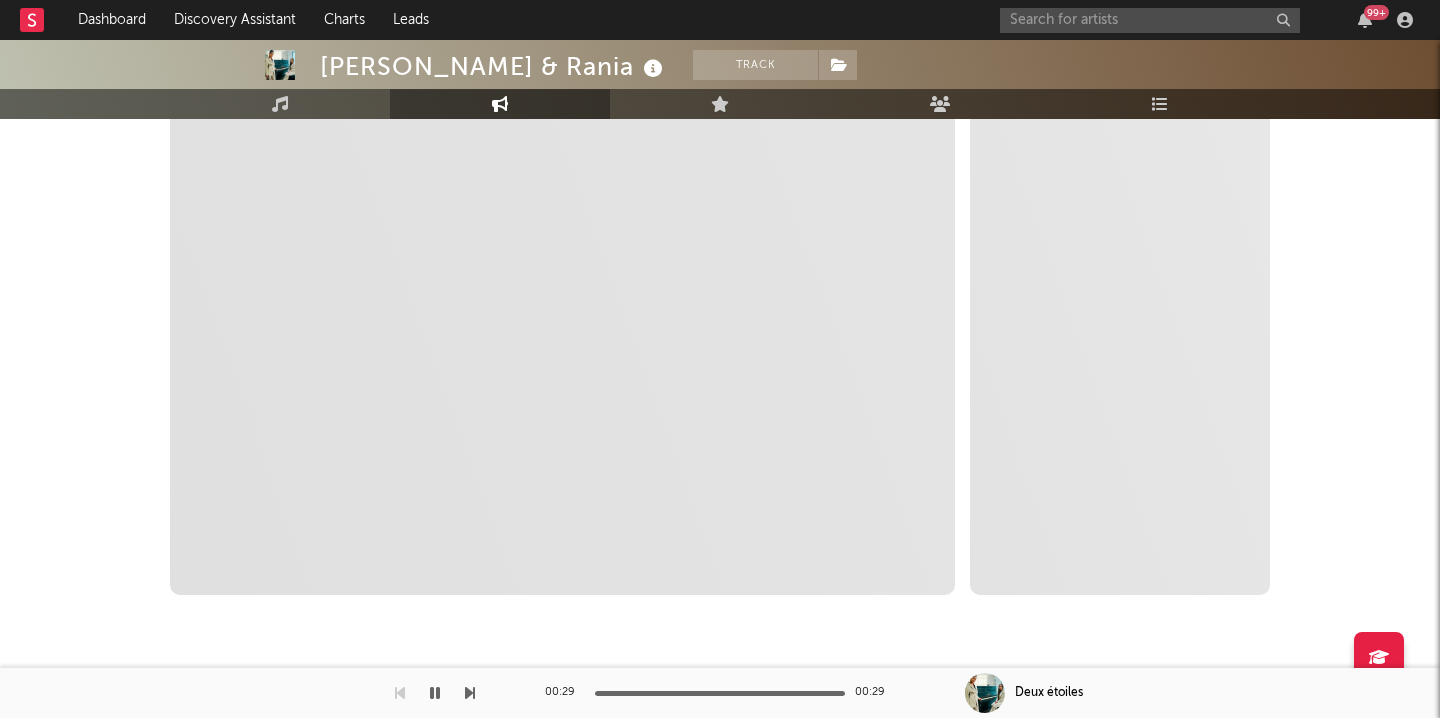 scroll, scrollTop: 350, scrollLeft: 0, axis: vertical 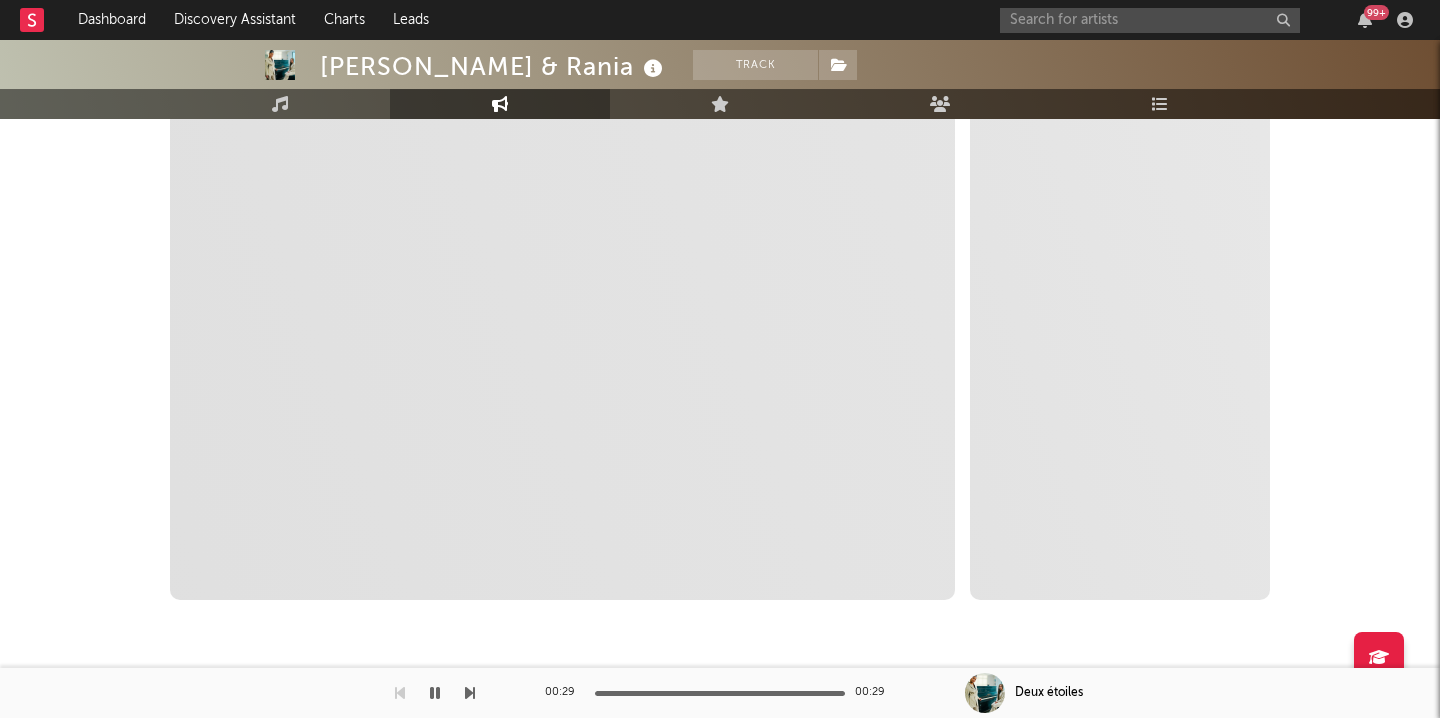 select on "1m" 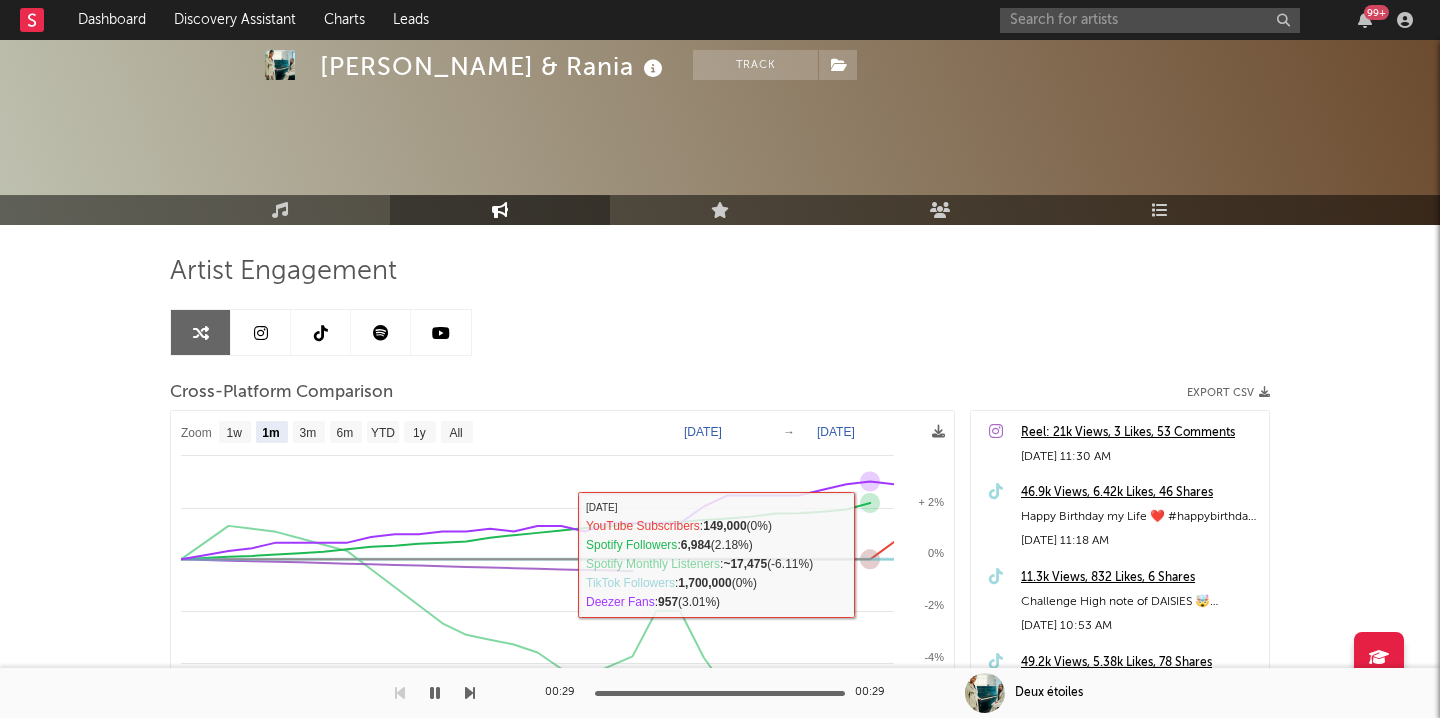 scroll, scrollTop: 0, scrollLeft: 0, axis: both 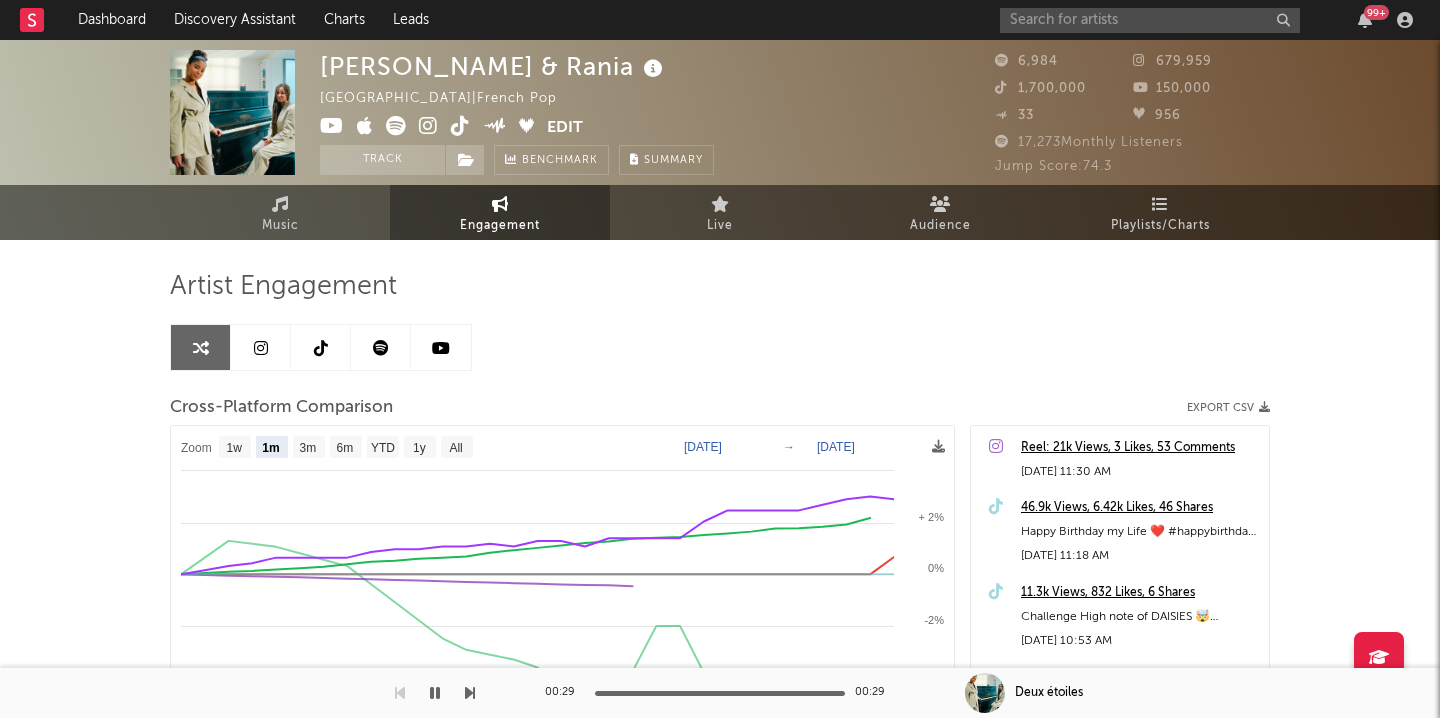 click at bounding box center [261, 348] 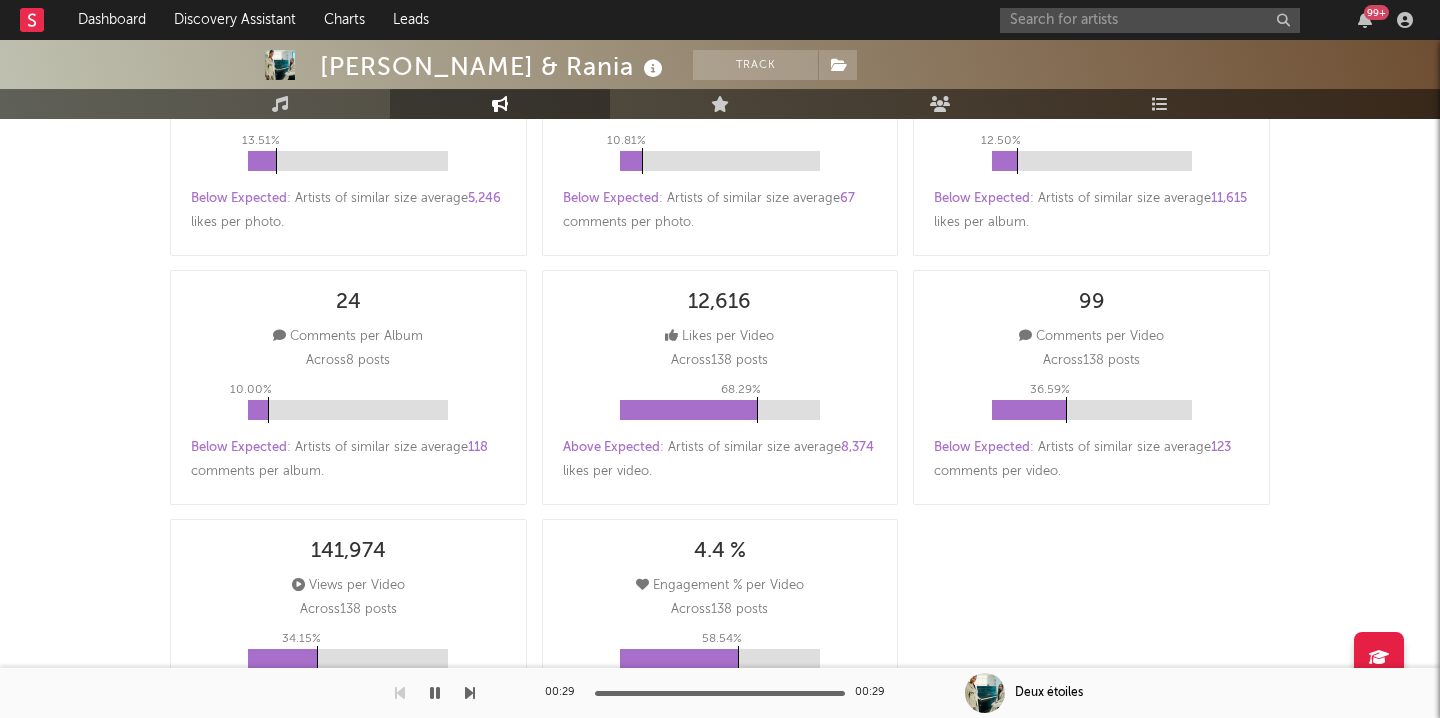 select on "6m" 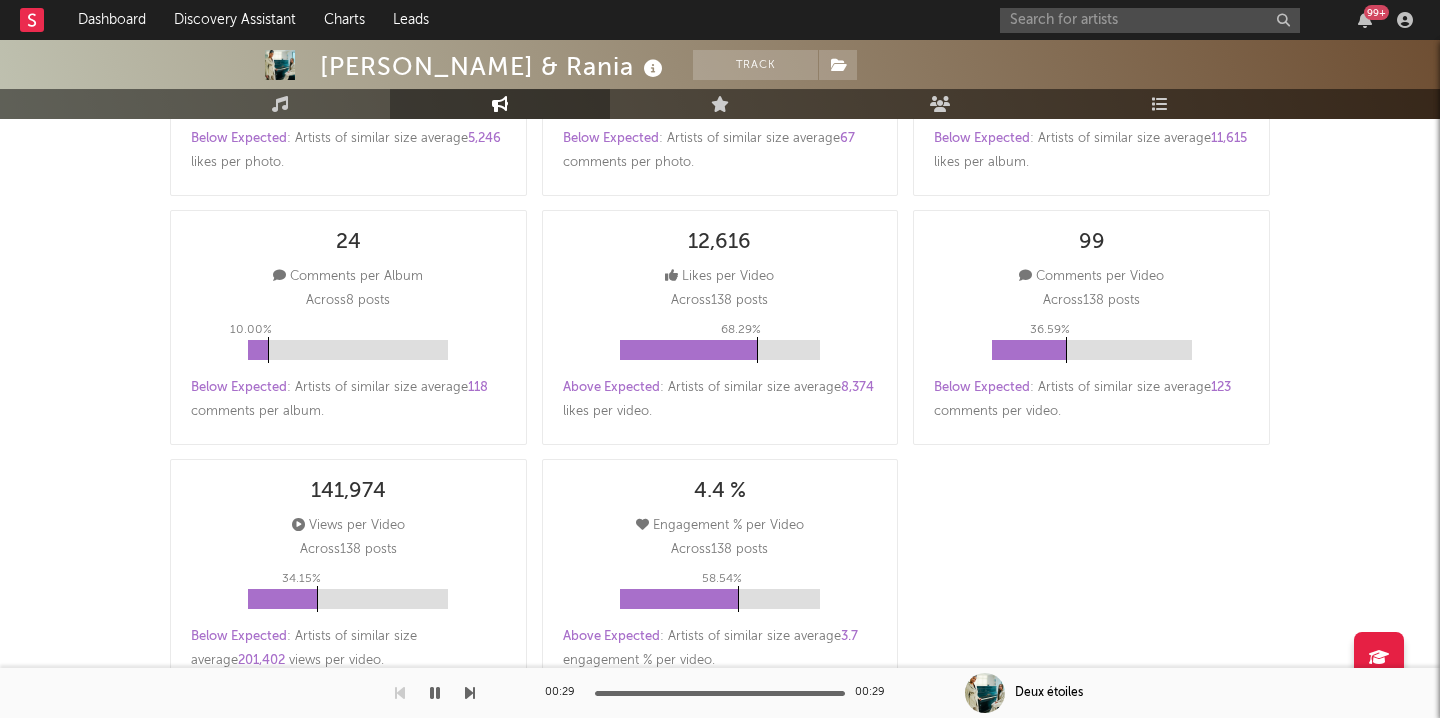 scroll, scrollTop: 88, scrollLeft: 0, axis: vertical 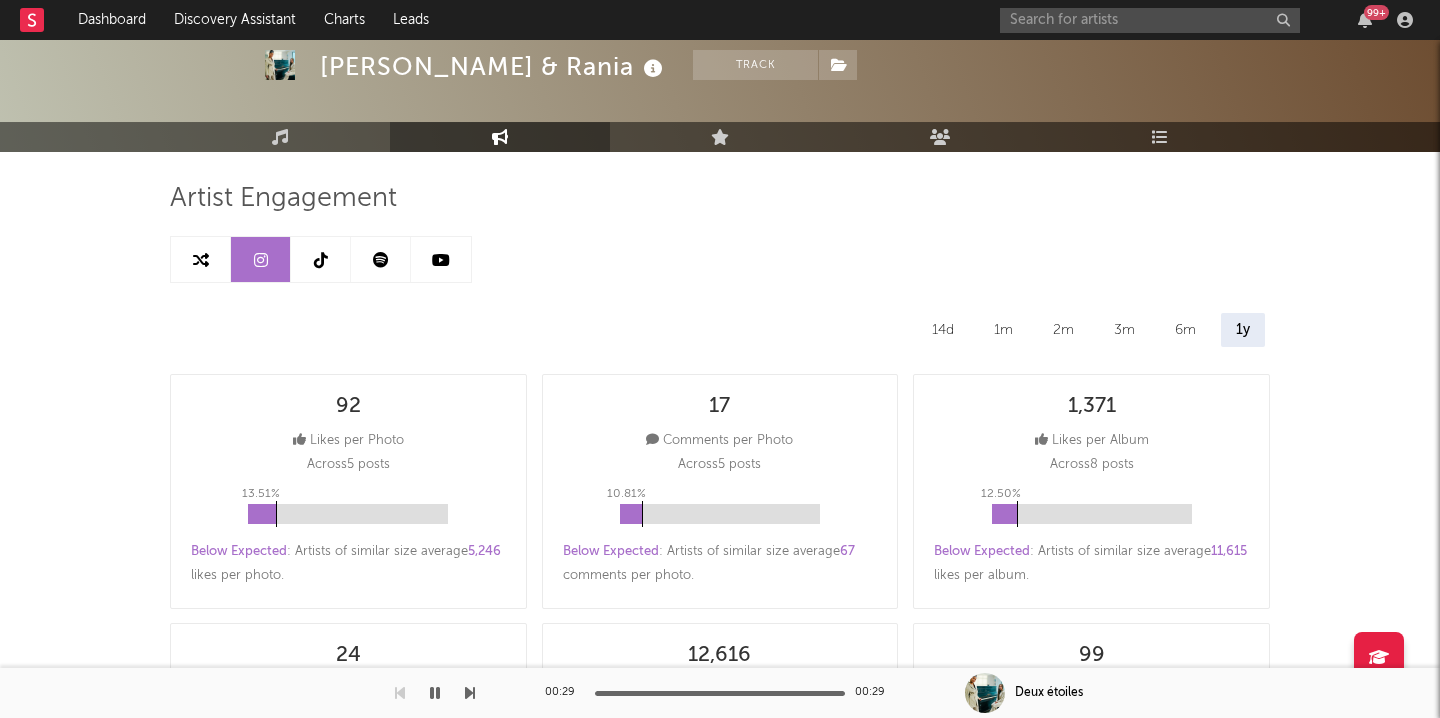 click at bounding box center (321, 259) 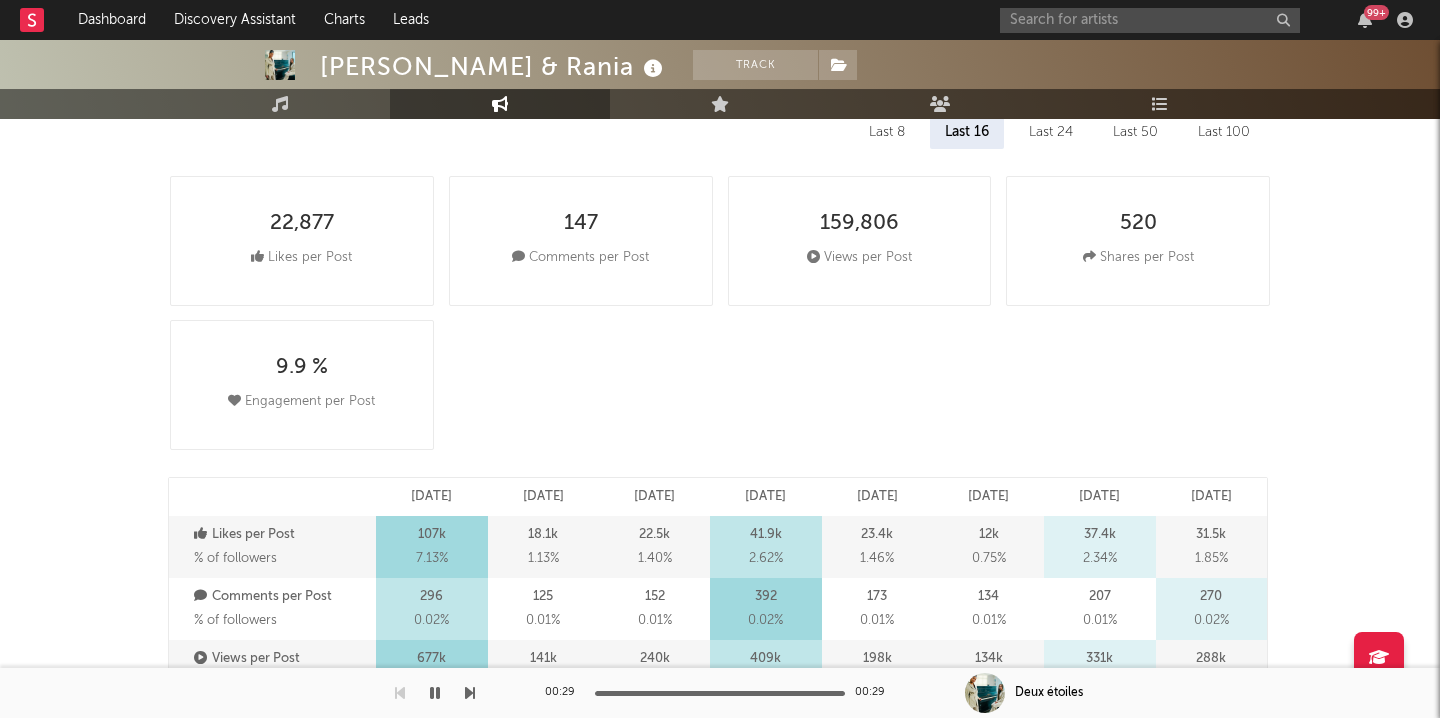 select on "6m" 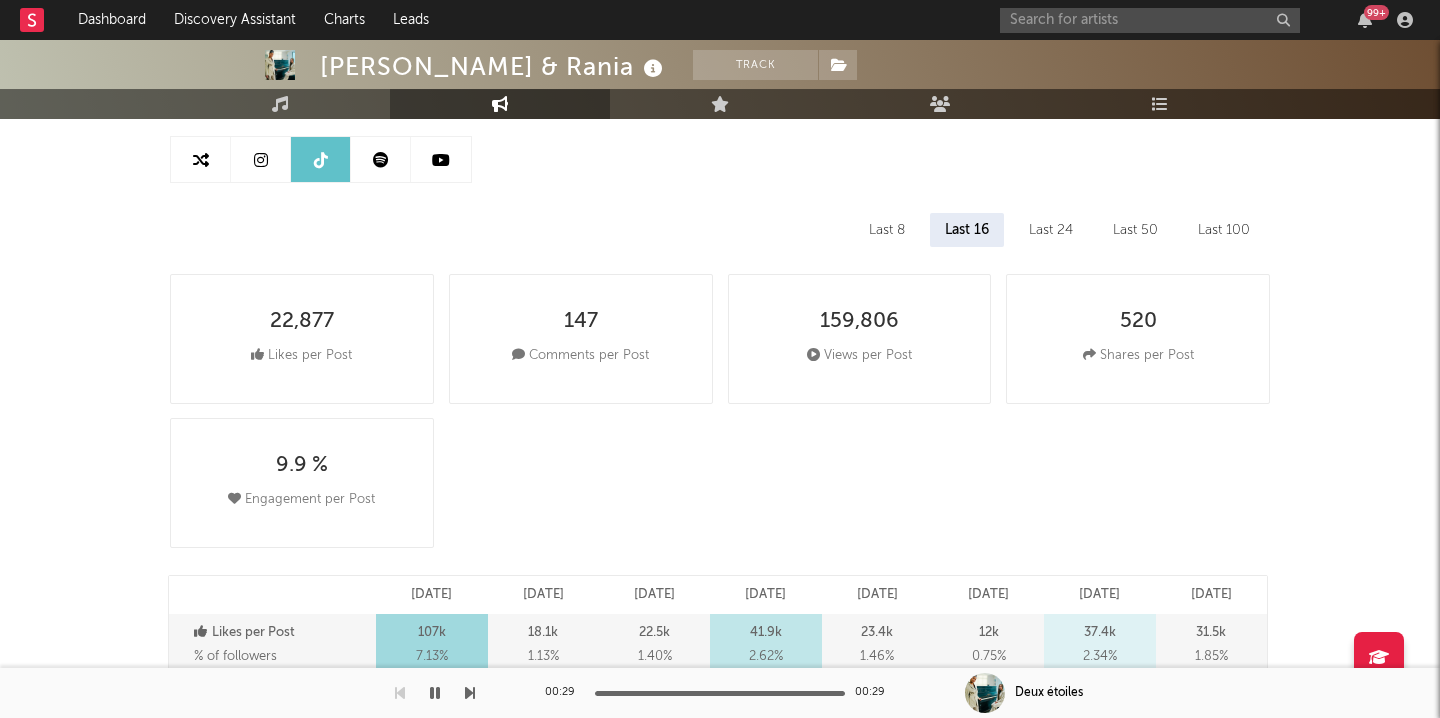 scroll, scrollTop: 0, scrollLeft: 0, axis: both 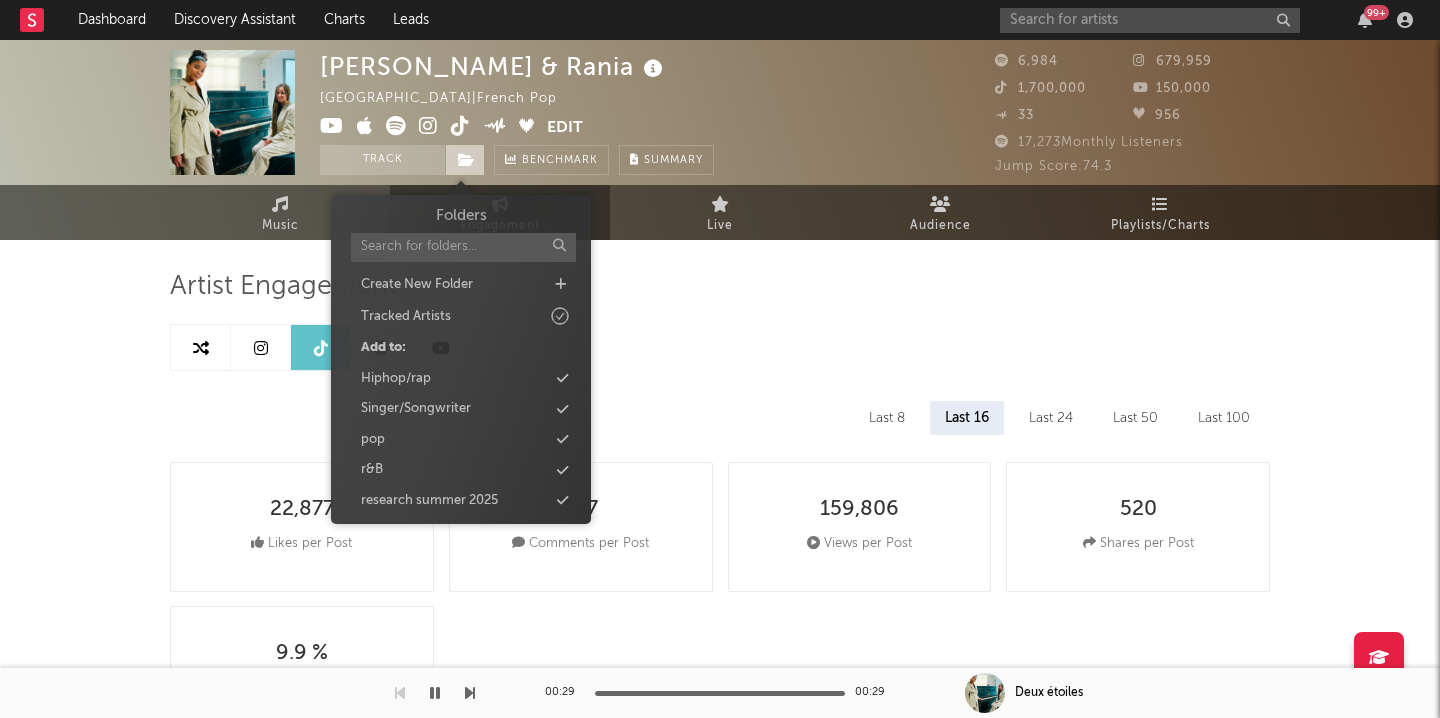 click at bounding box center (466, 160) 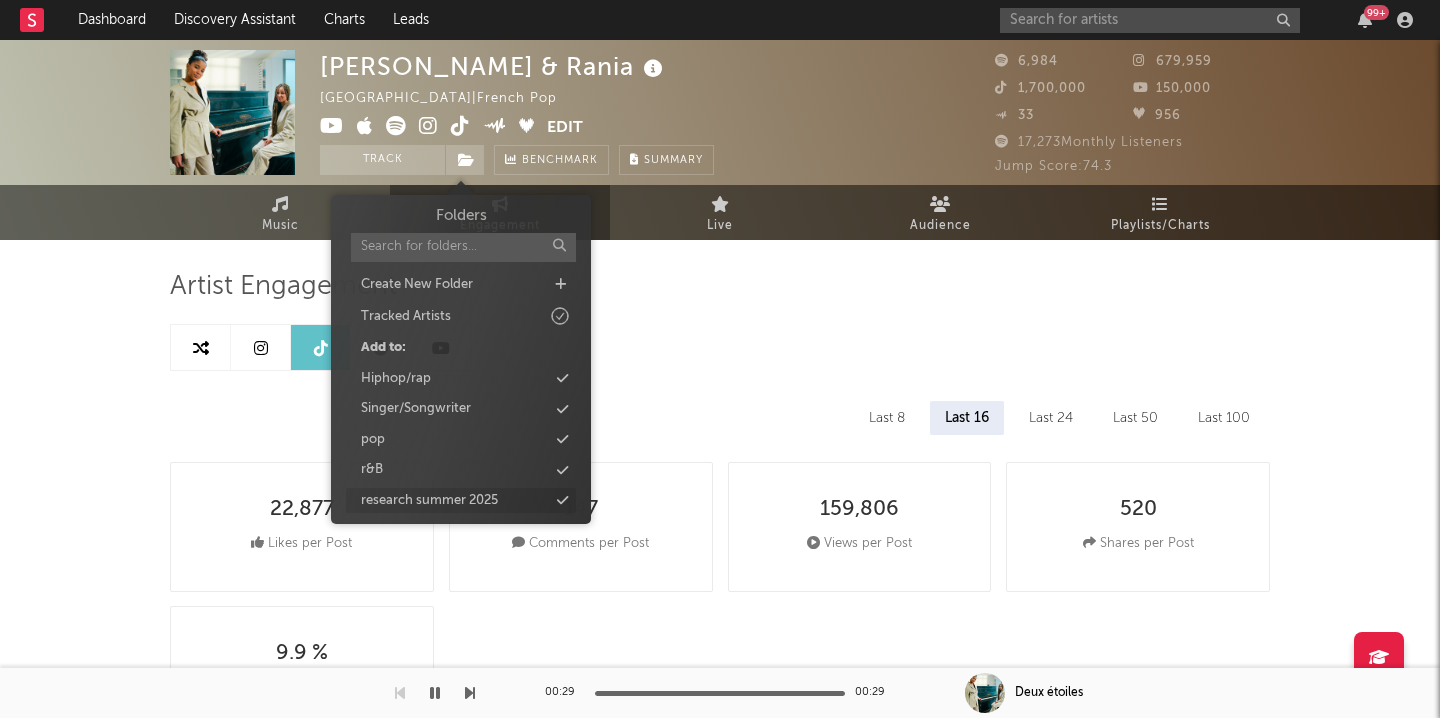click at bounding box center [562, 500] 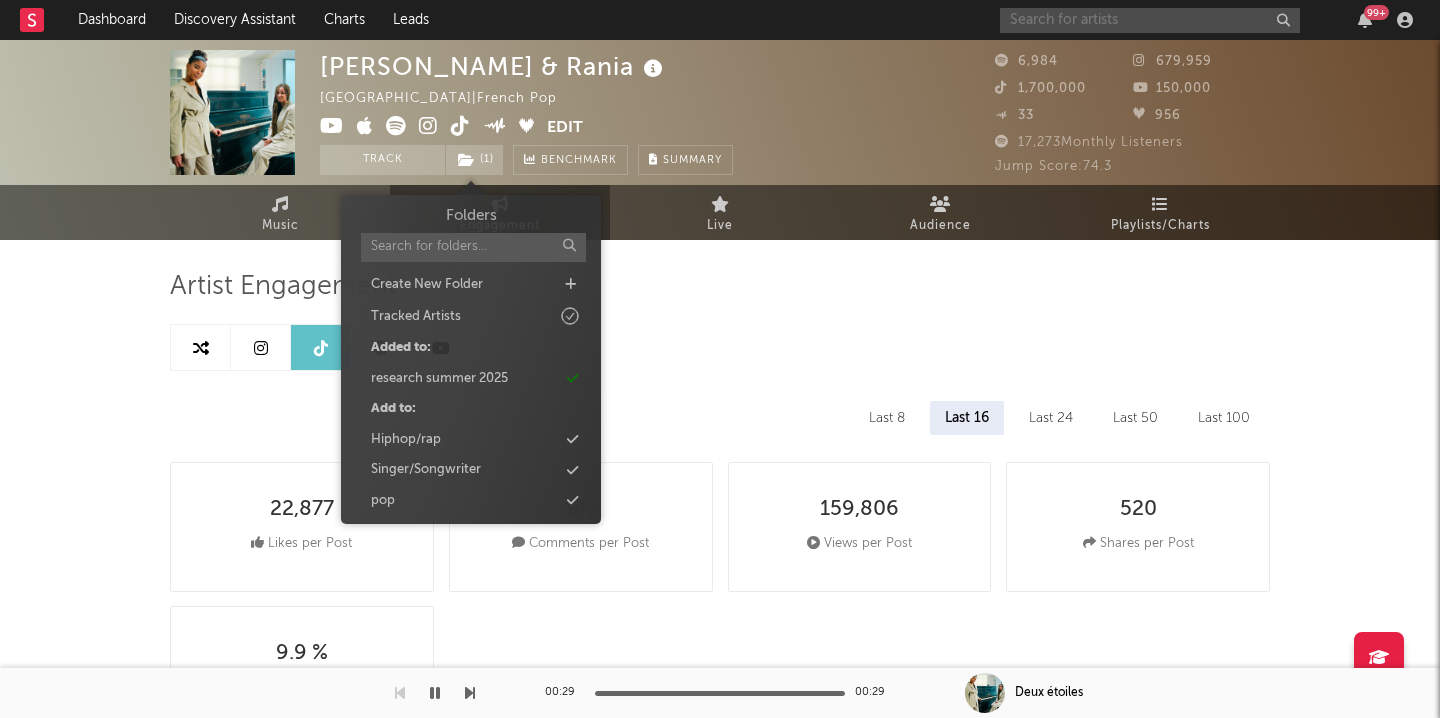 click at bounding box center [1150, 20] 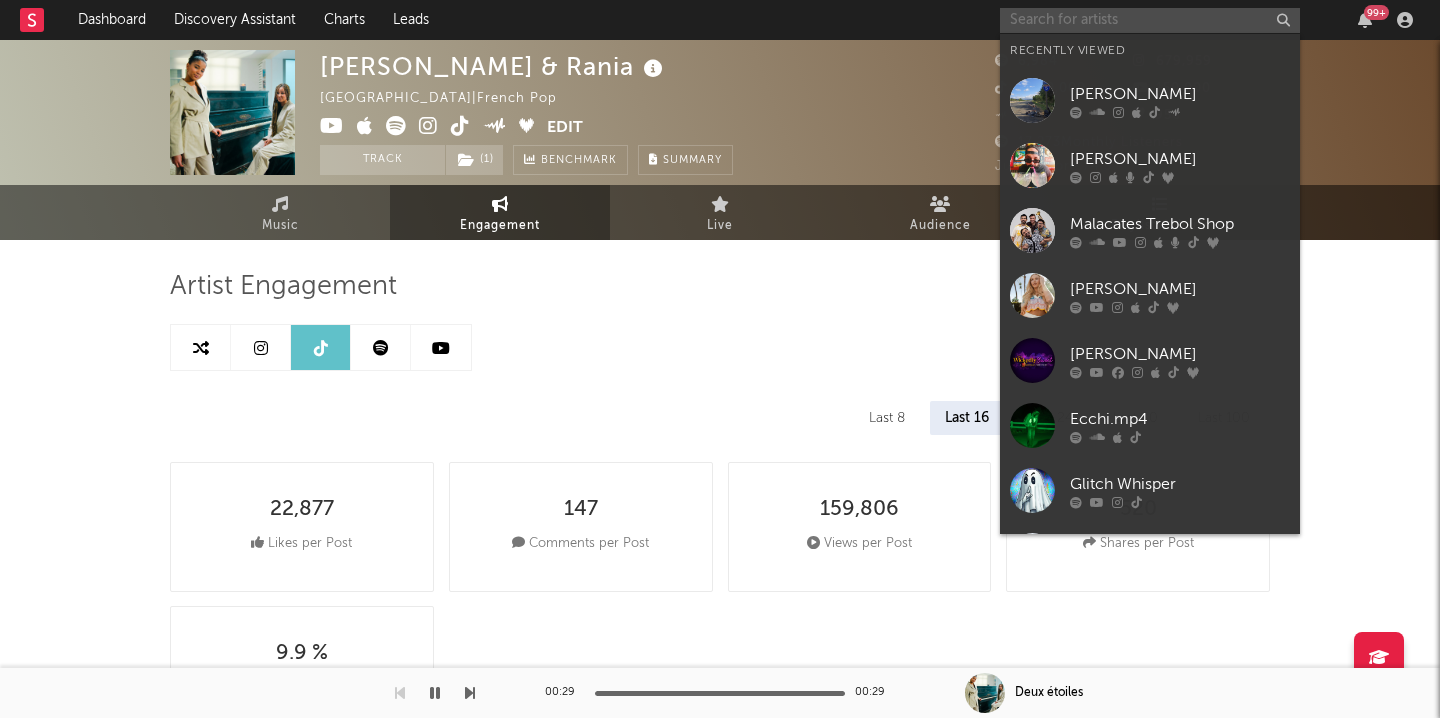 paste on "[URL][DOMAIN_NAME]" 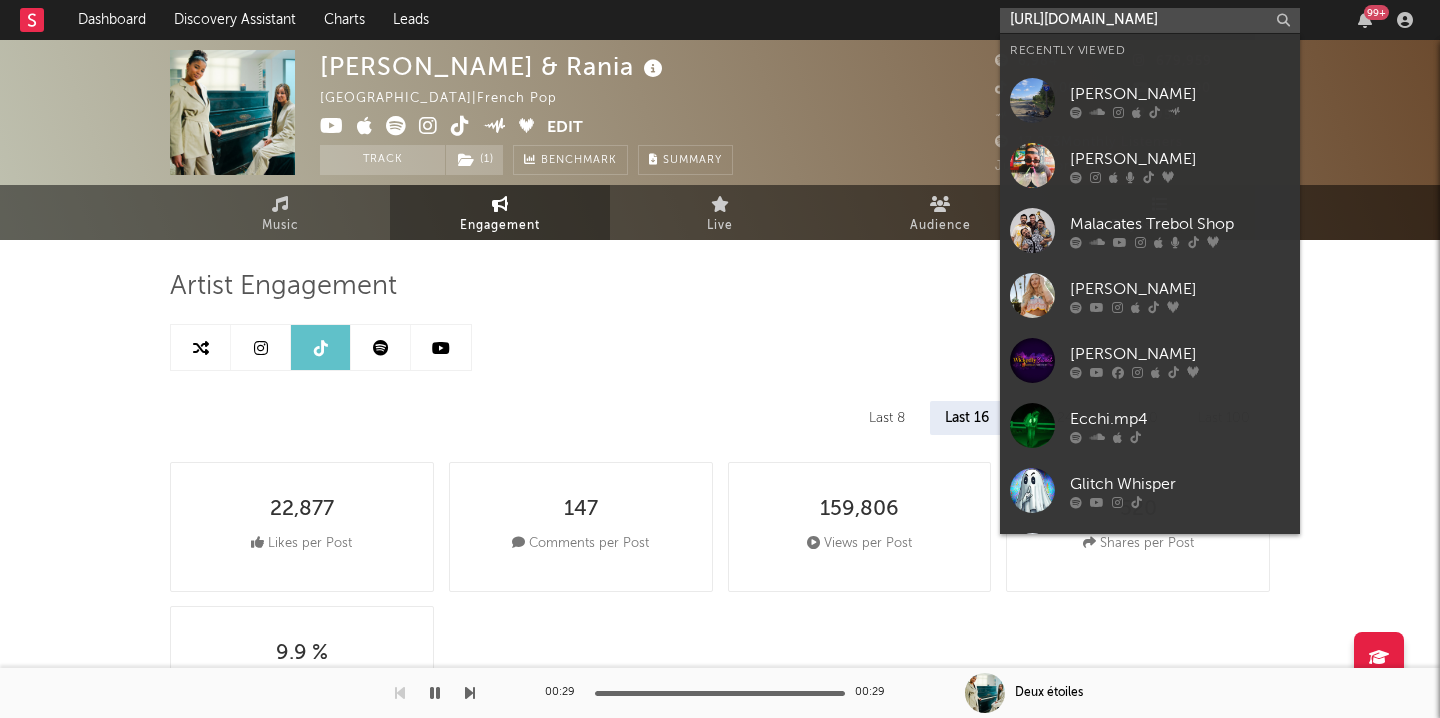 type on "[URL][DOMAIN_NAME]" 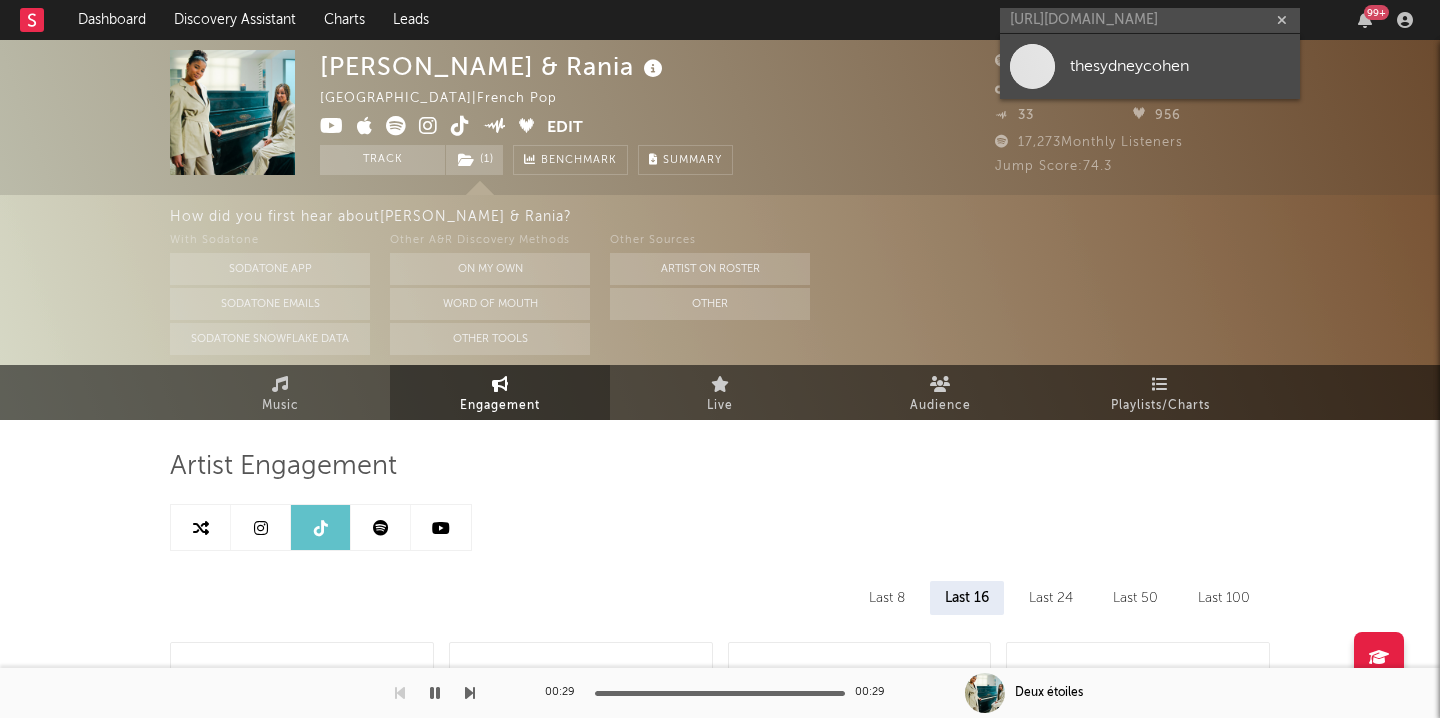 click on "thesydneycohen" at bounding box center [1180, 66] 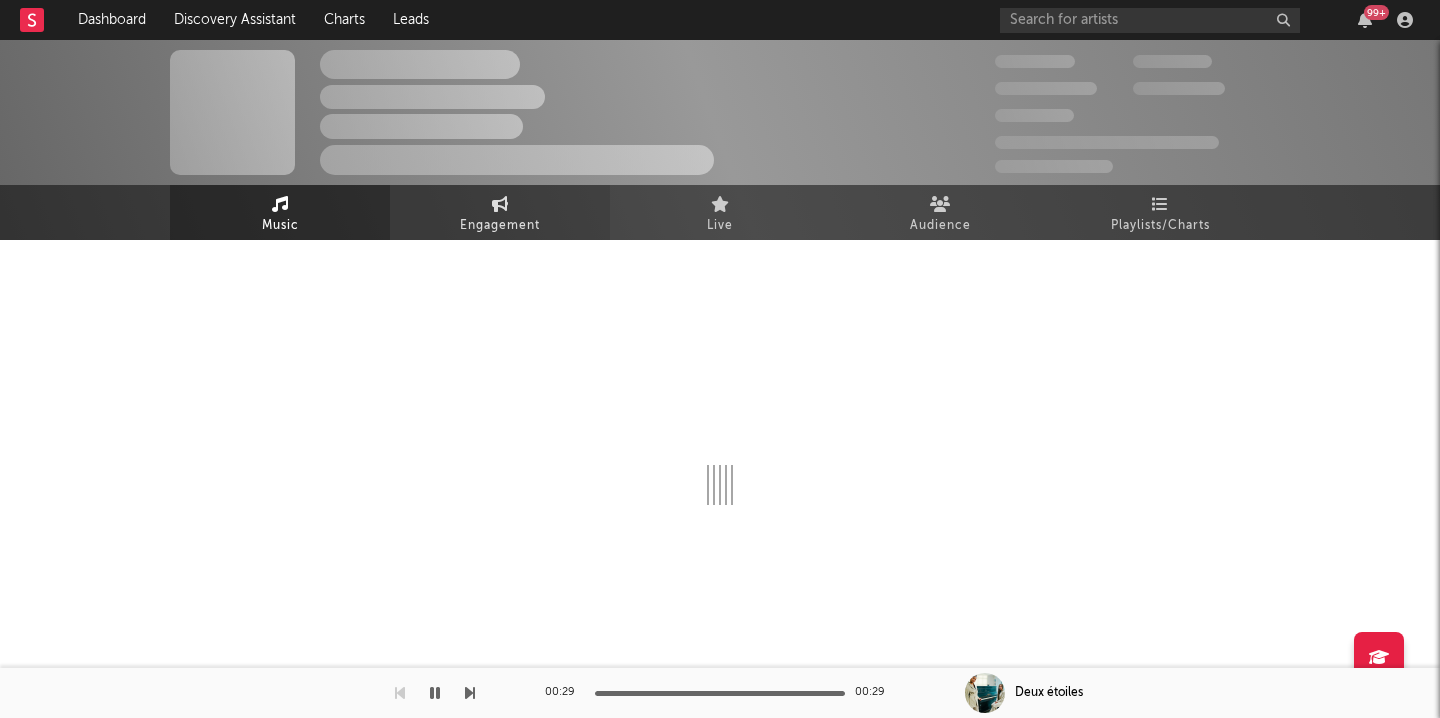select on "1w" 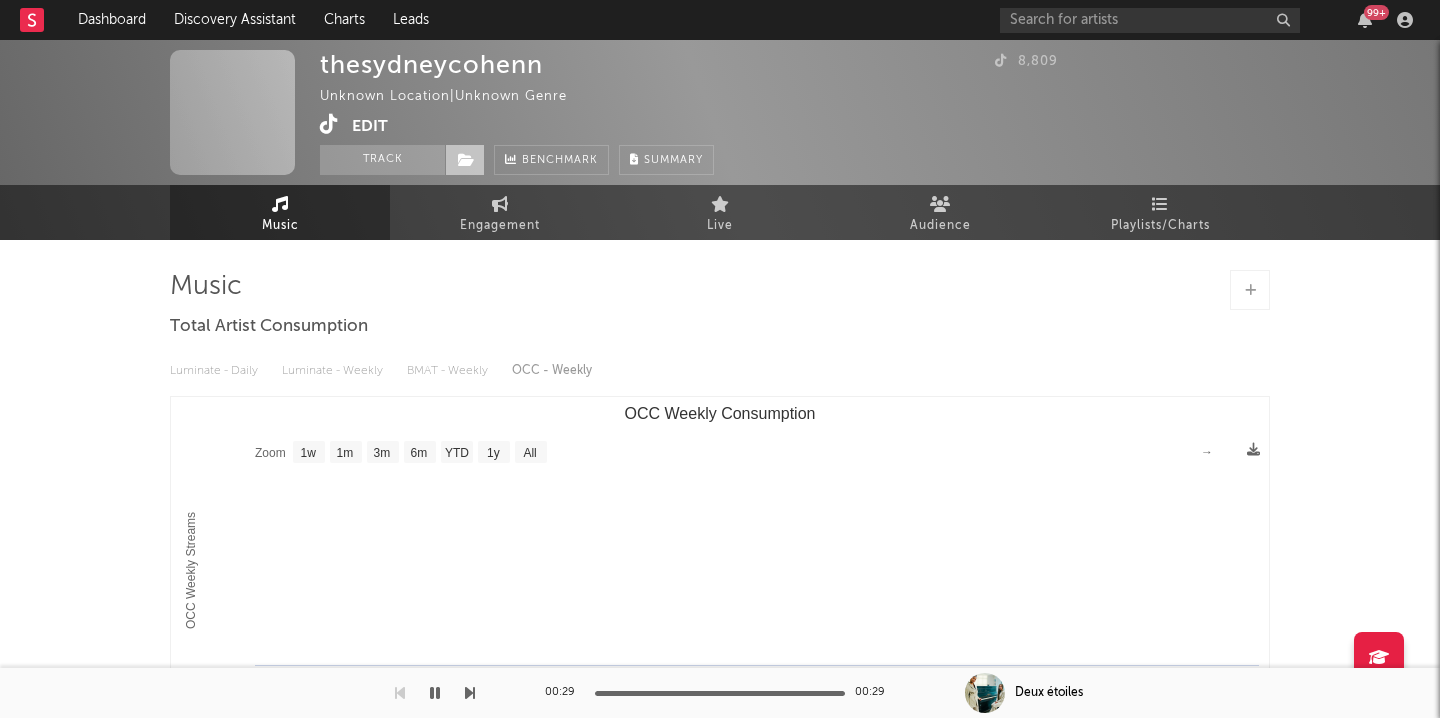 click at bounding box center [466, 160] 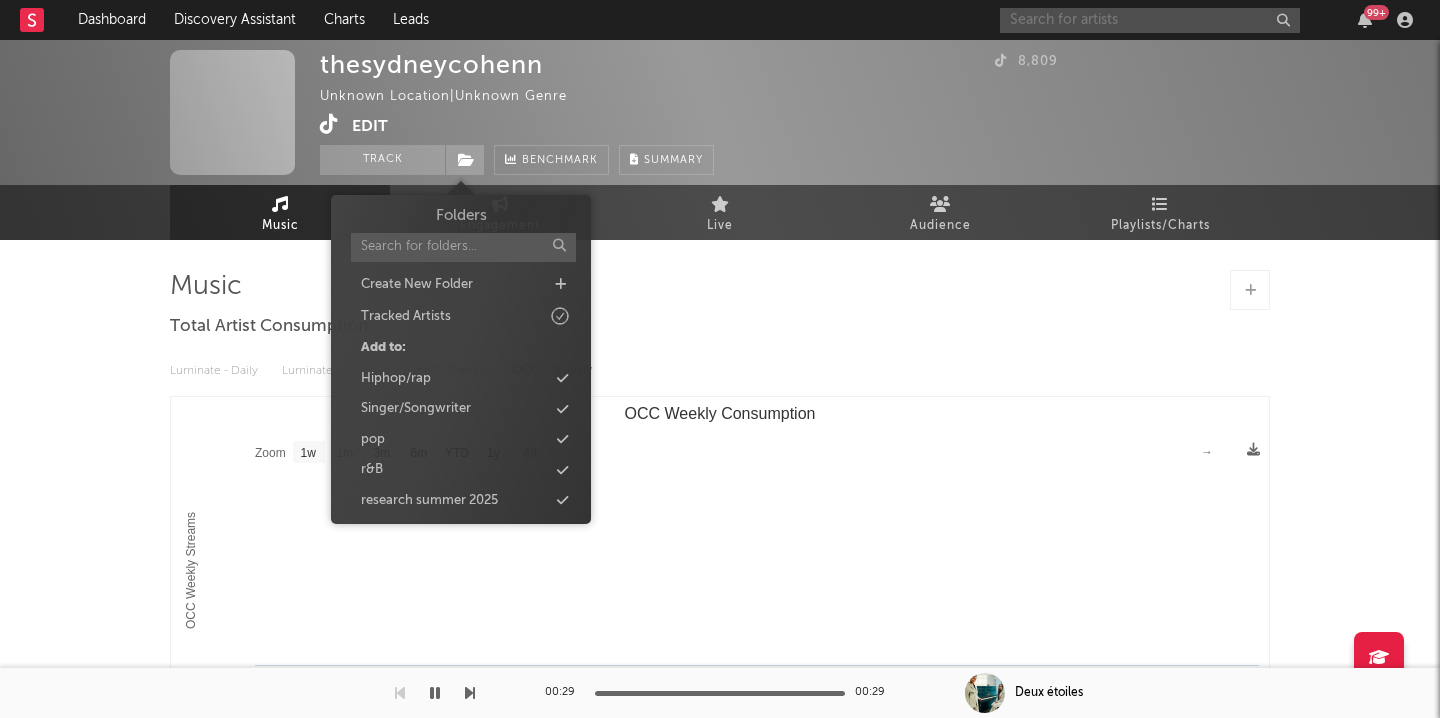 click at bounding box center (1150, 20) 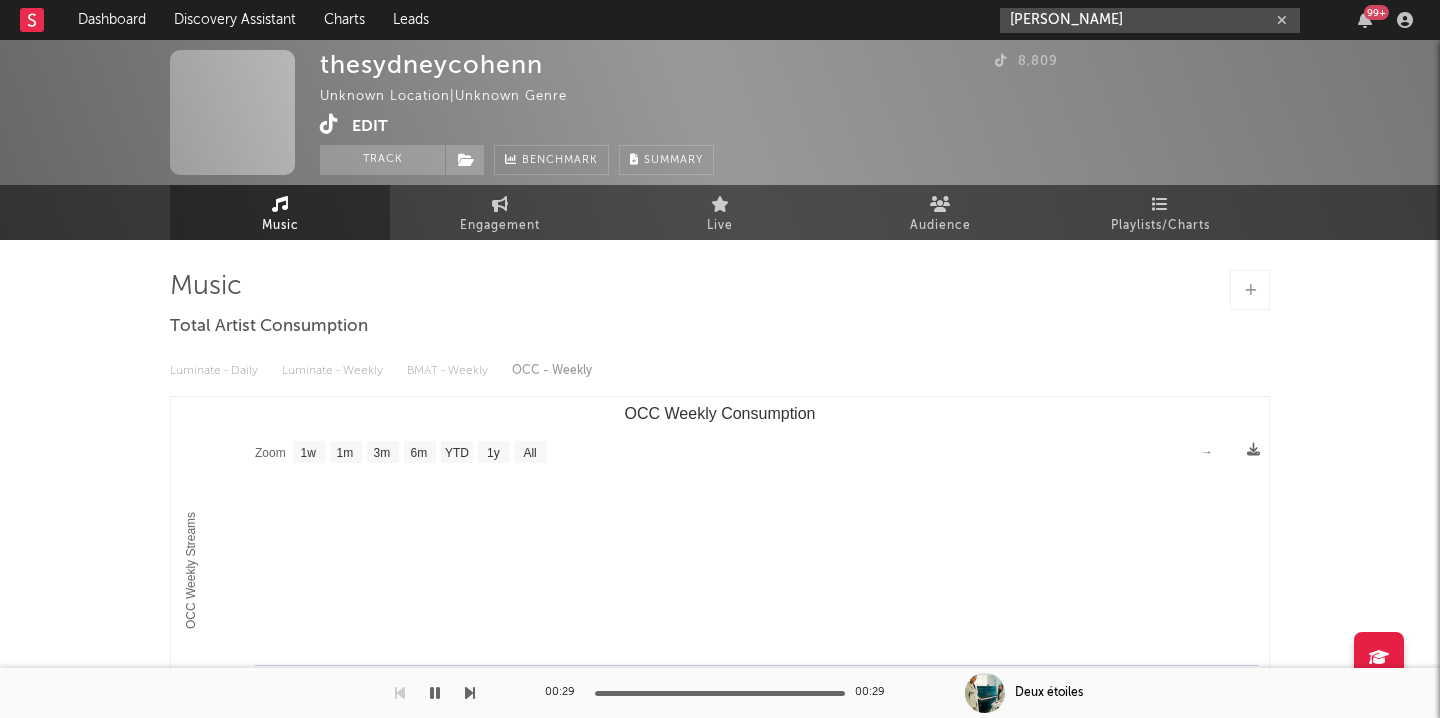 type on "[PERSON_NAME]" 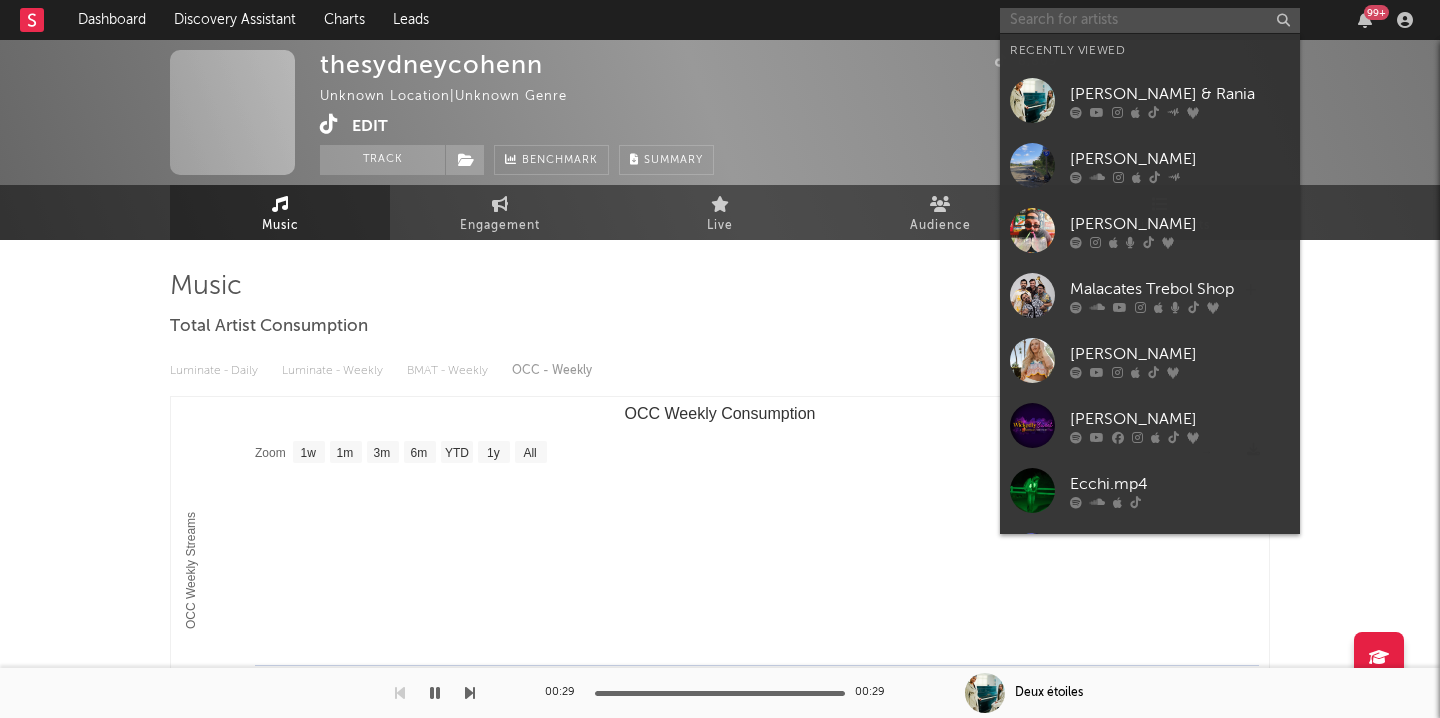 paste on "[URL][DOMAIN_NAME]" 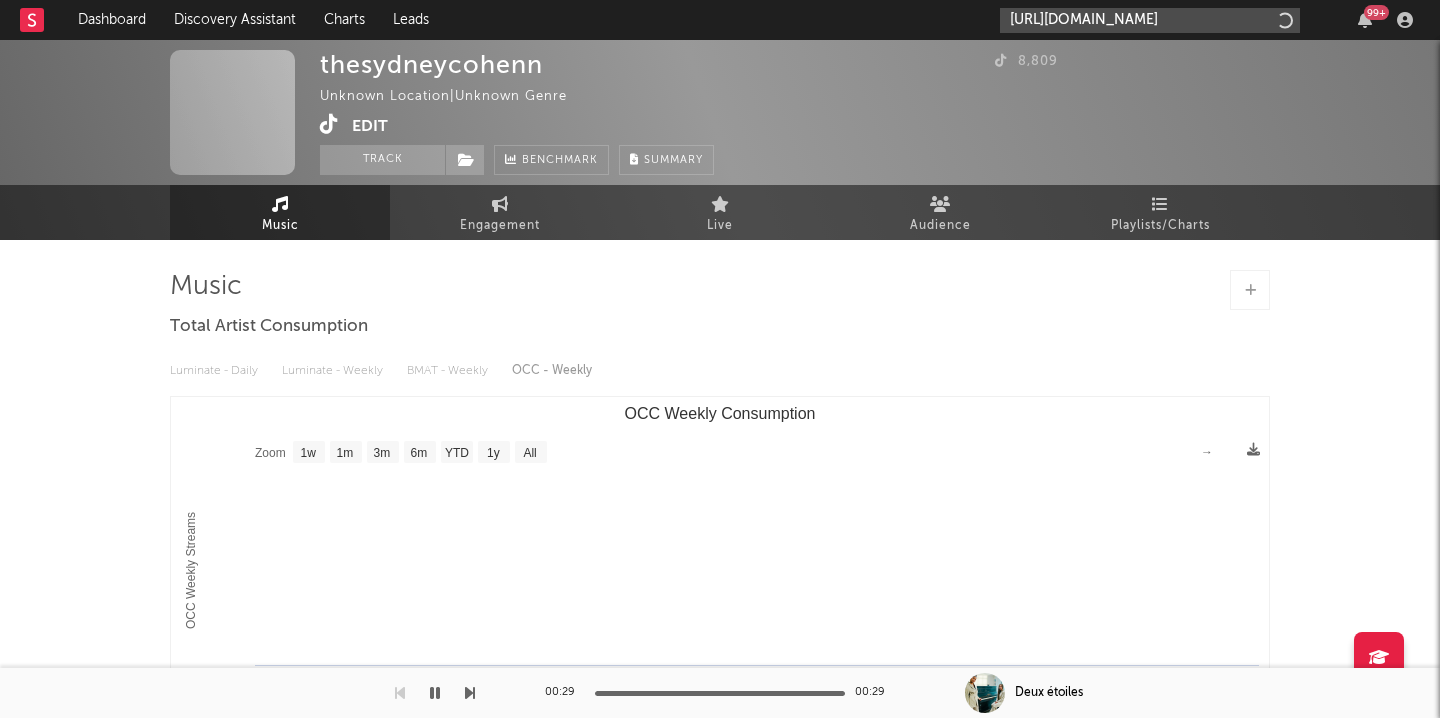 scroll, scrollTop: 0, scrollLeft: 124, axis: horizontal 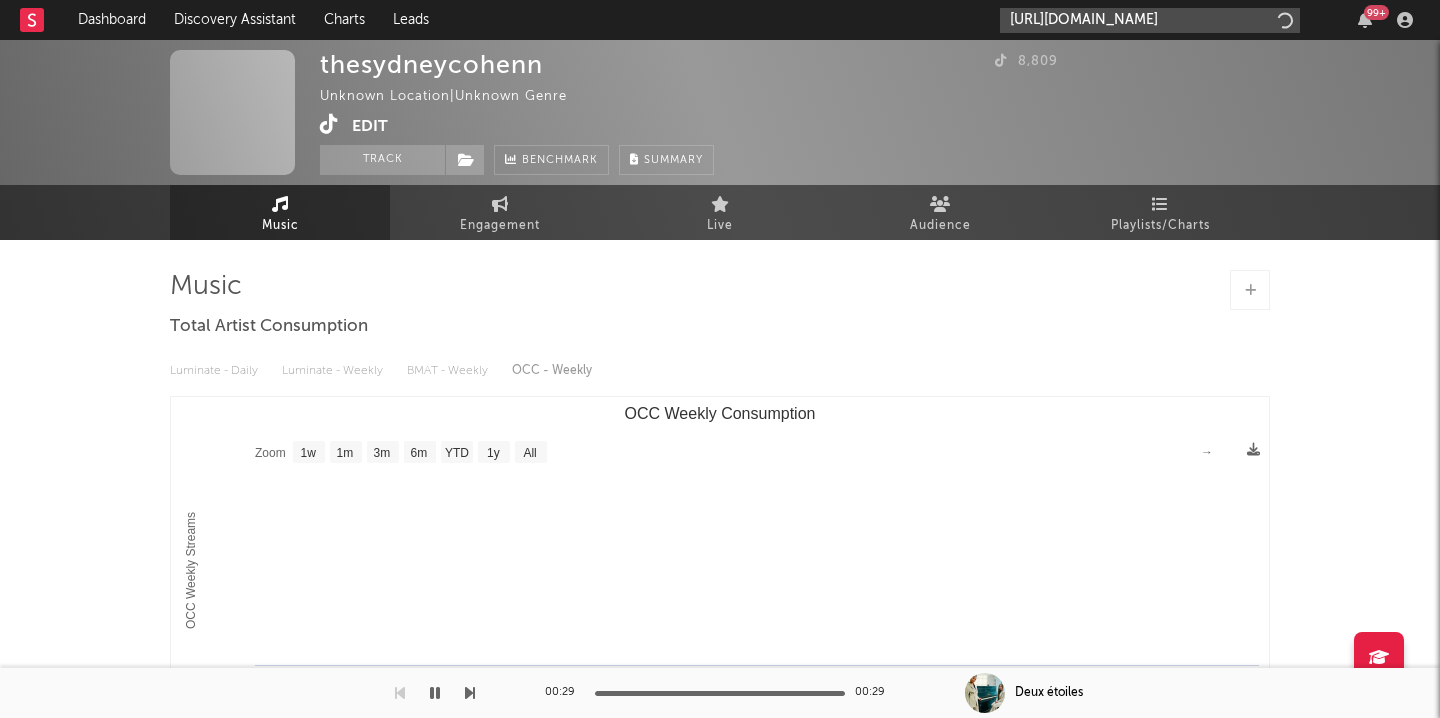 type on "[URL][DOMAIN_NAME]" 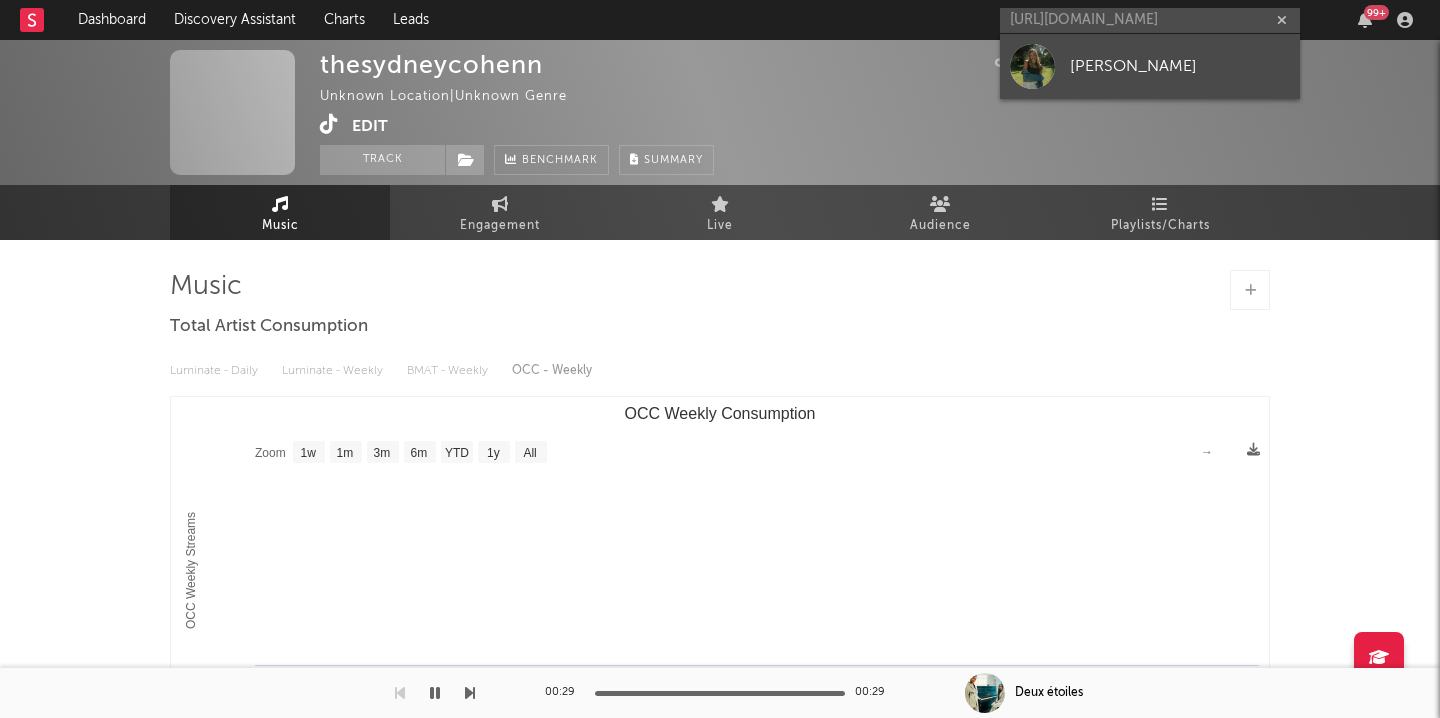 click on "[PERSON_NAME]" at bounding box center [1180, 66] 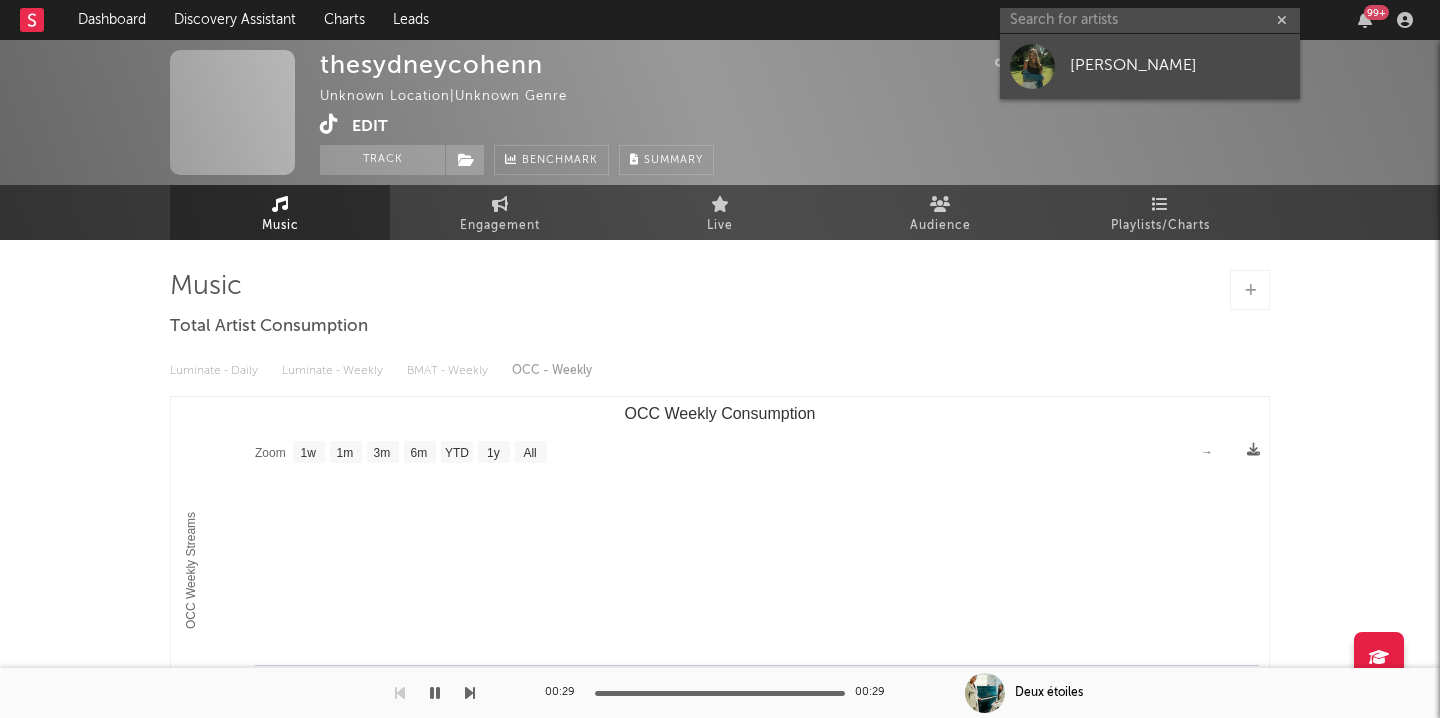 scroll, scrollTop: 0, scrollLeft: 0, axis: both 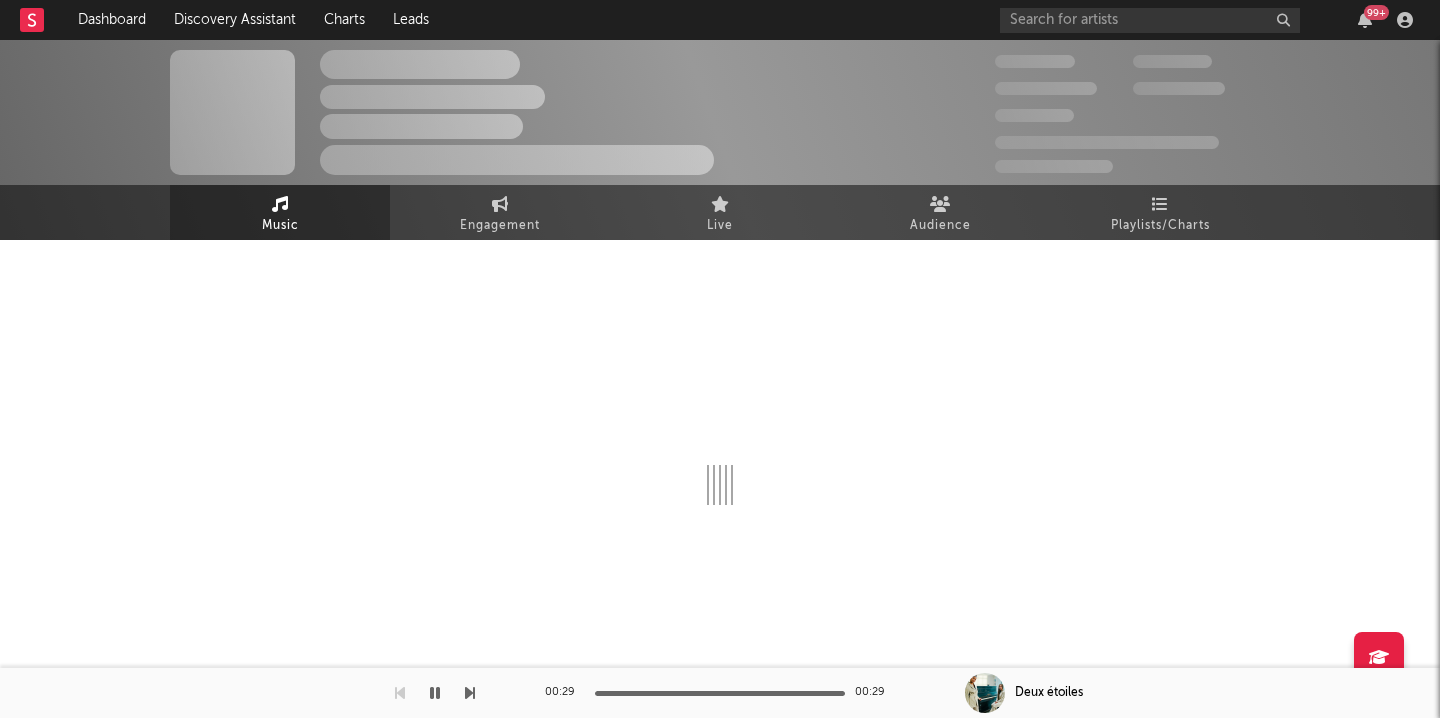 select on "1w" 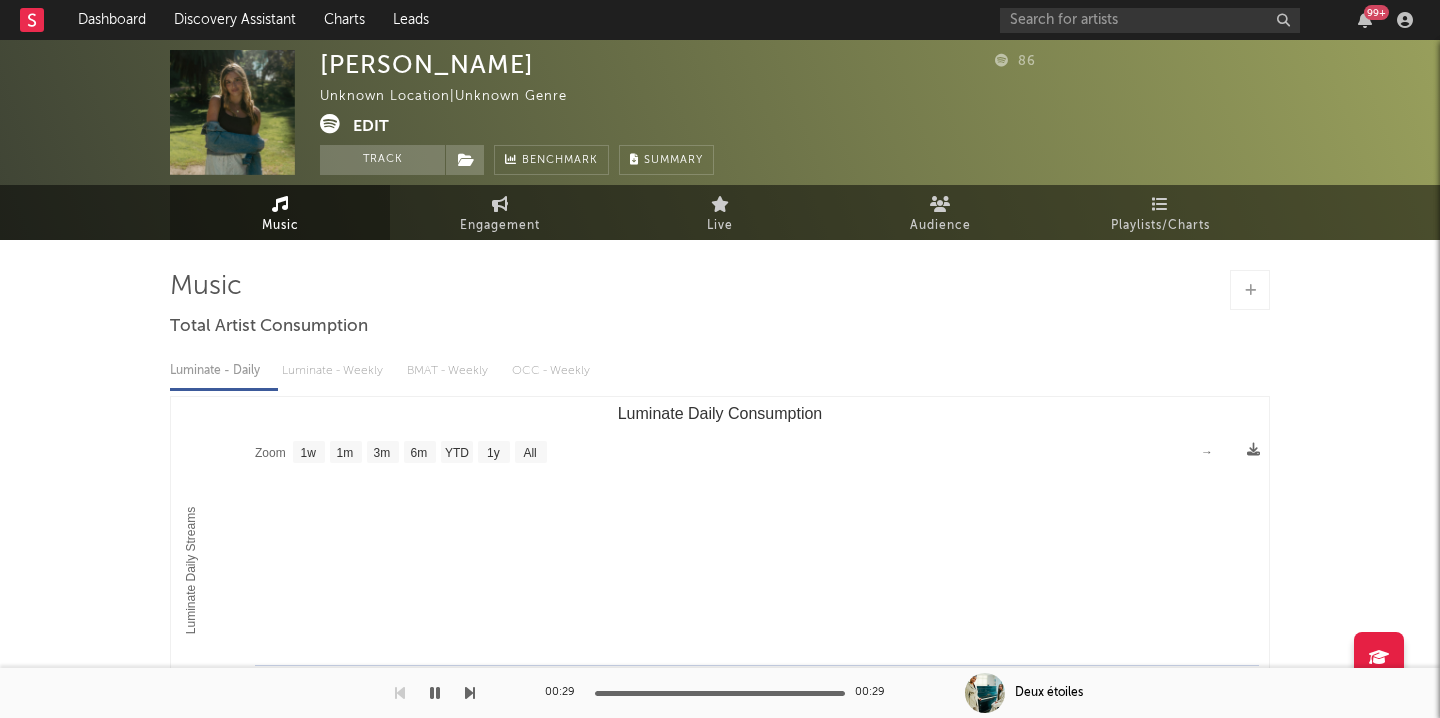 click on "Edit" at bounding box center (371, 126) 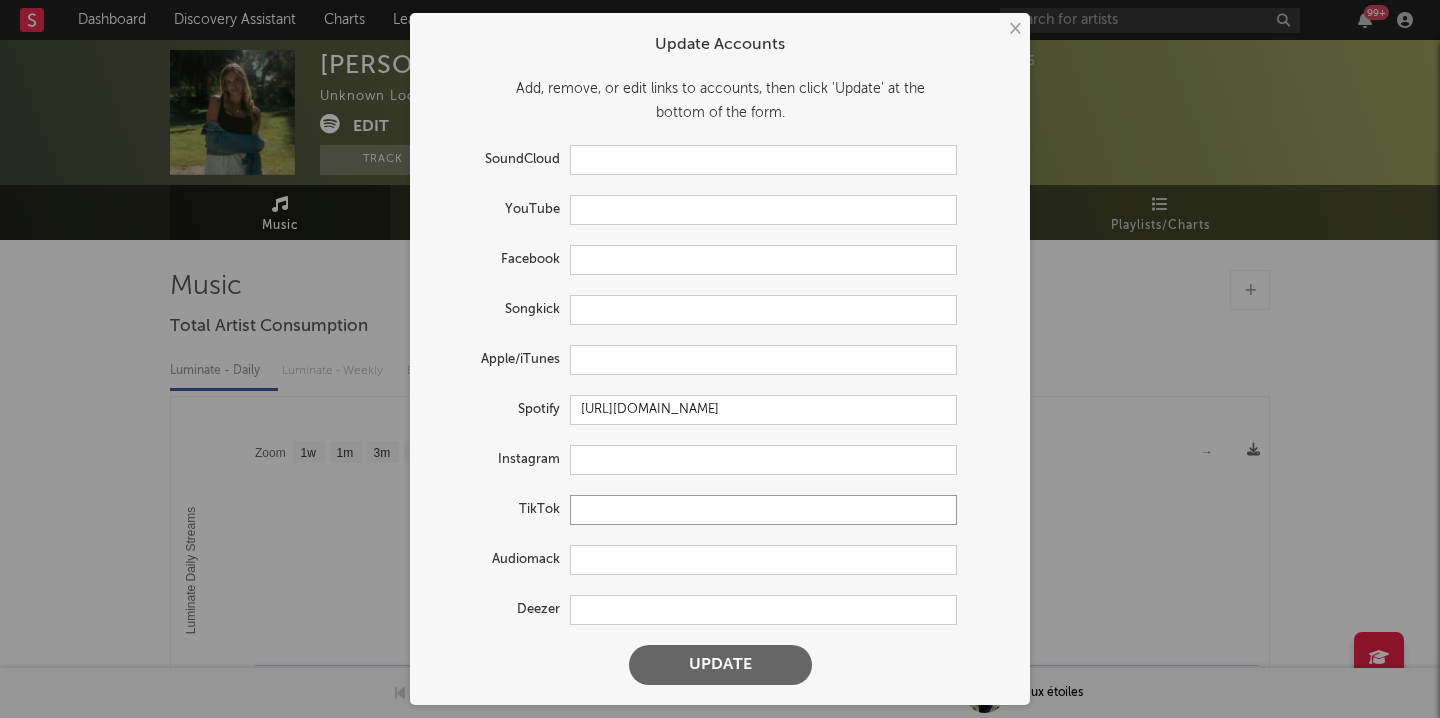 click at bounding box center (763, 510) 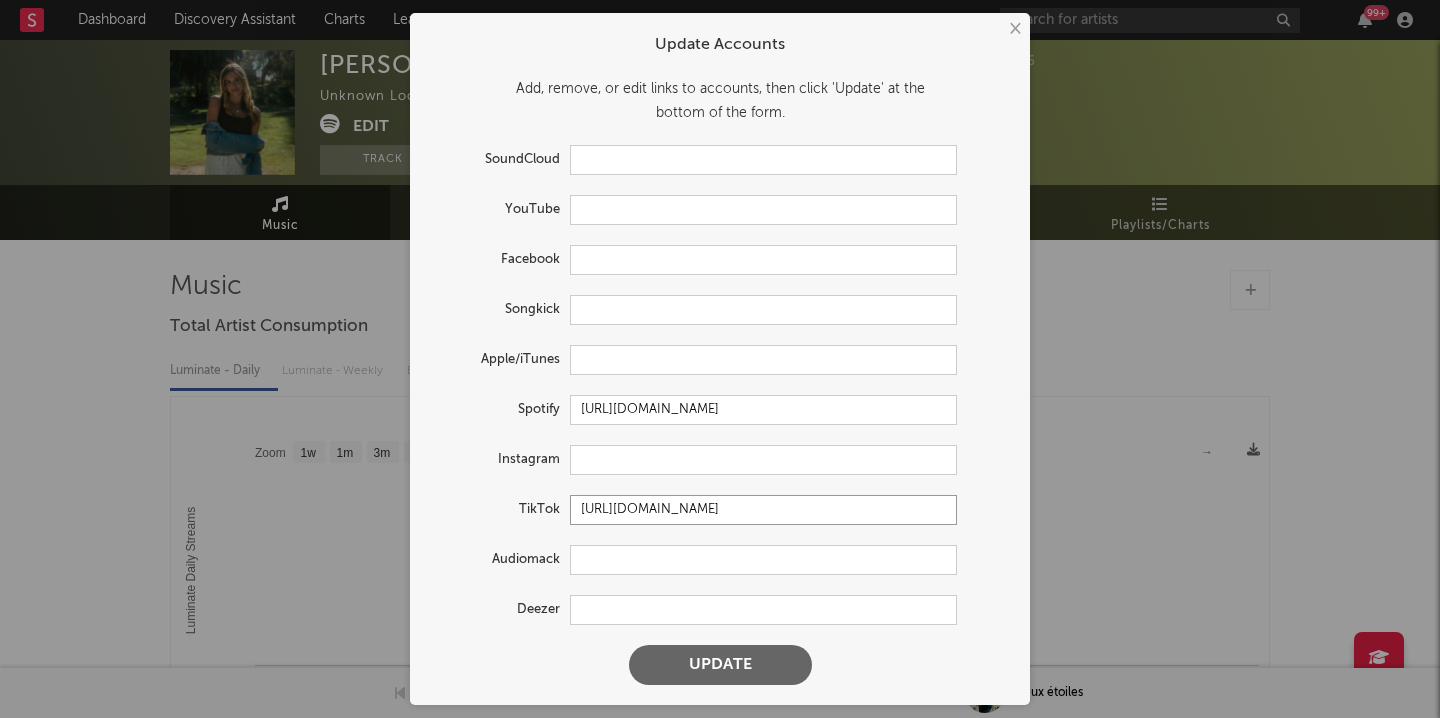 type on "[URL][DOMAIN_NAME]" 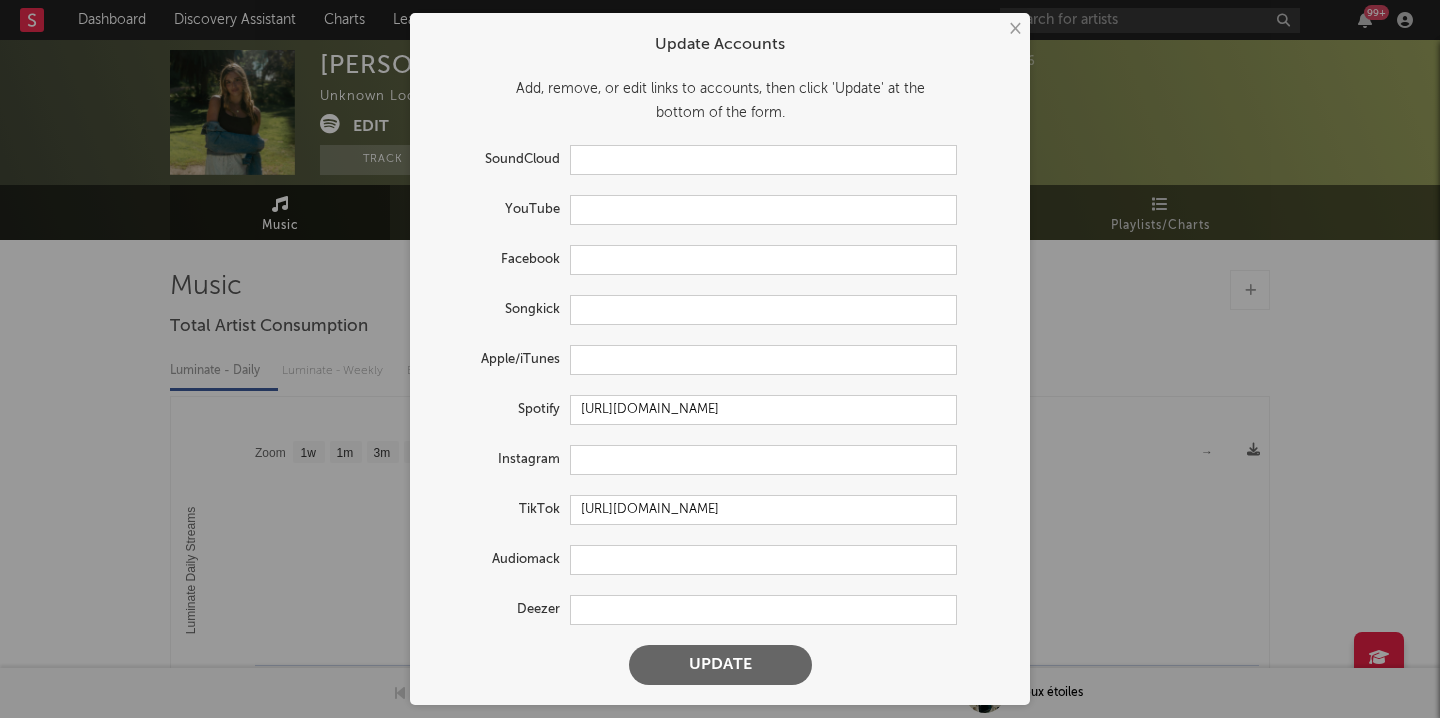 click on "Update" at bounding box center [720, 665] 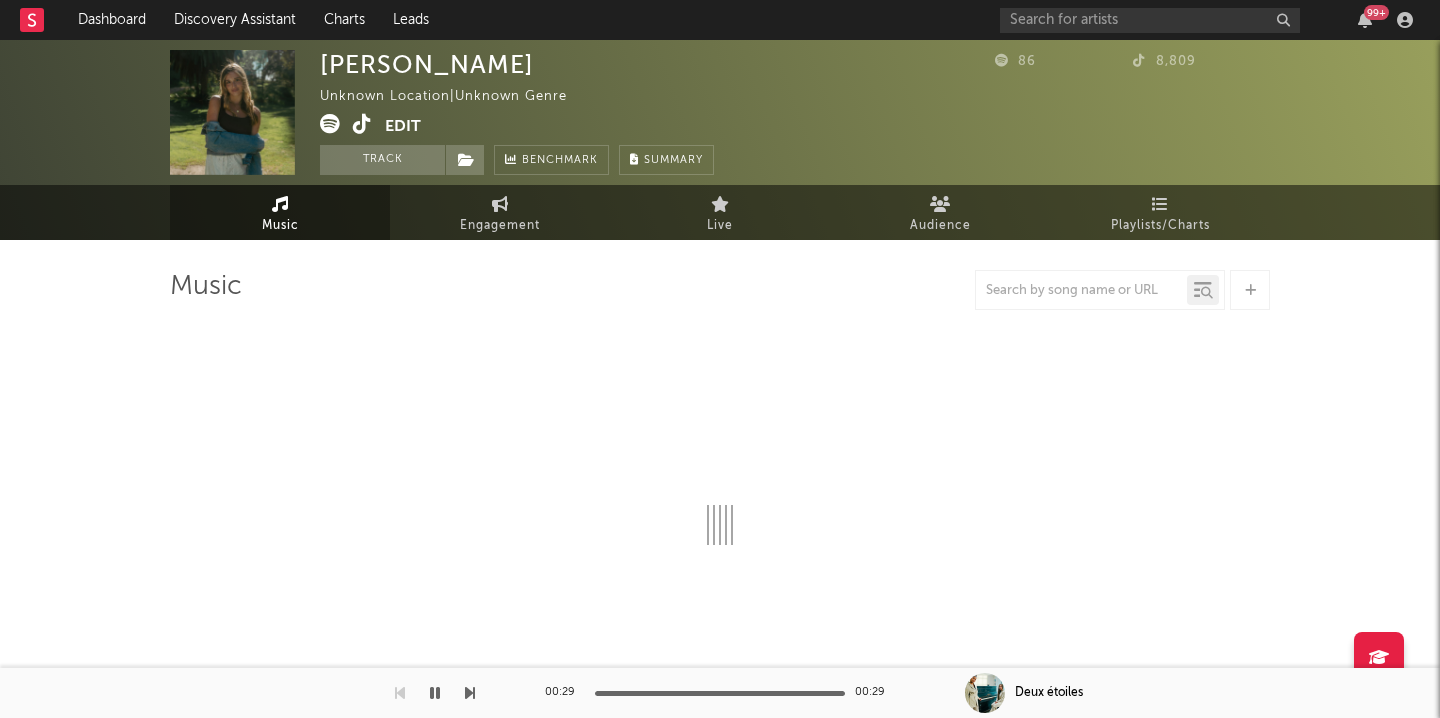 select on "1w" 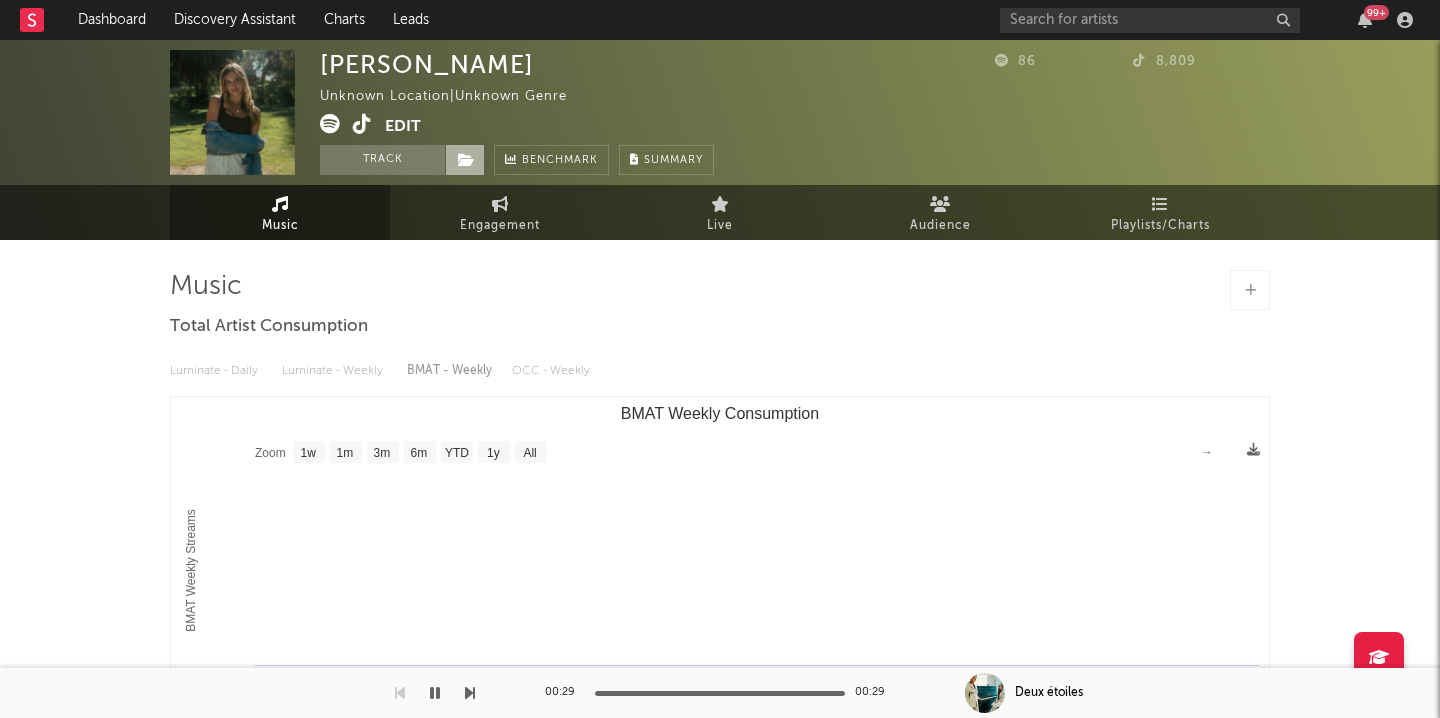 click at bounding box center (466, 160) 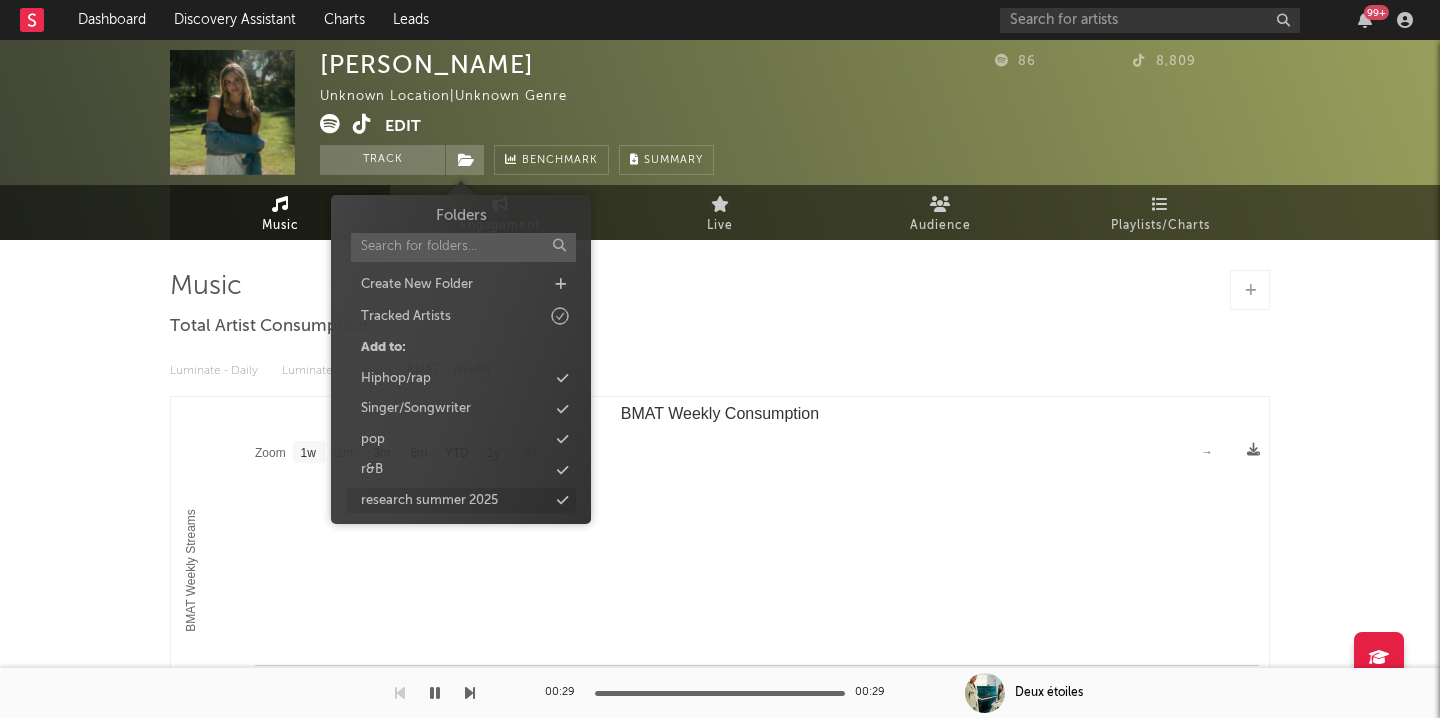 click at bounding box center (562, 500) 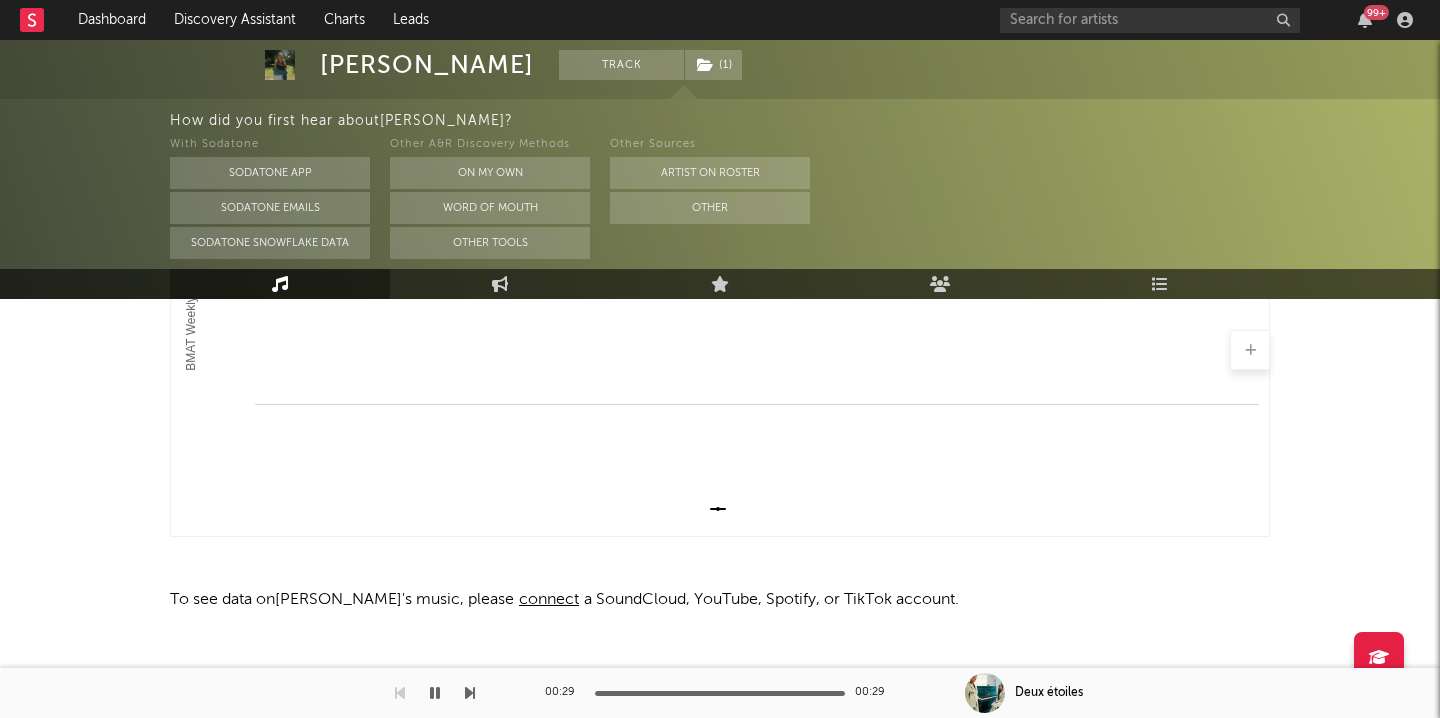 scroll, scrollTop: 0, scrollLeft: 0, axis: both 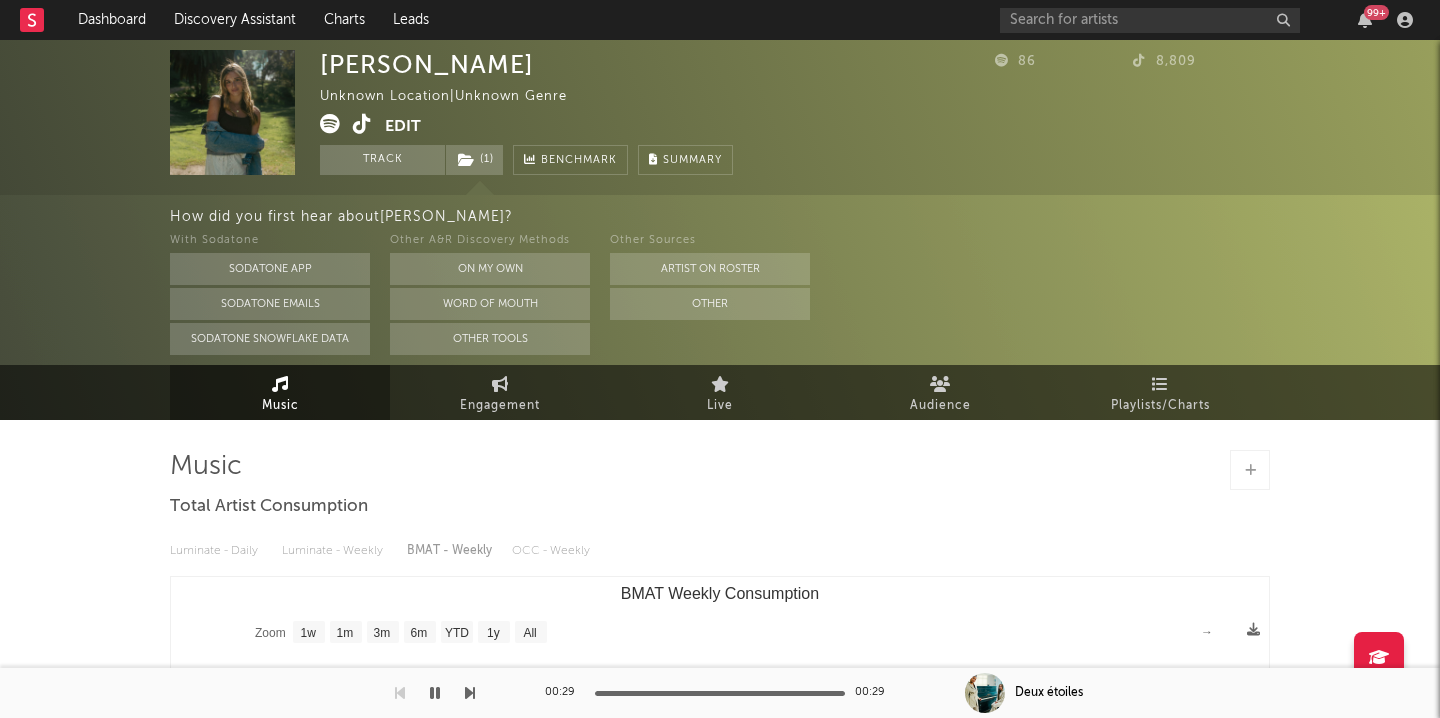 click at bounding box center [330, 124] 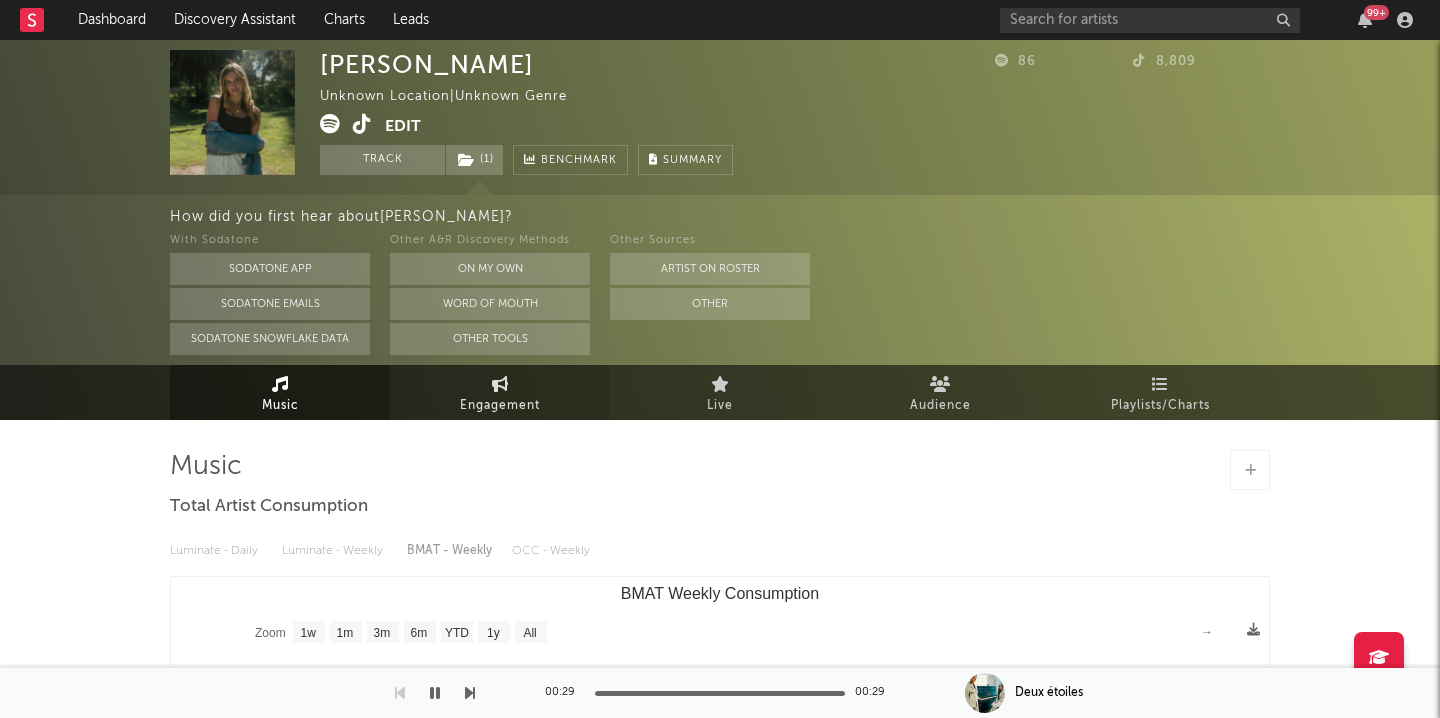 click on "Engagement" at bounding box center (500, 406) 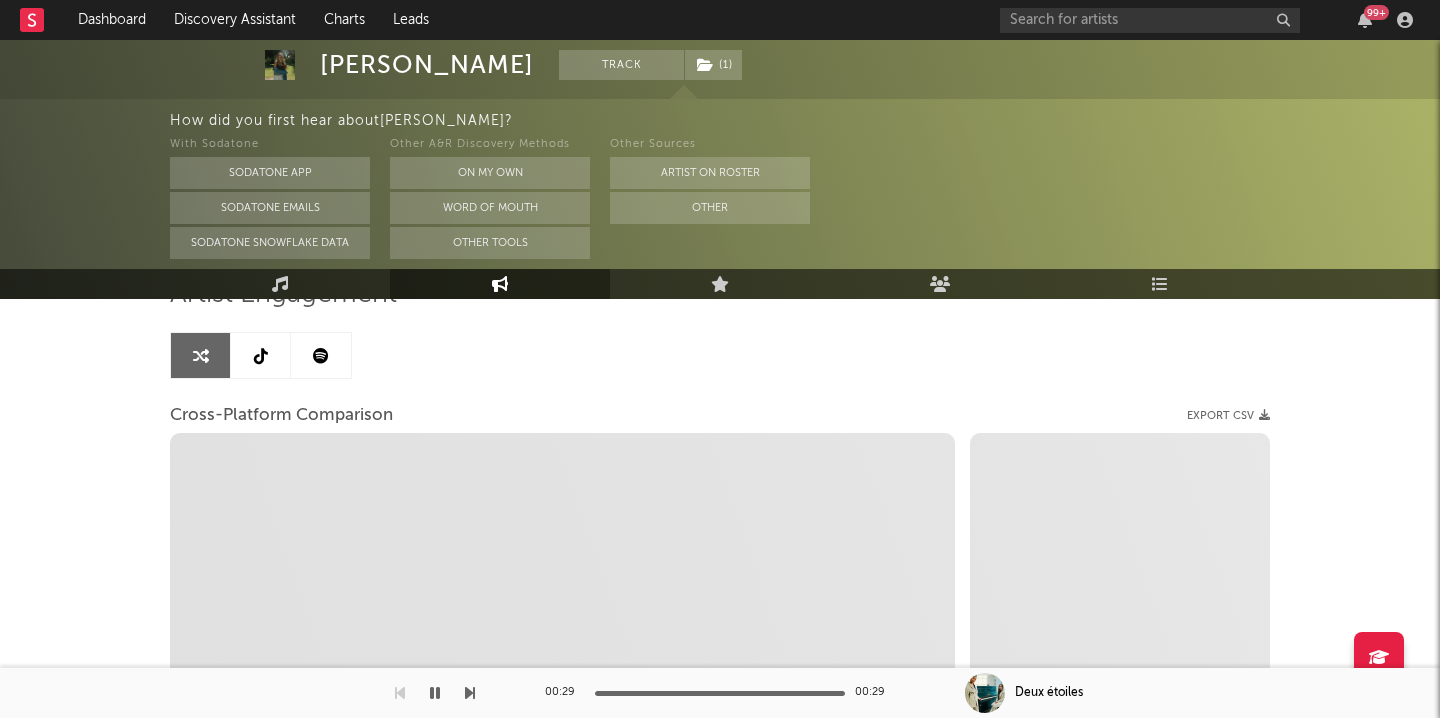 scroll, scrollTop: 133, scrollLeft: 0, axis: vertical 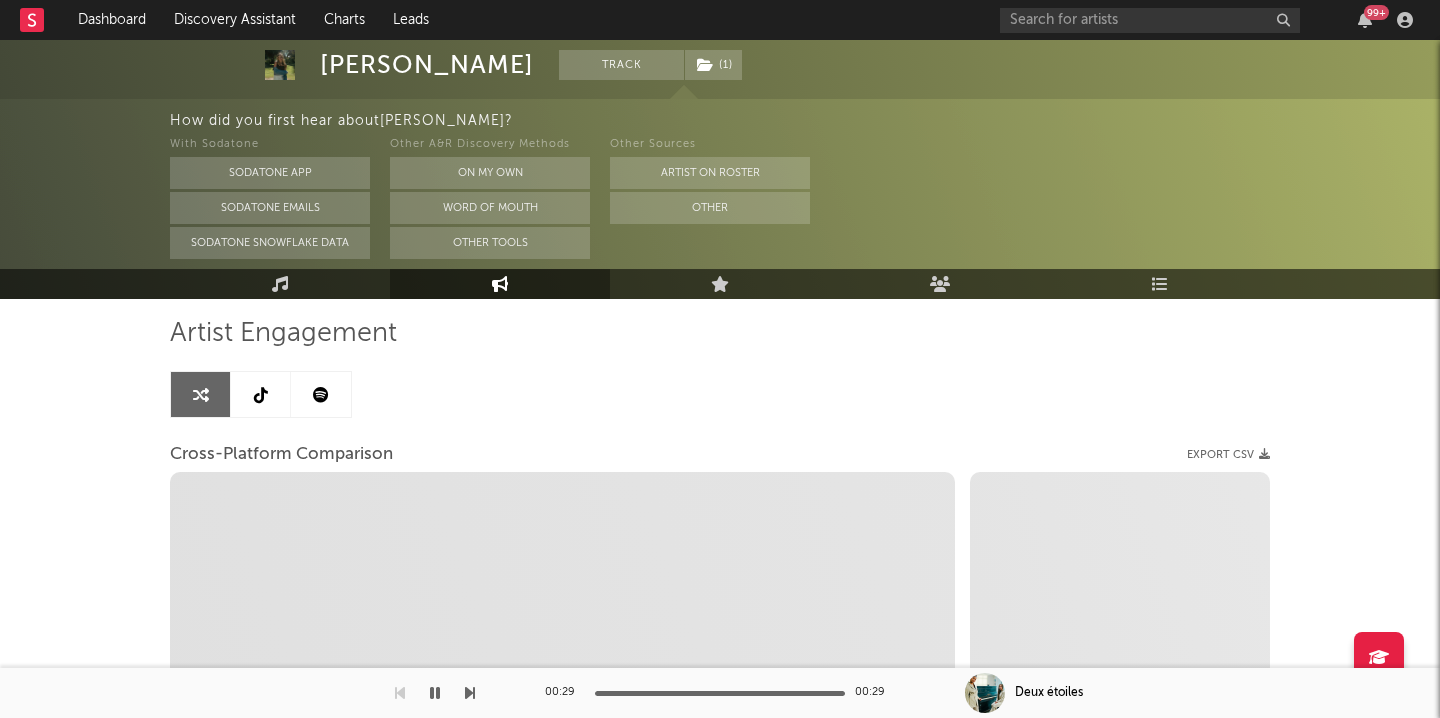 select on "1m" 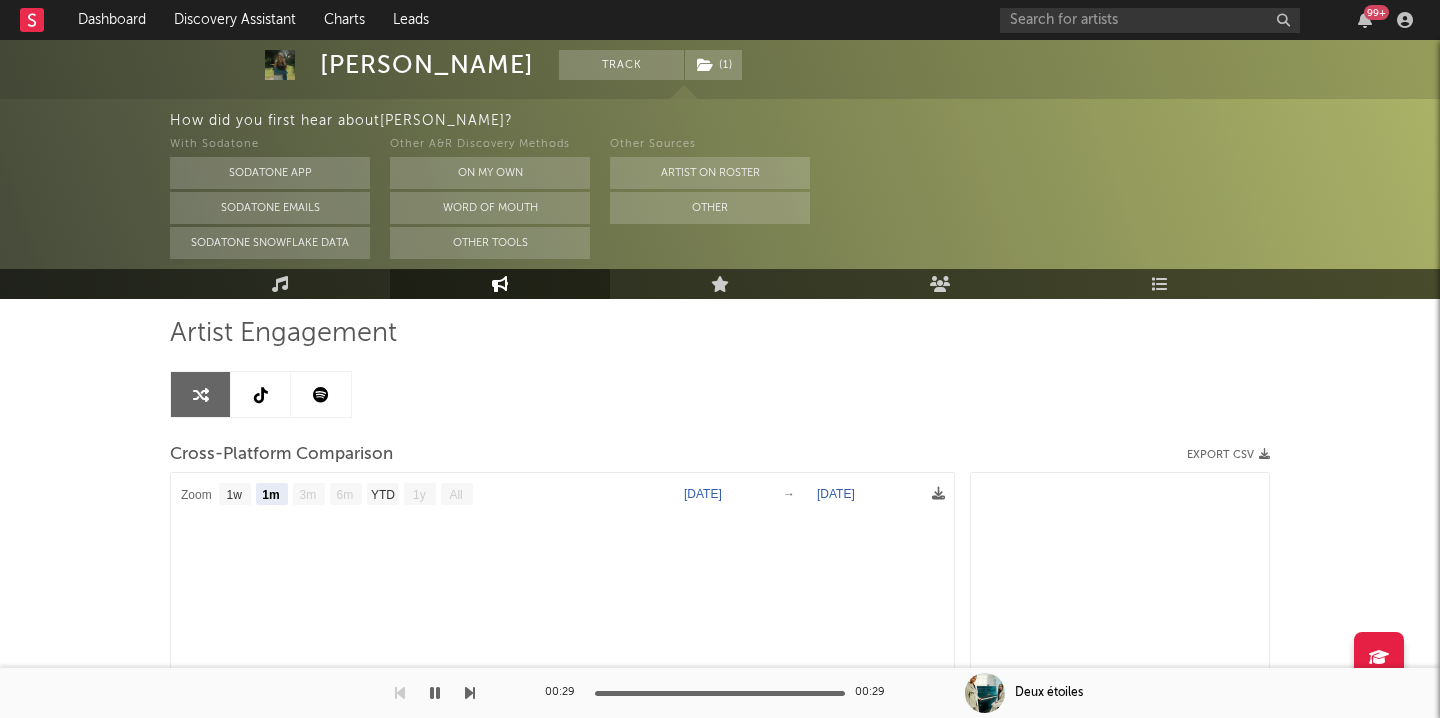 click at bounding box center (261, 394) 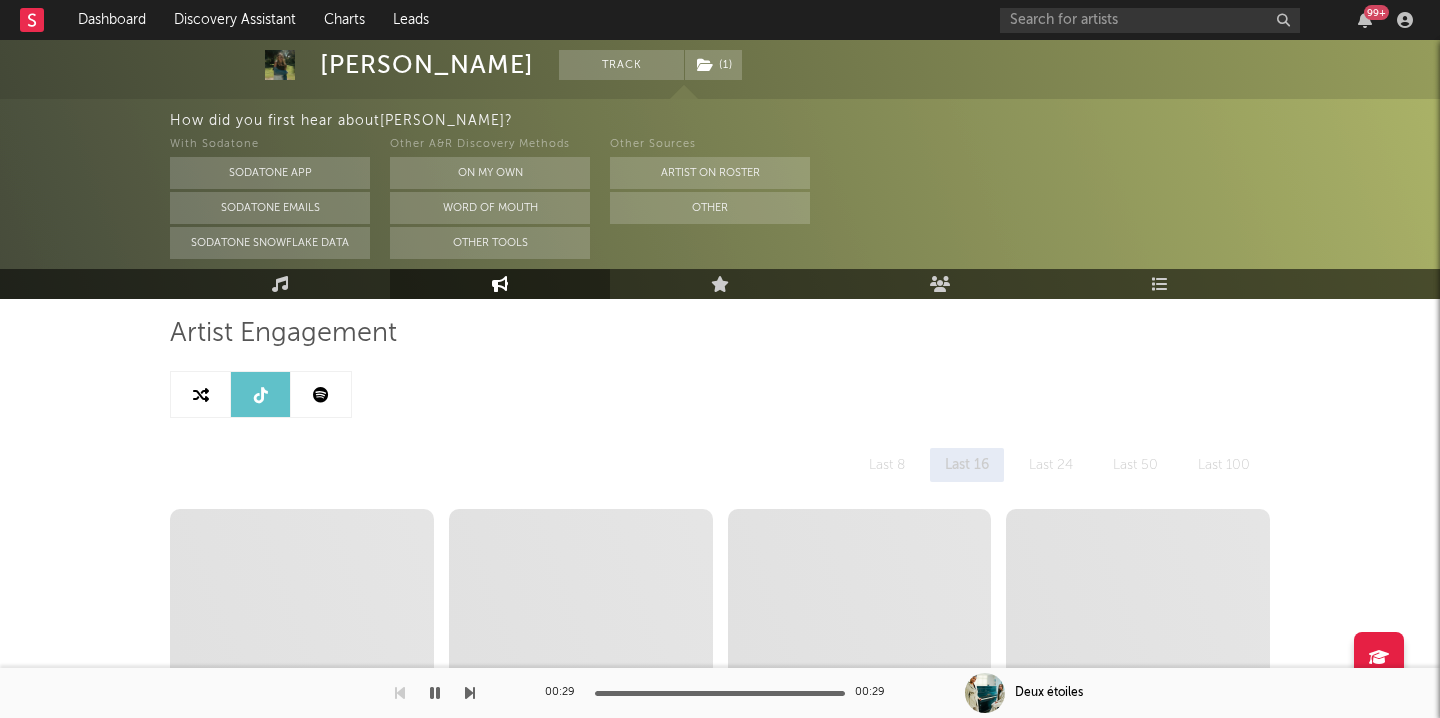 select on "1w" 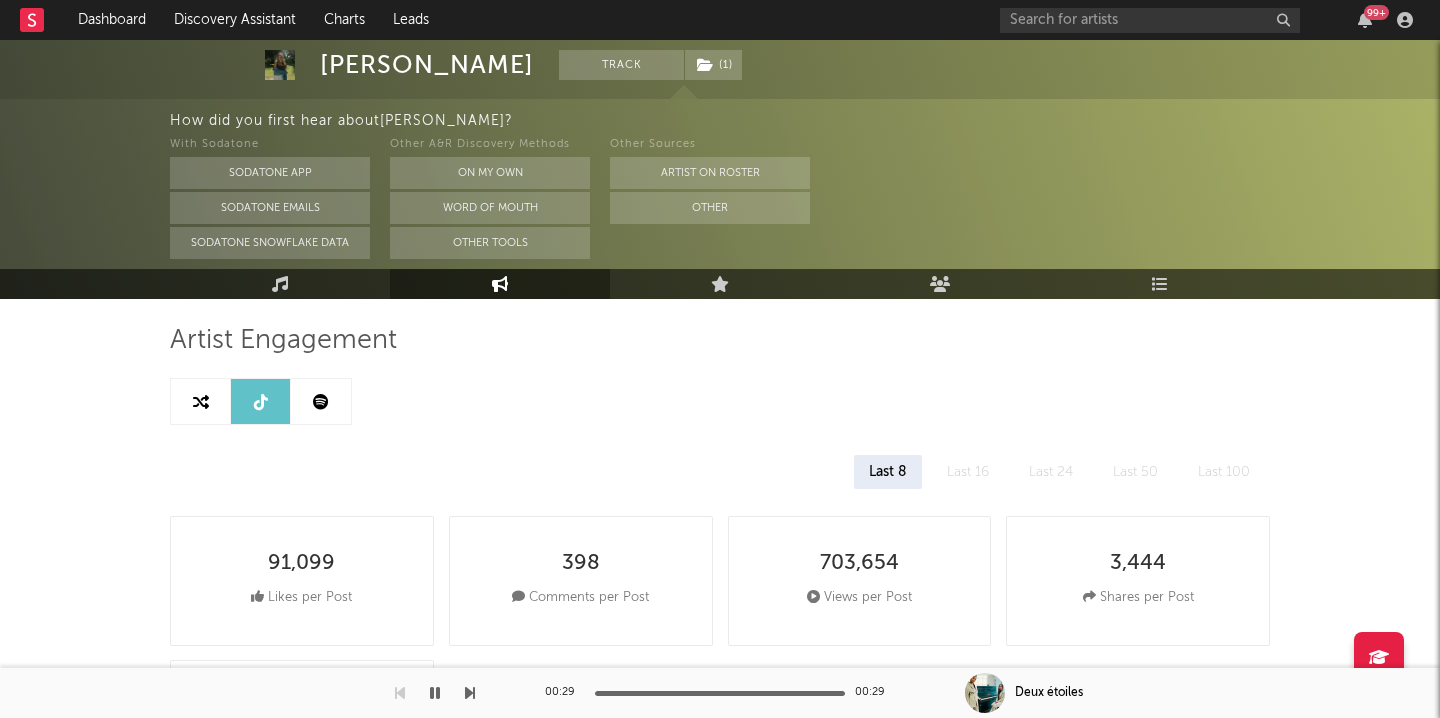 scroll, scrollTop: 0, scrollLeft: 0, axis: both 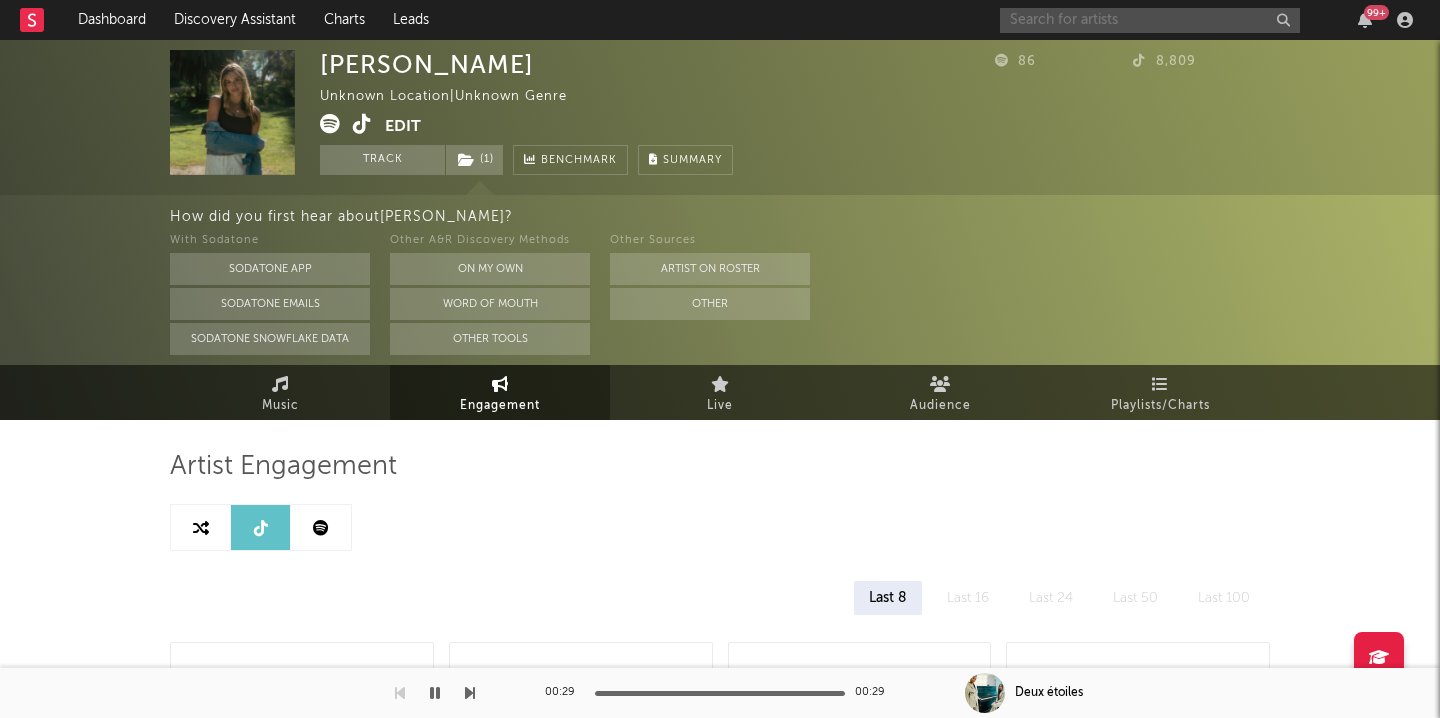 click at bounding box center [1150, 20] 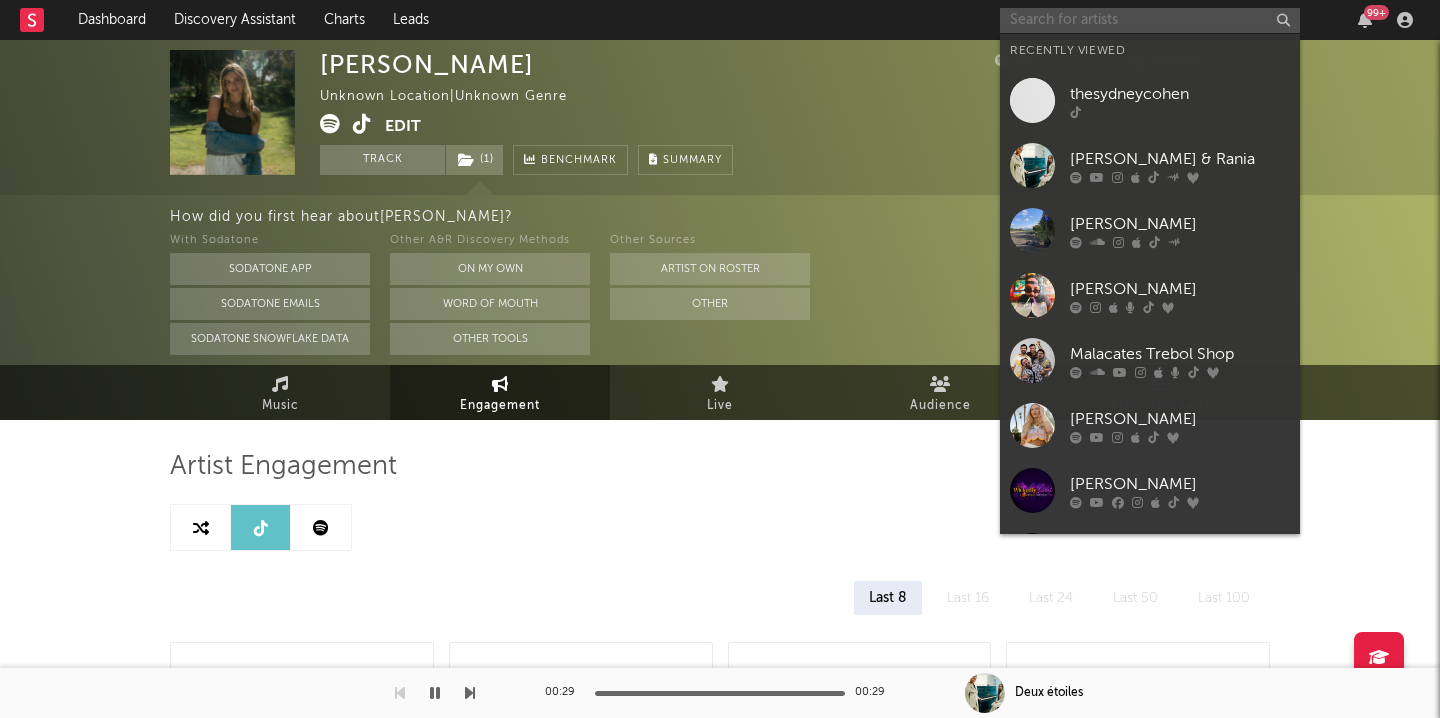 paste on "[URL][DOMAIN_NAME]" 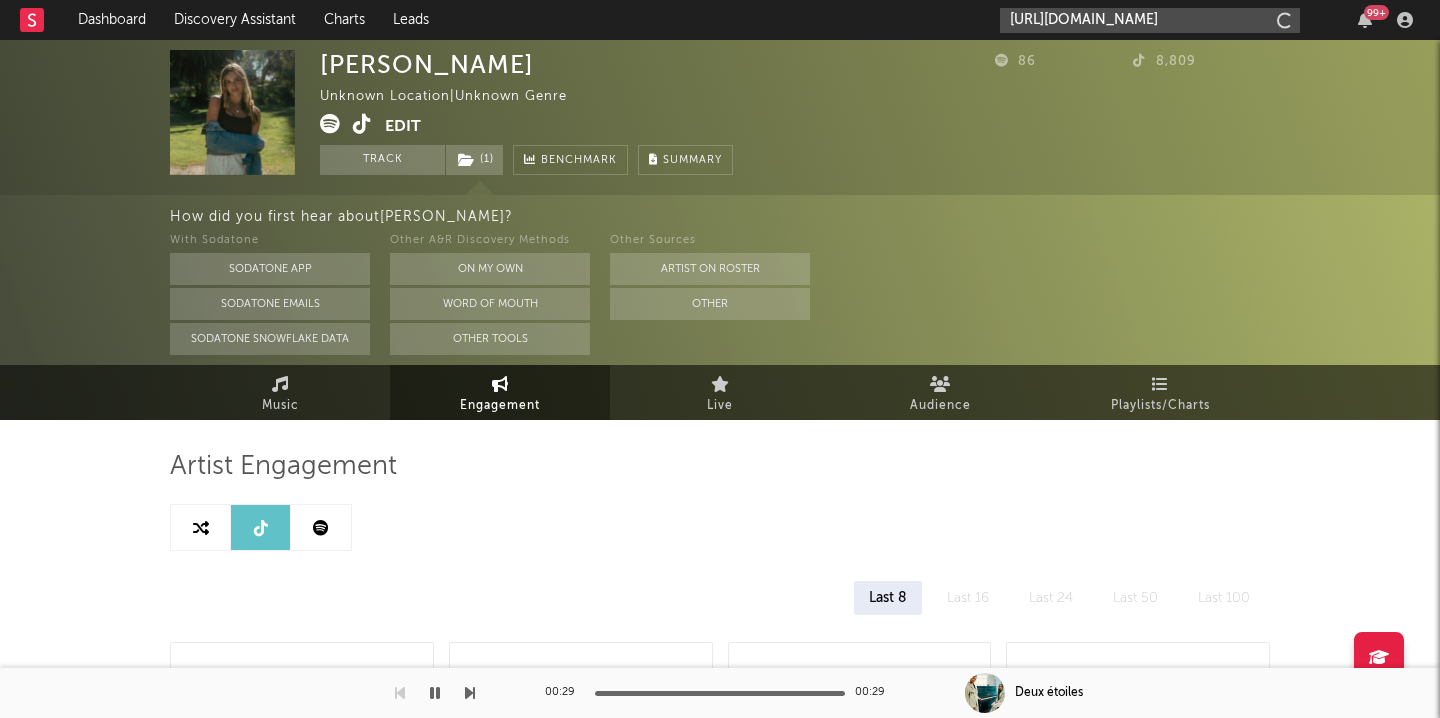 type on "[URL][DOMAIN_NAME]" 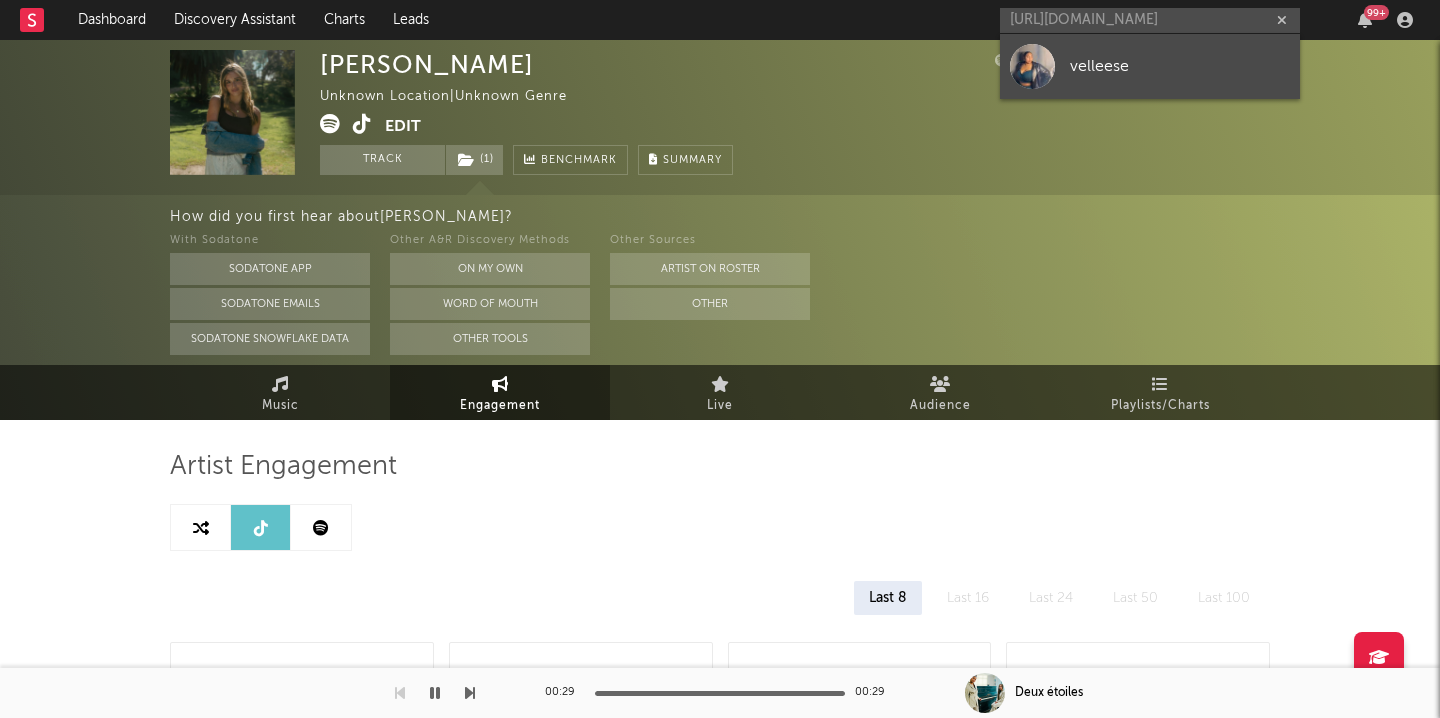 click on "velleese" at bounding box center [1150, 66] 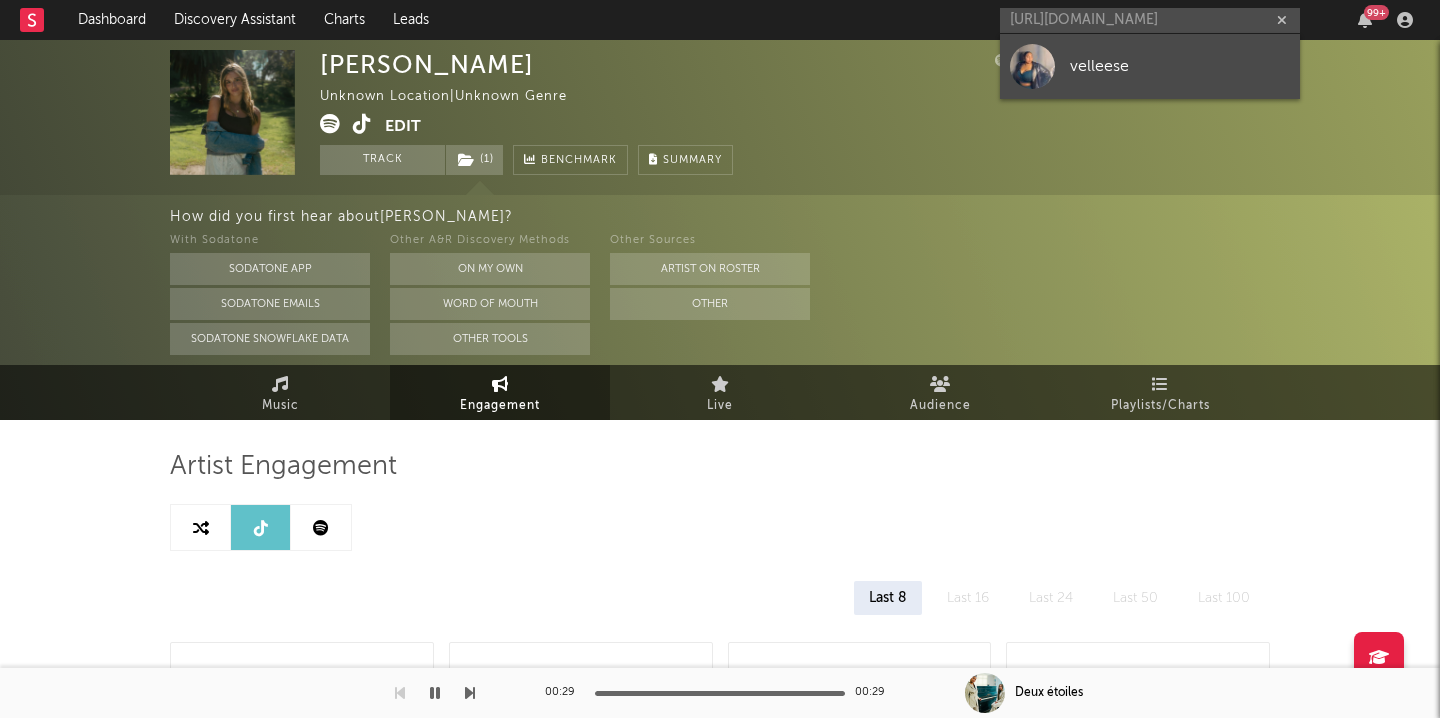 type 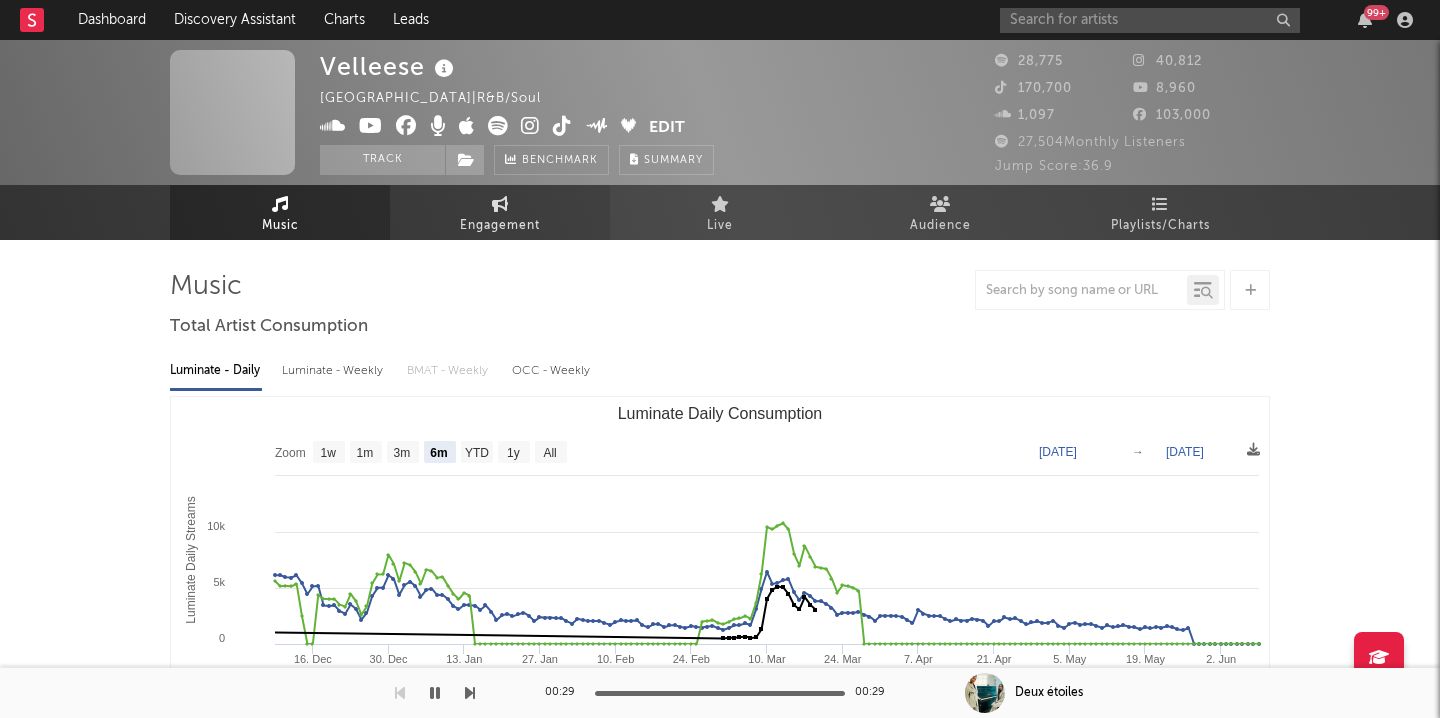 select on "6m" 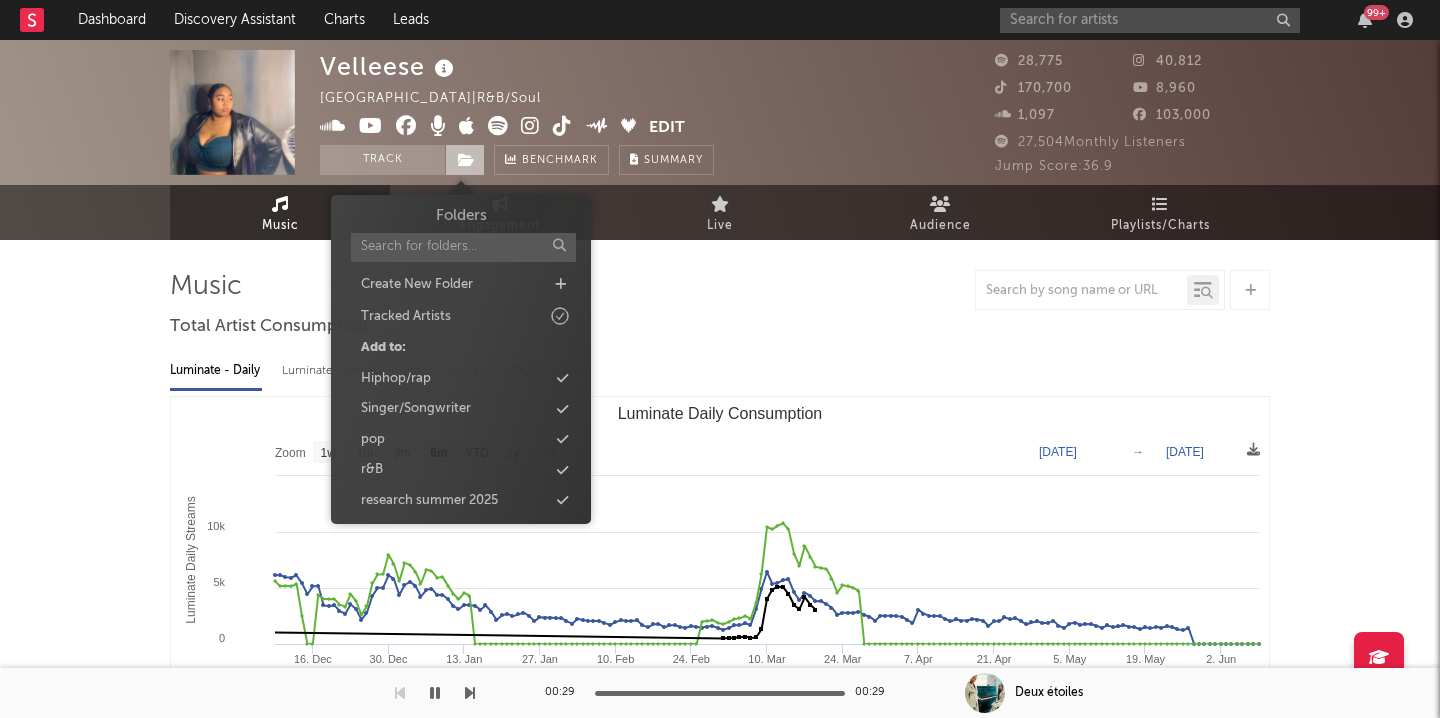 click at bounding box center (465, 160) 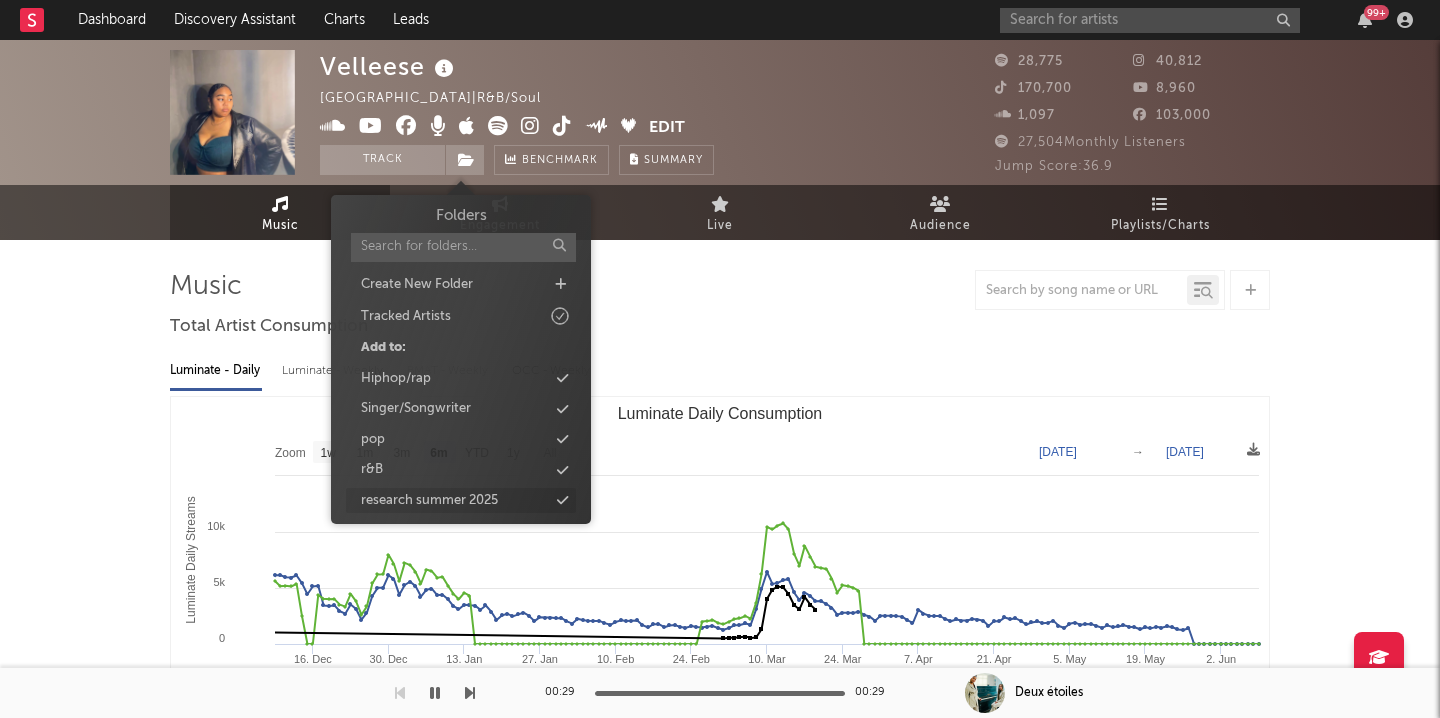 click at bounding box center [562, 500] 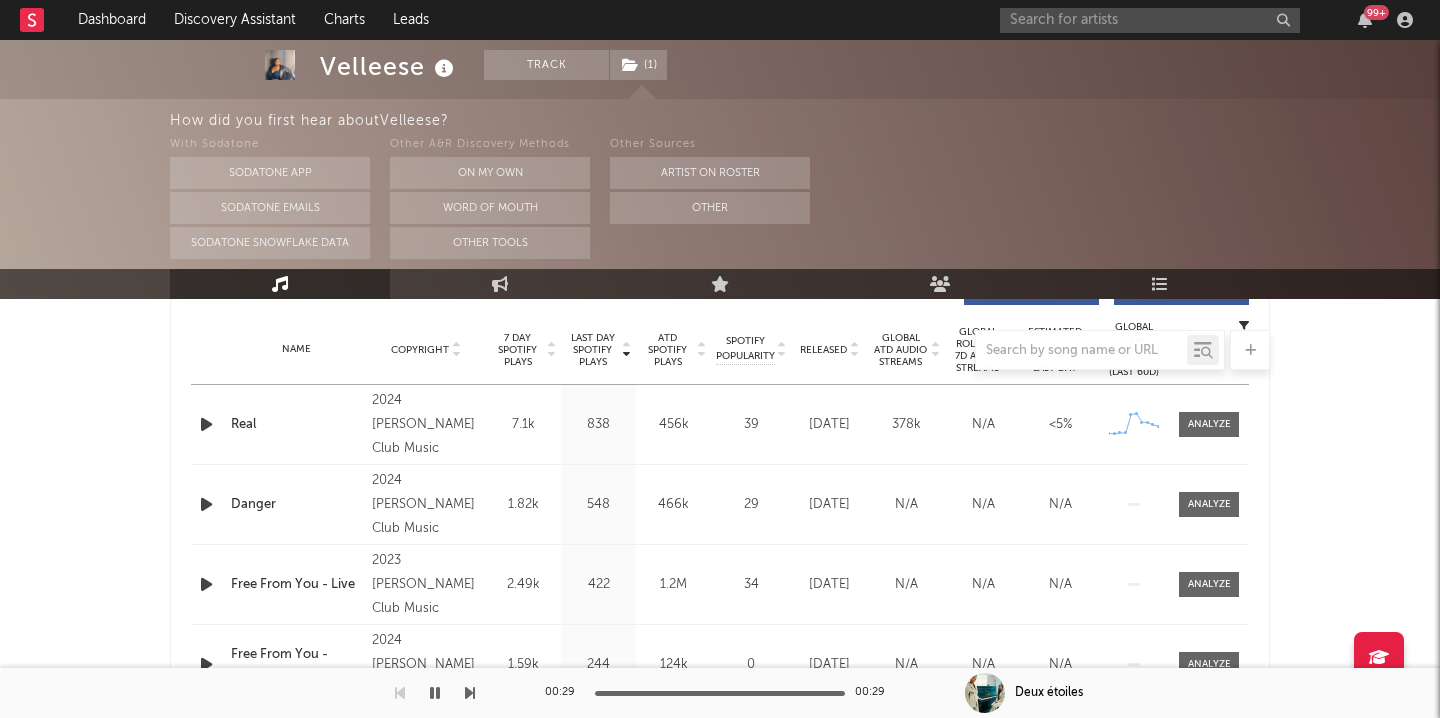 scroll, scrollTop: 790, scrollLeft: 0, axis: vertical 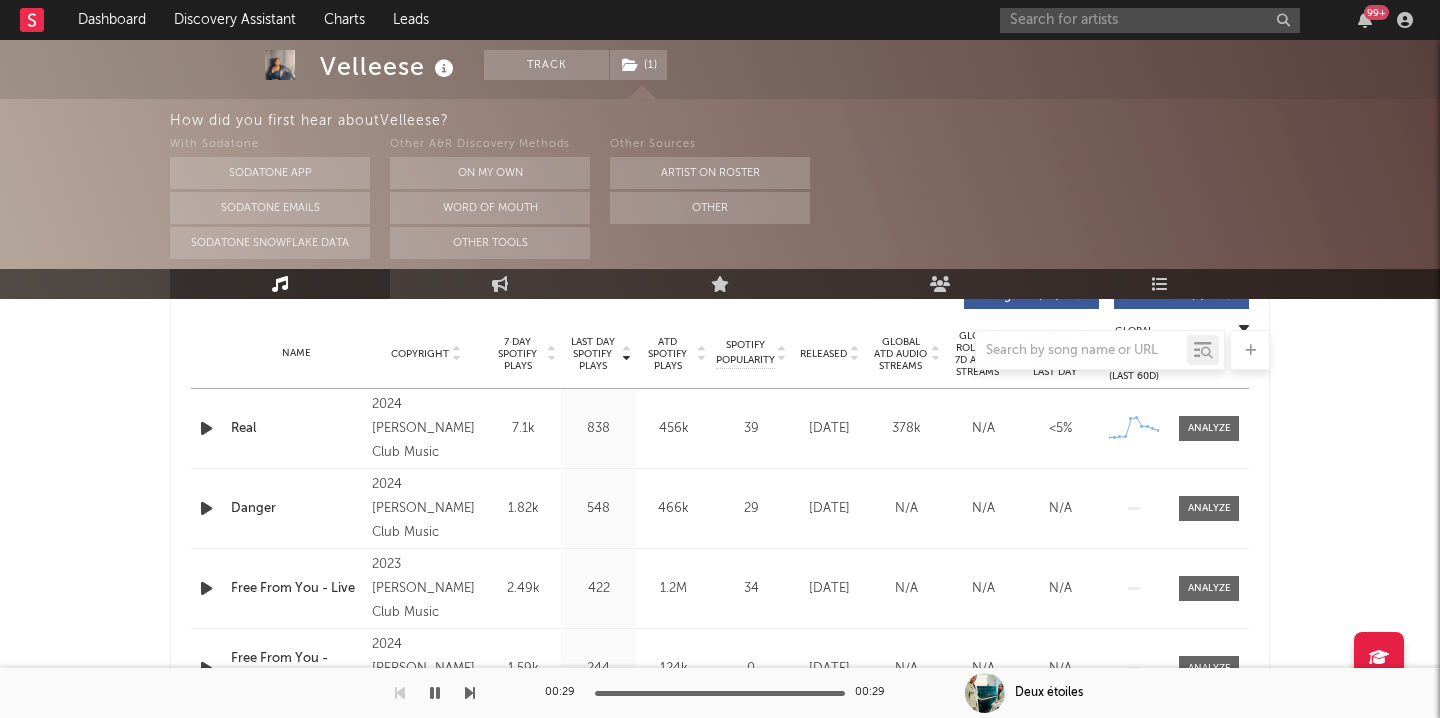 click at bounding box center (206, 428) 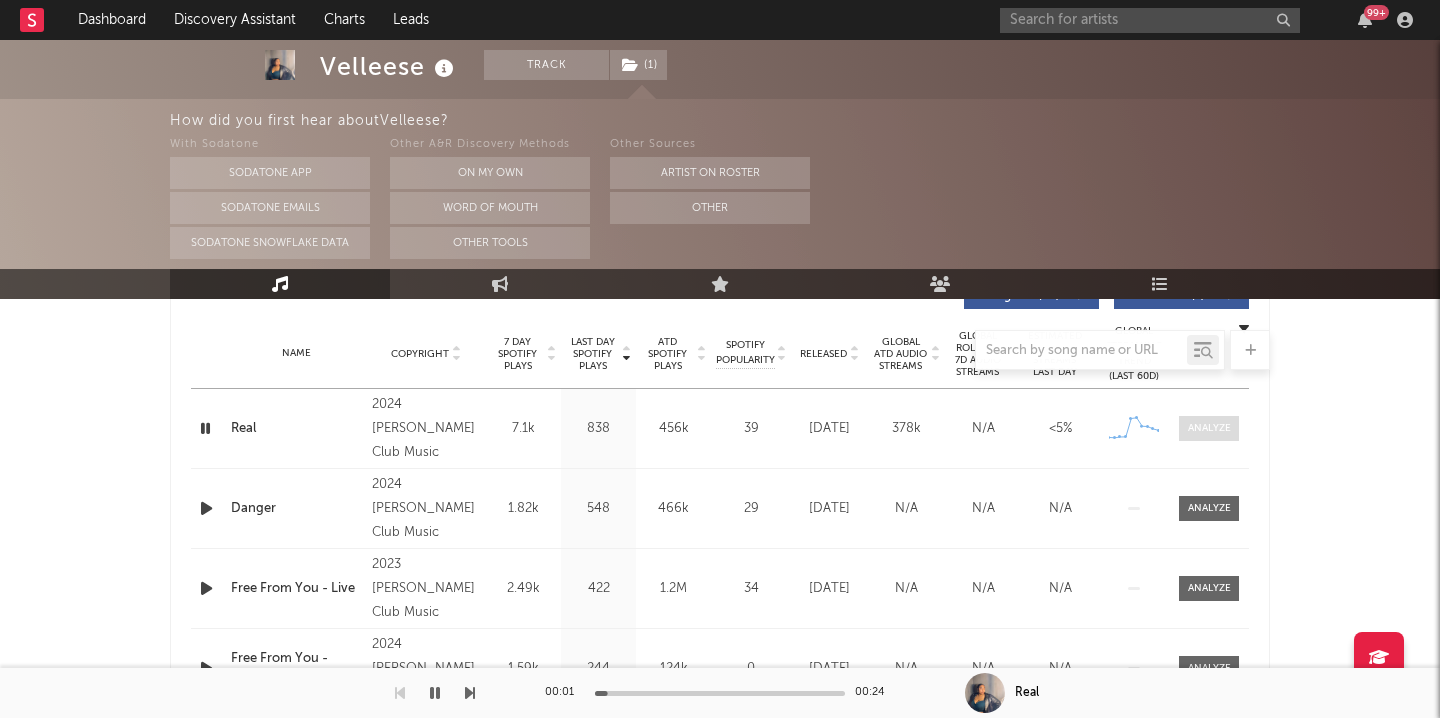 click at bounding box center (1209, 428) 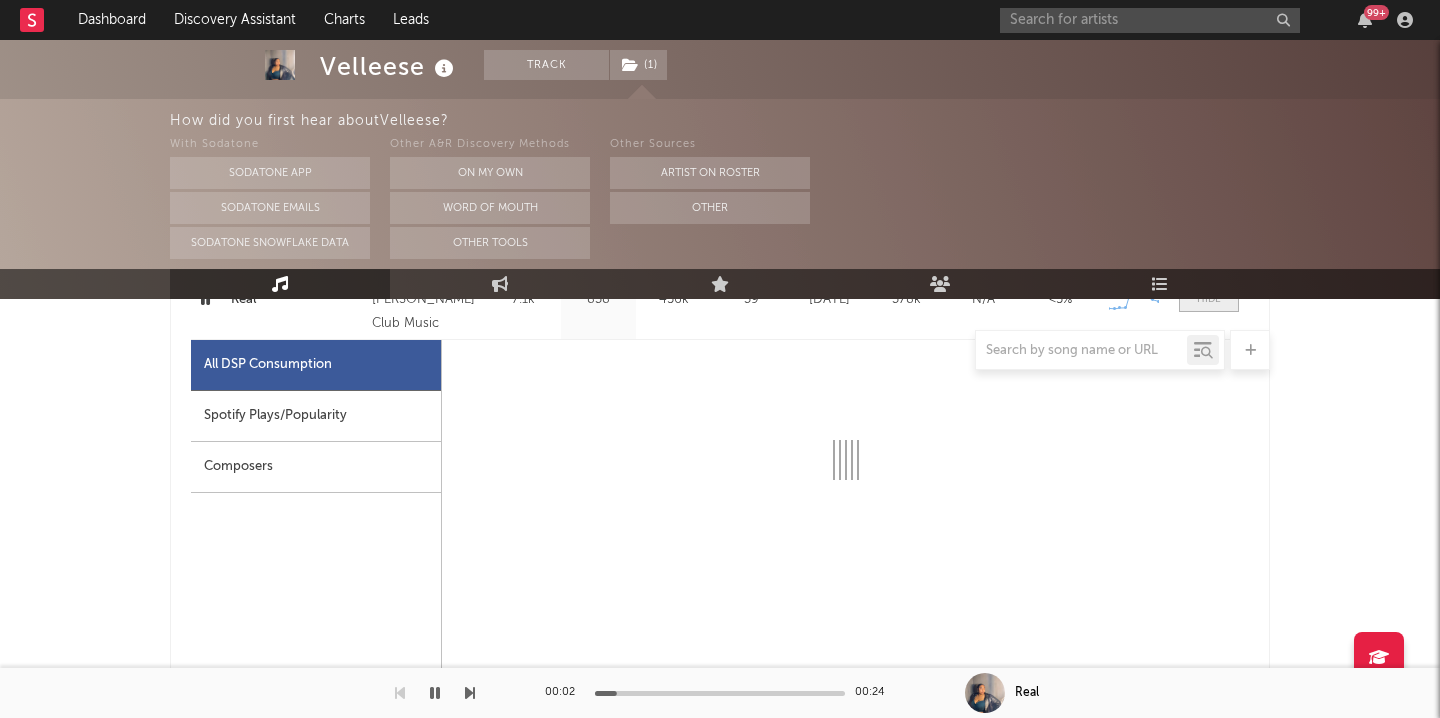 scroll, scrollTop: 923, scrollLeft: 0, axis: vertical 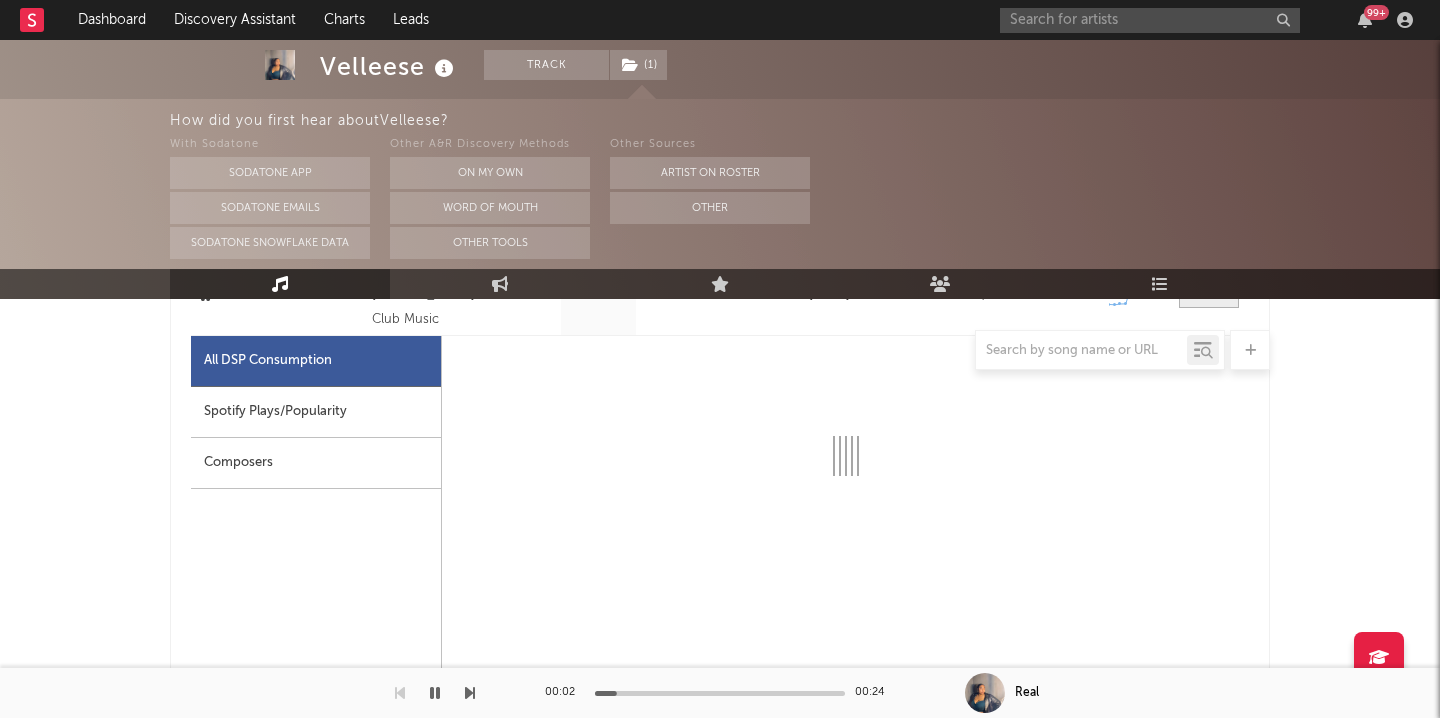 select on "6m" 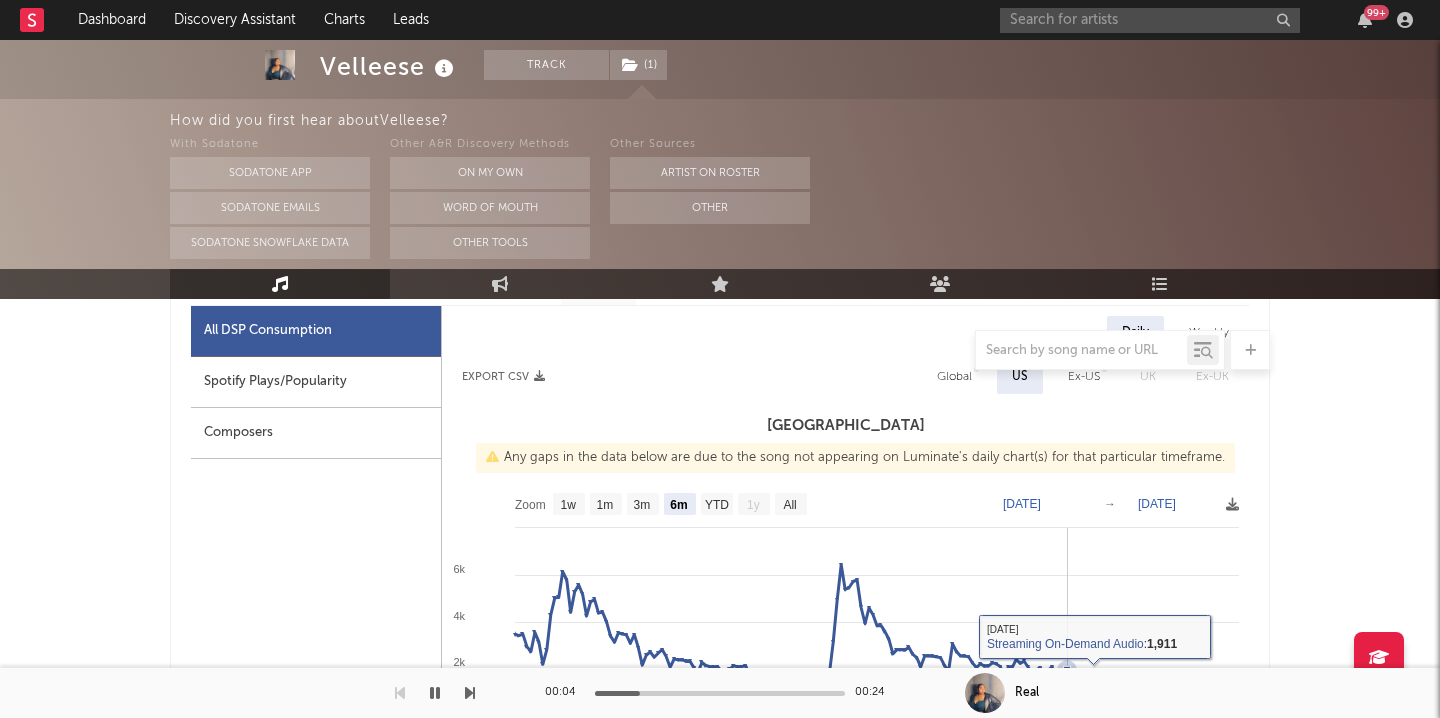 scroll, scrollTop: 947, scrollLeft: 0, axis: vertical 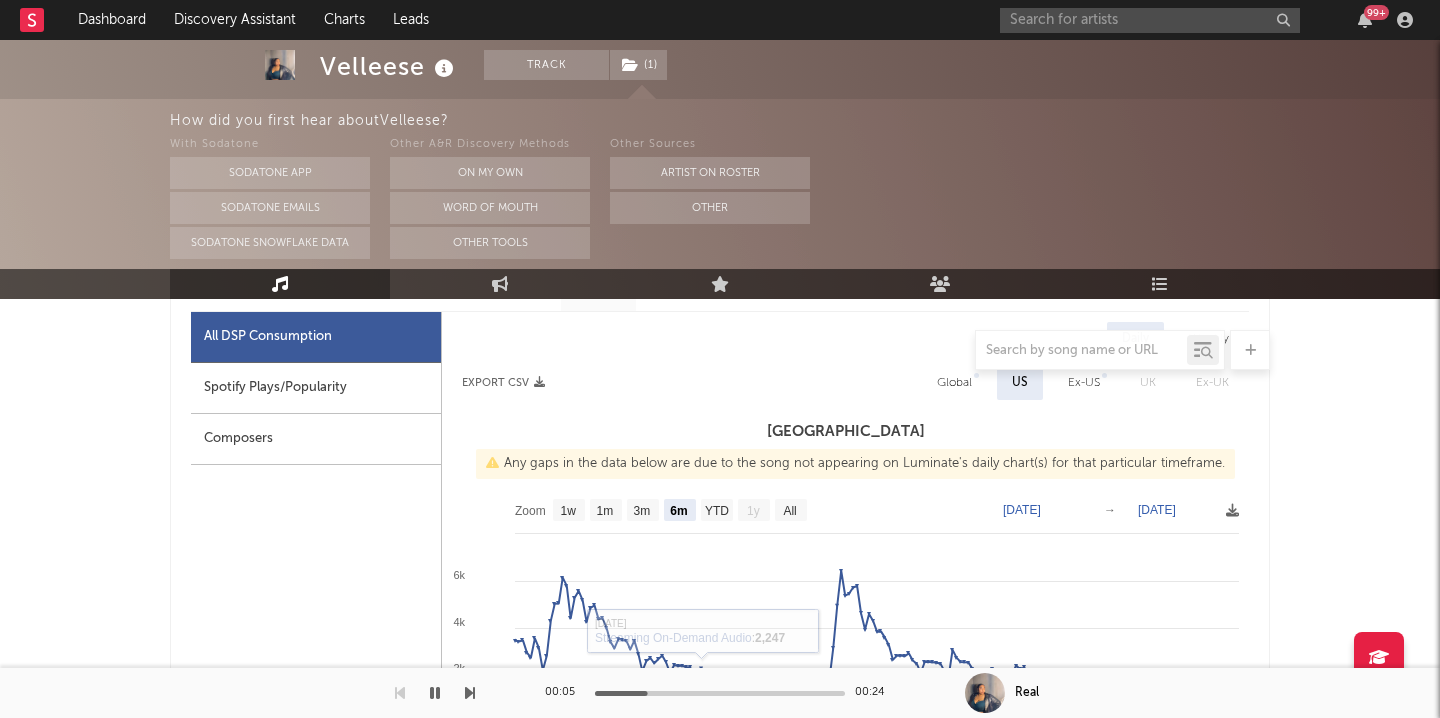 click on "Spotify Plays/Popularity" at bounding box center [316, 388] 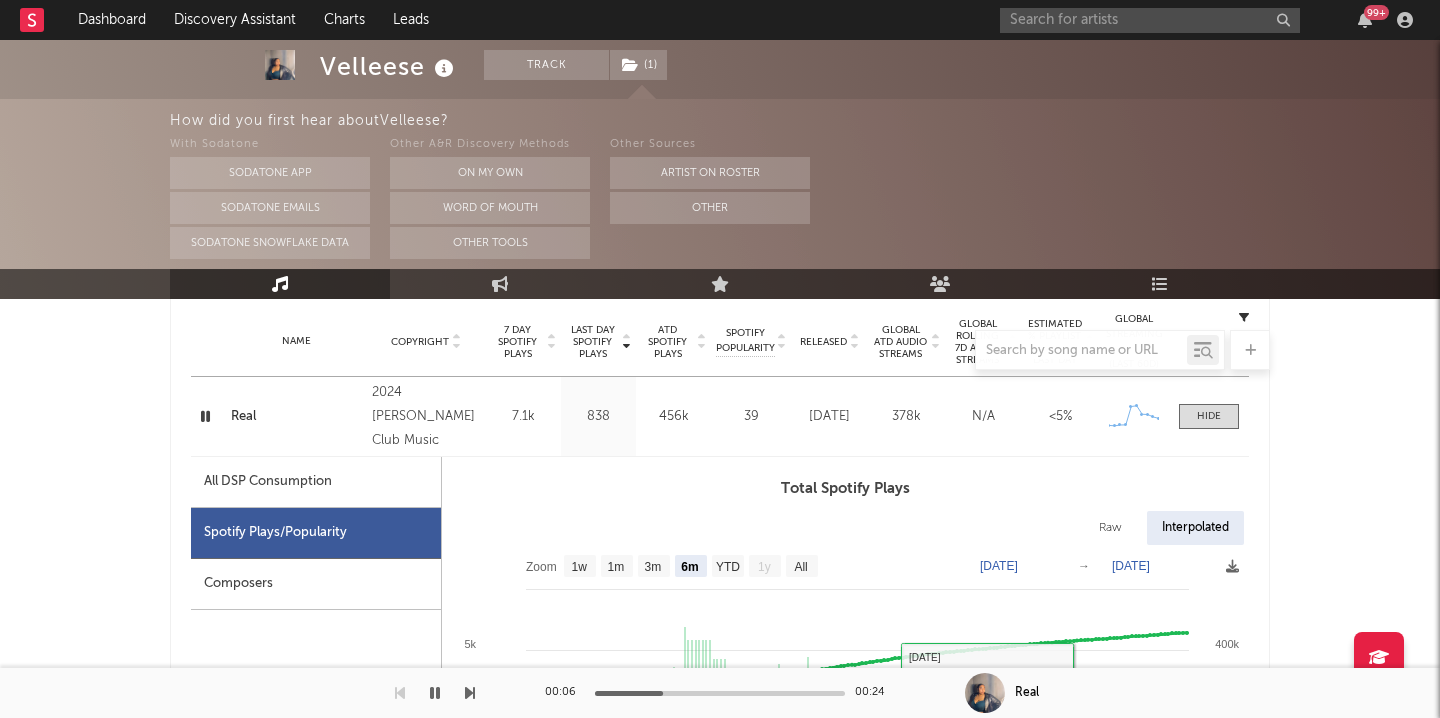 scroll, scrollTop: 775, scrollLeft: 0, axis: vertical 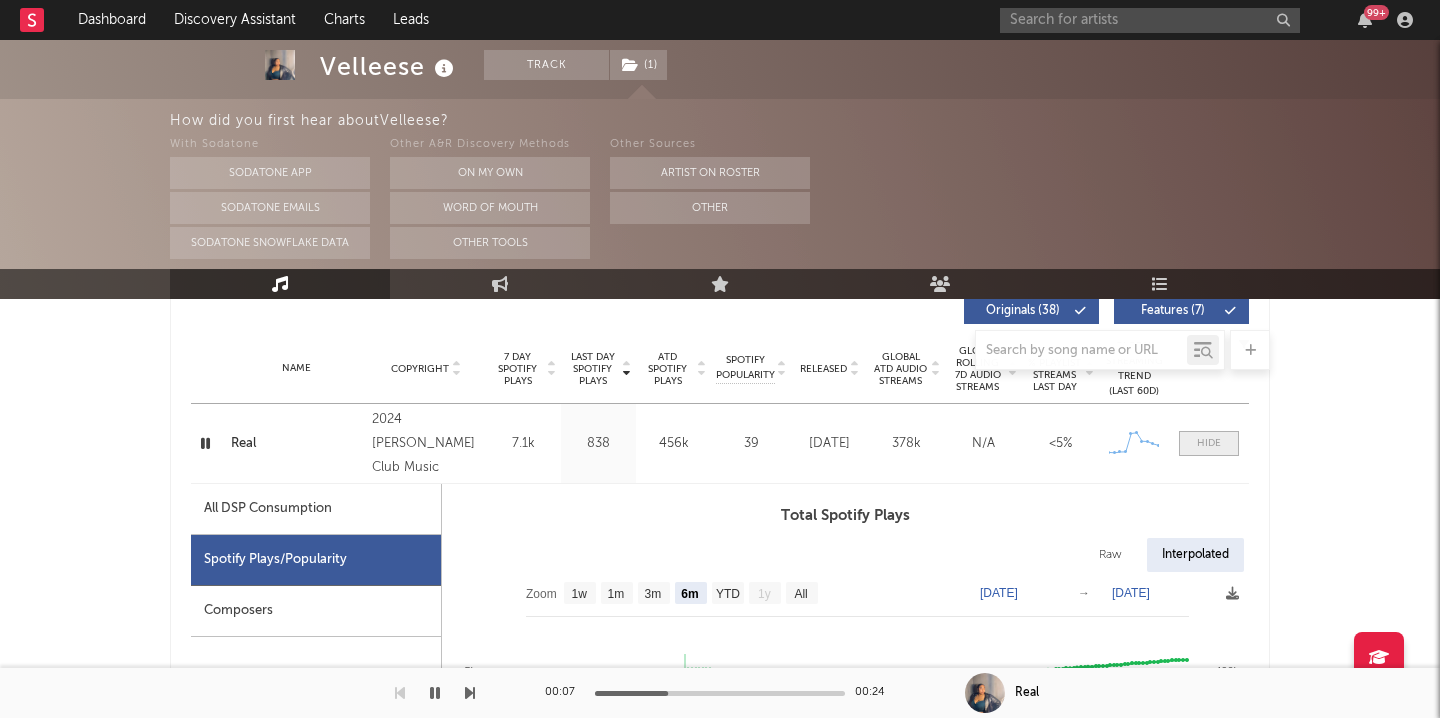 click at bounding box center [1209, 443] 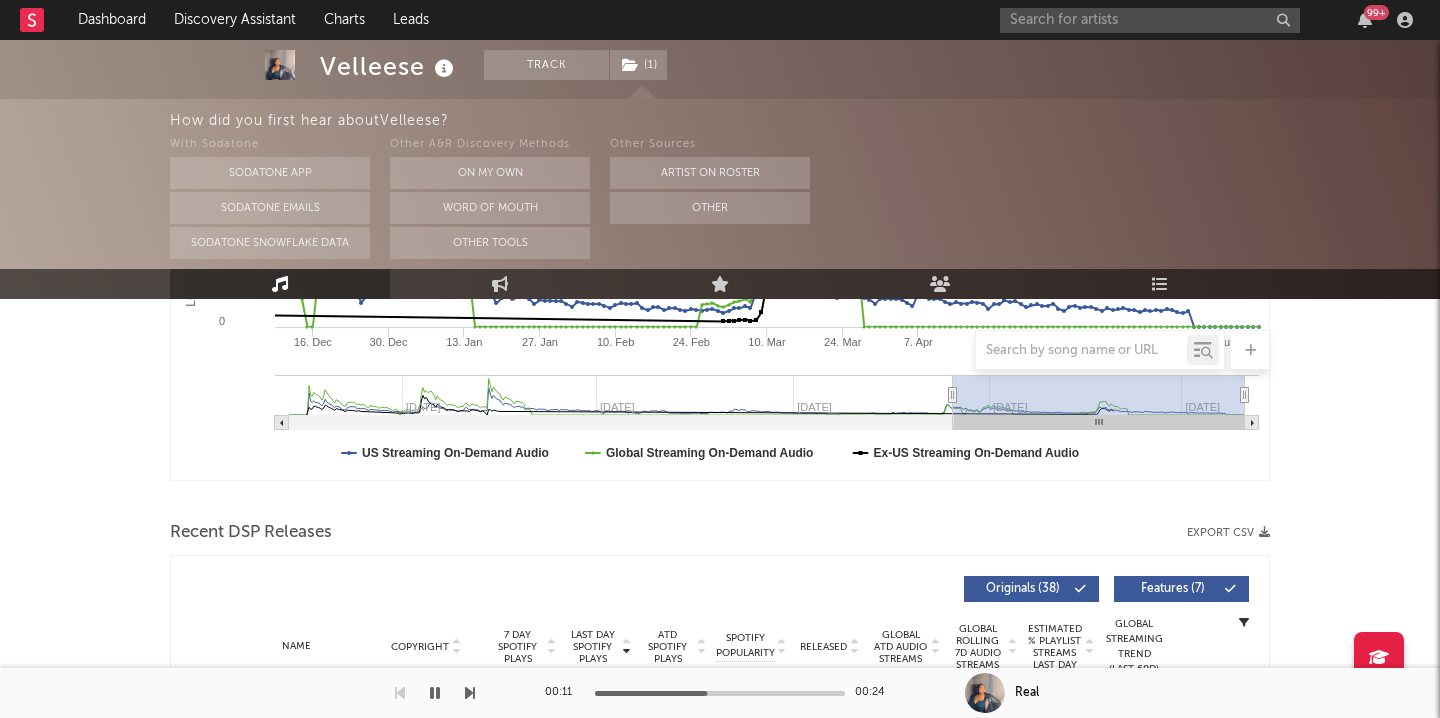 scroll, scrollTop: 0, scrollLeft: 0, axis: both 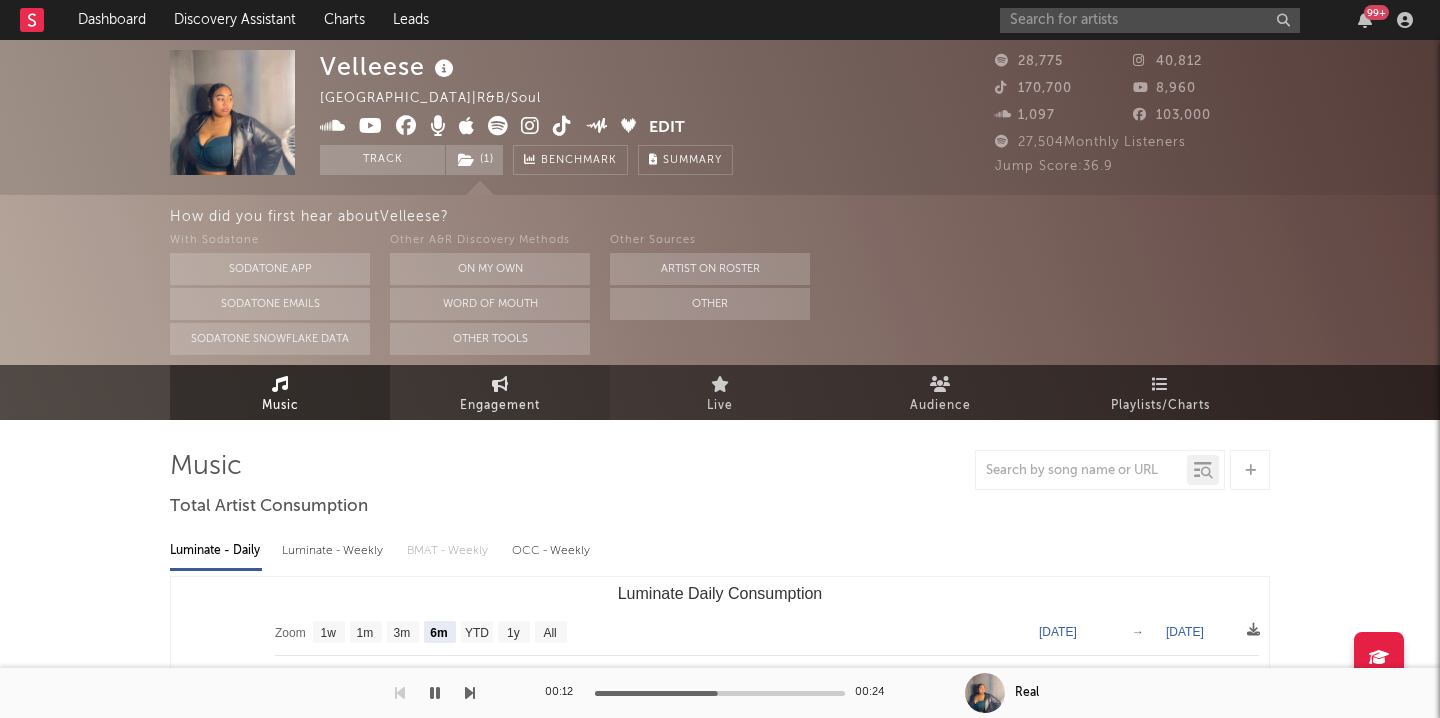 click on "Engagement" at bounding box center (500, 392) 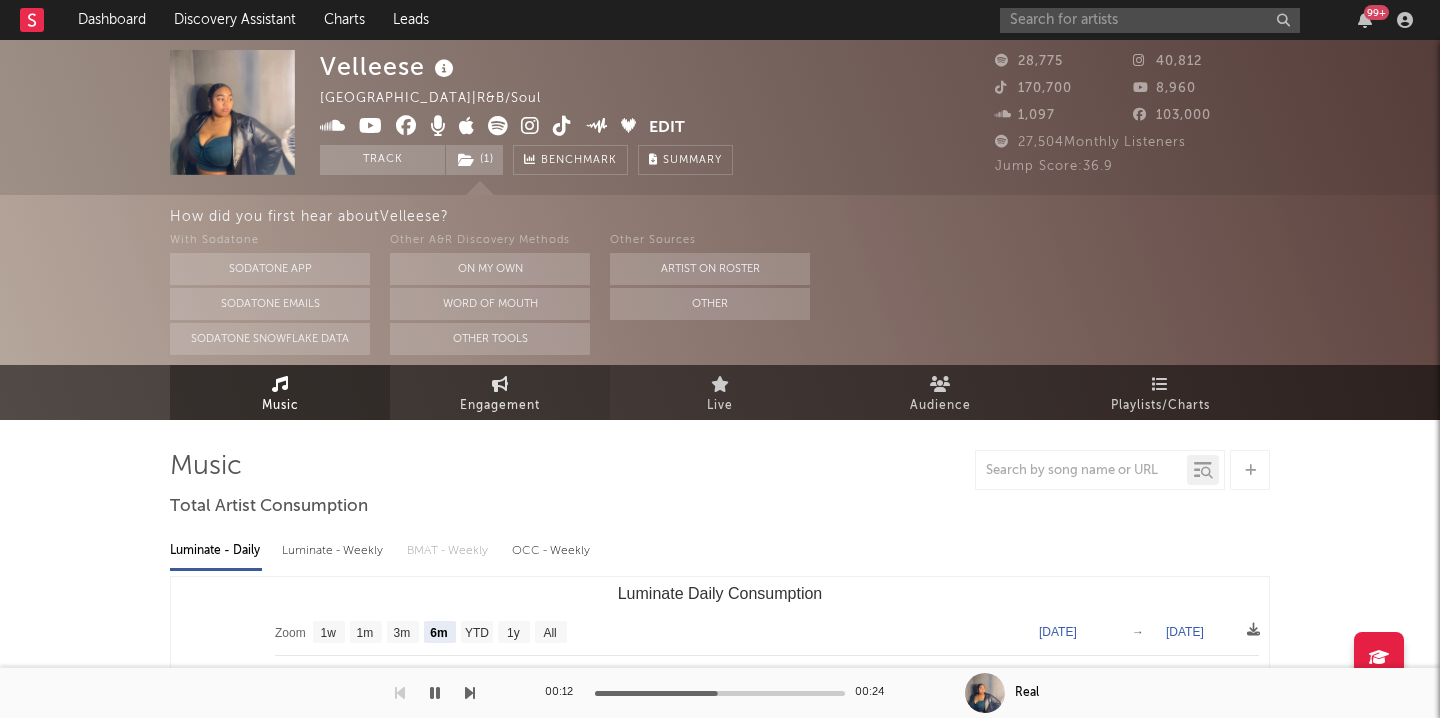 select on "1w" 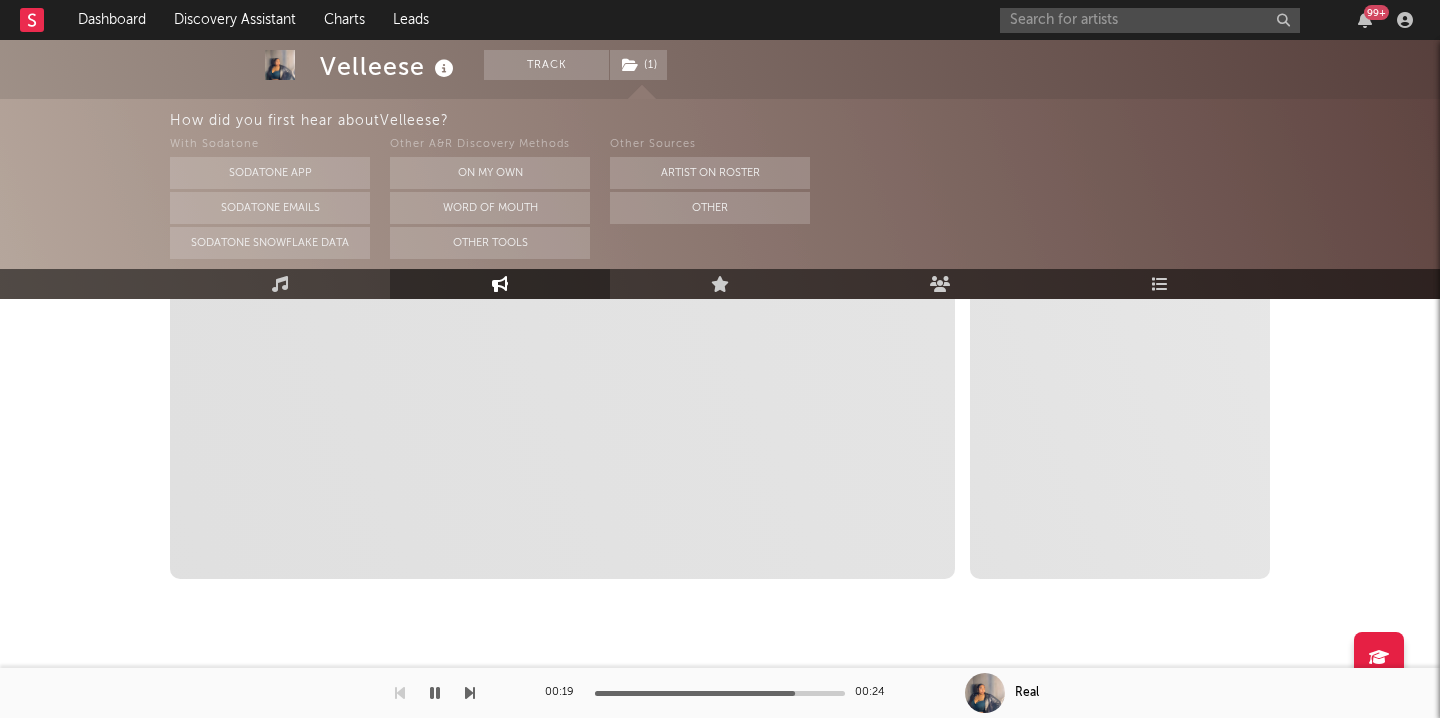 scroll, scrollTop: 0, scrollLeft: 0, axis: both 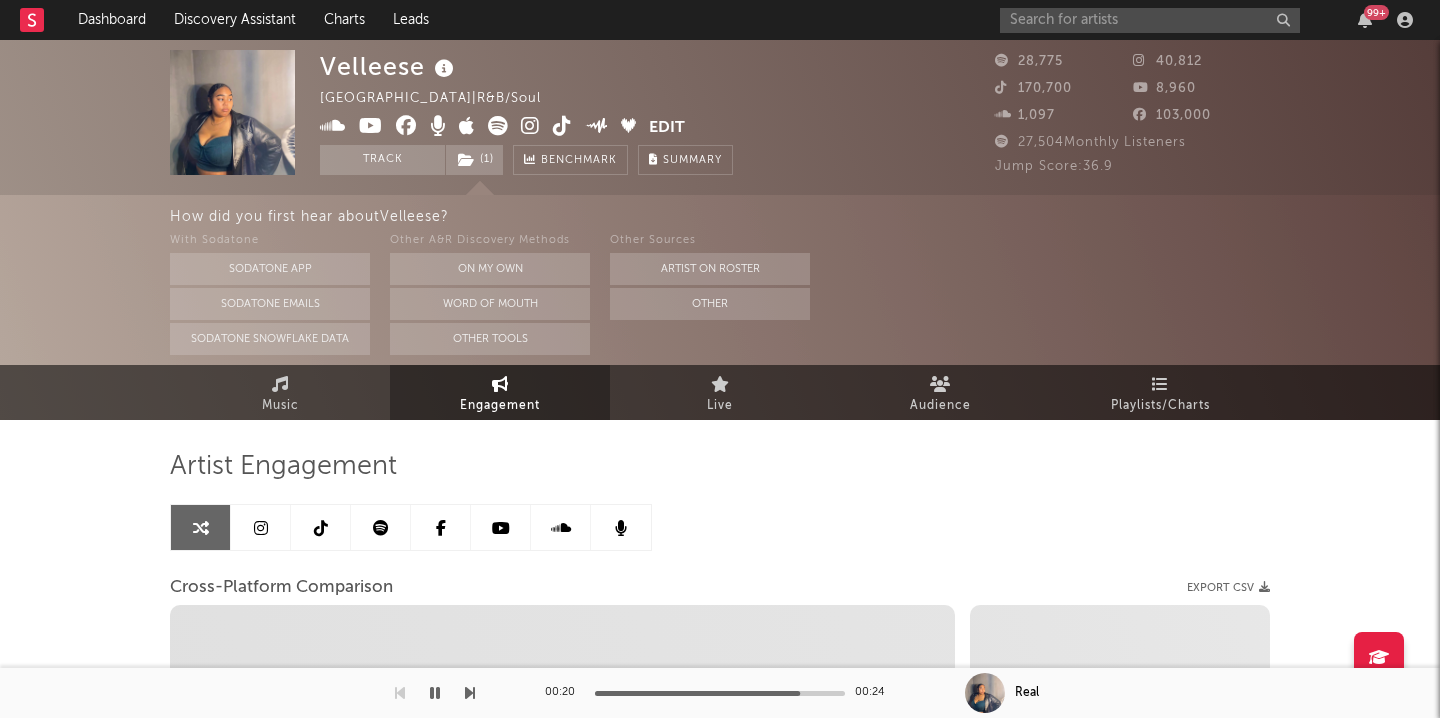 select on "1m" 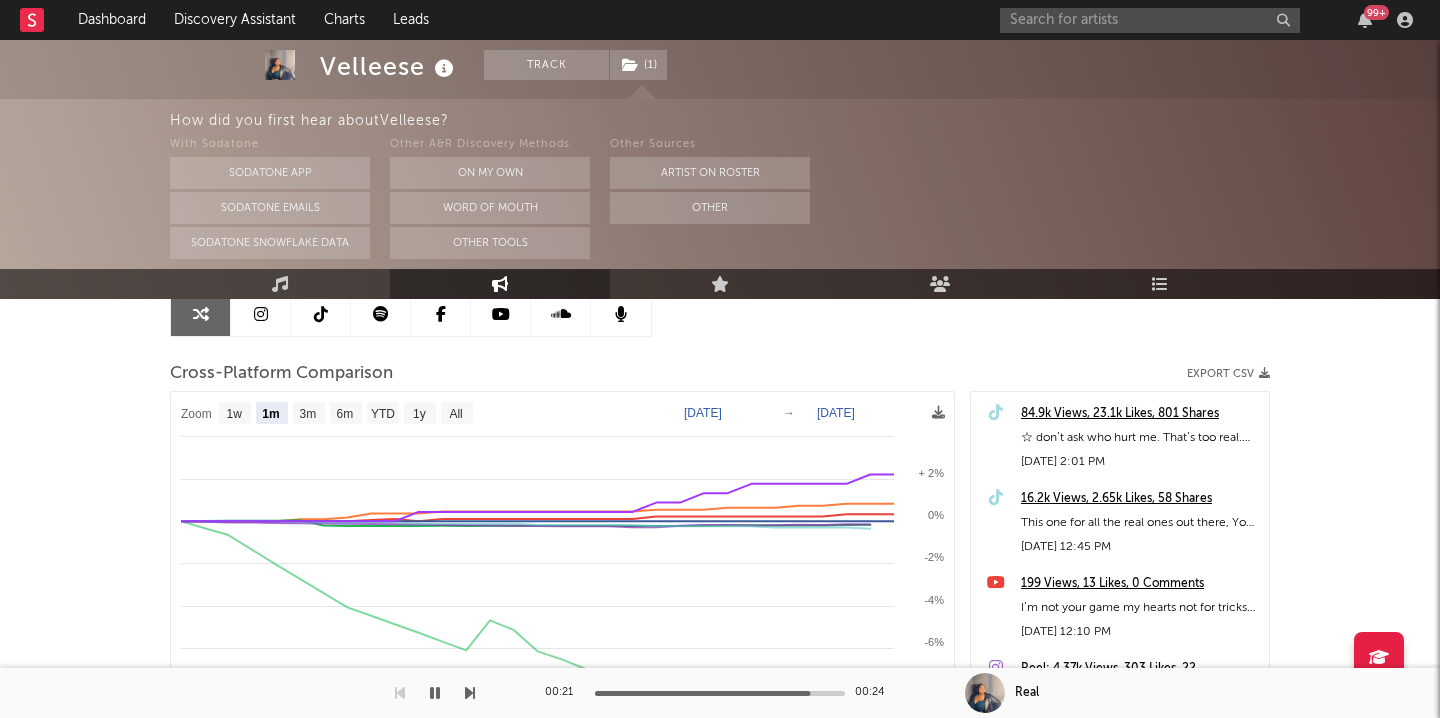 scroll, scrollTop: 215, scrollLeft: 0, axis: vertical 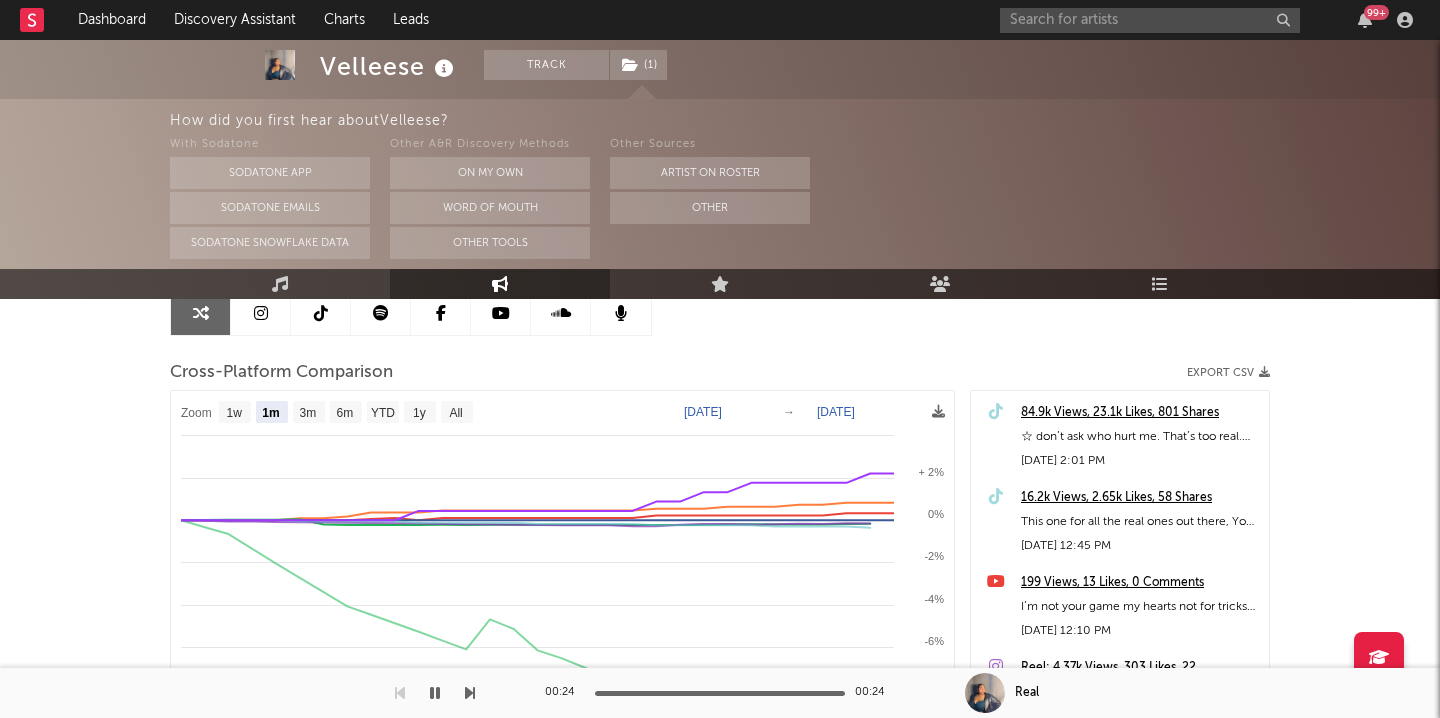 click at bounding box center (261, 313) 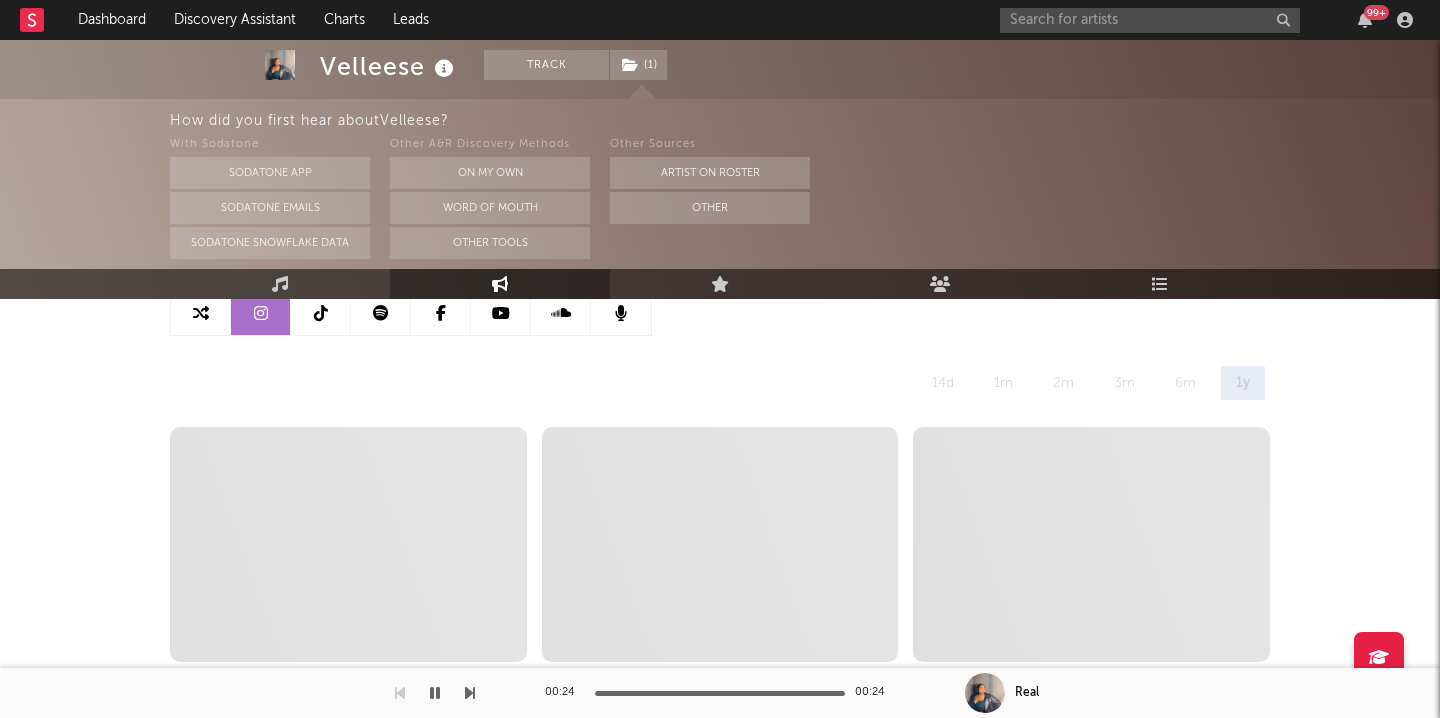 select on "6m" 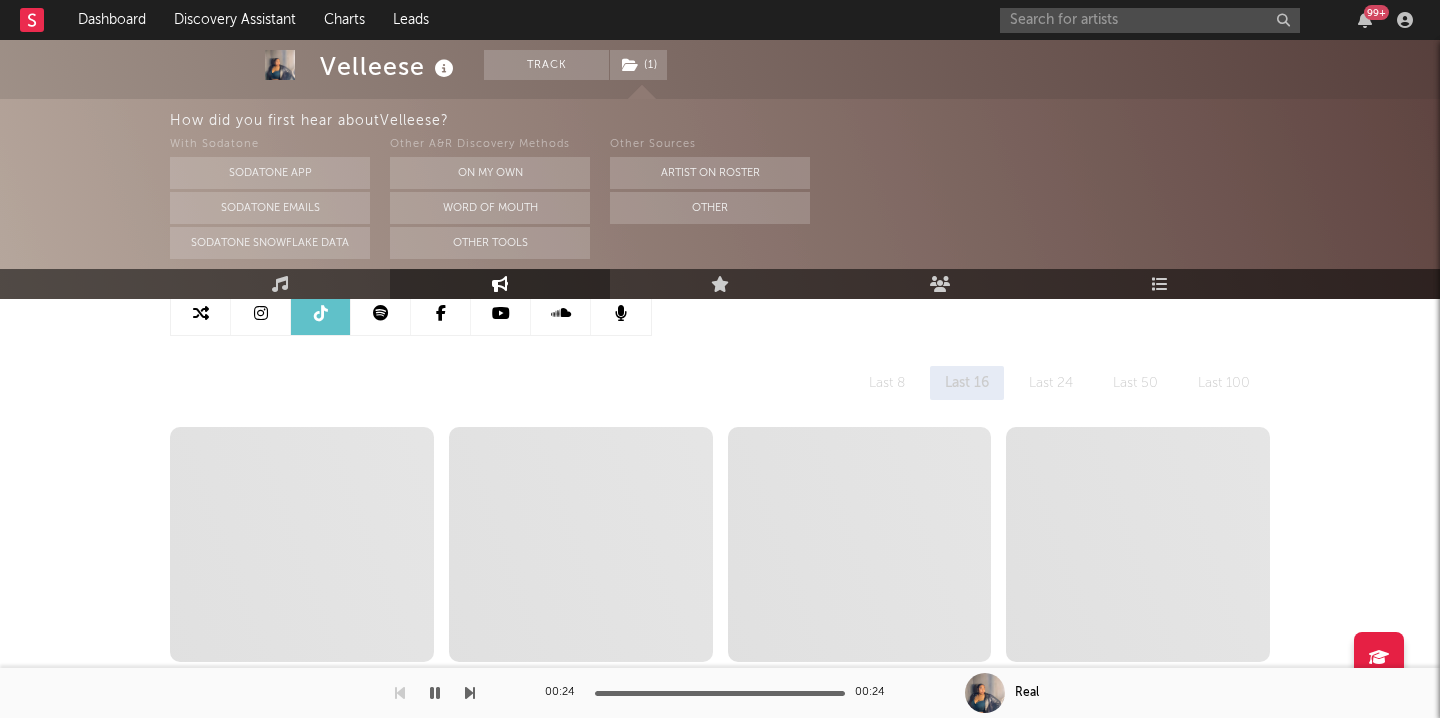 select on "6m" 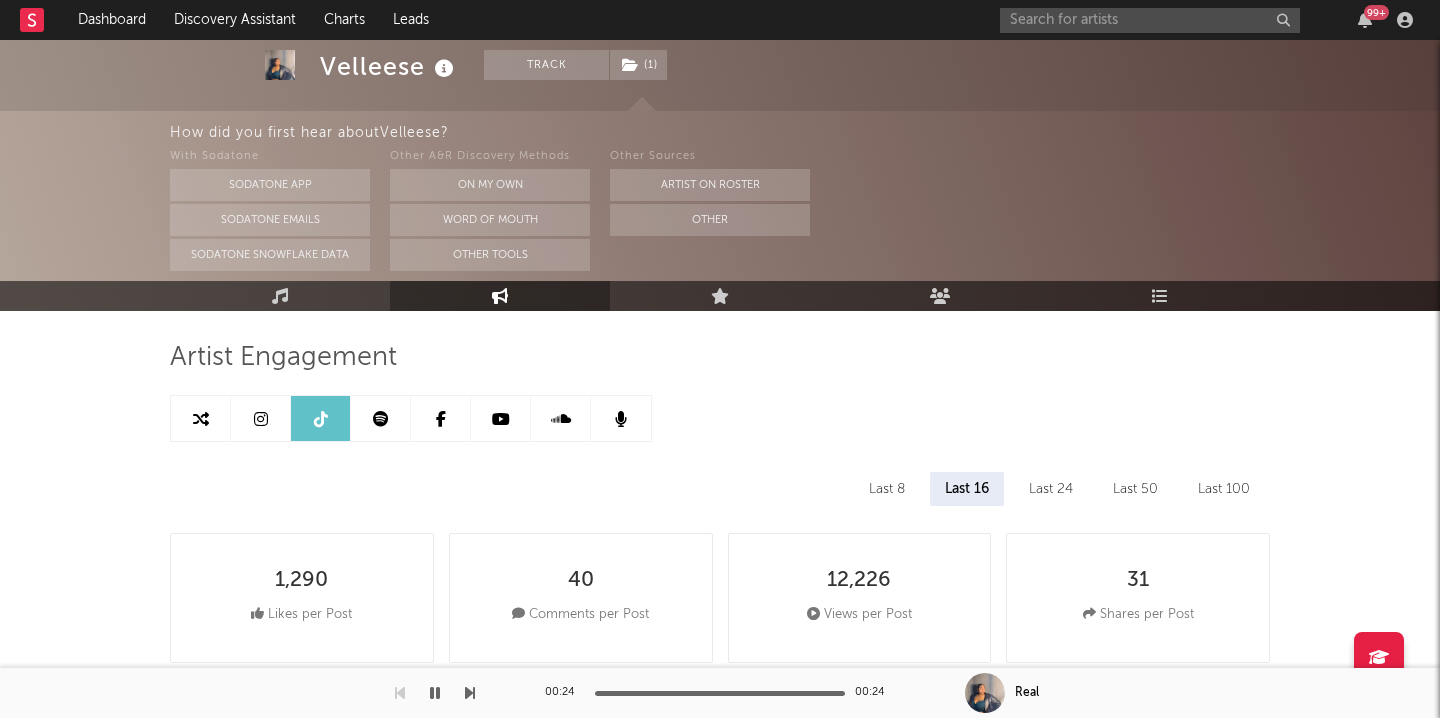 scroll, scrollTop: 0, scrollLeft: 0, axis: both 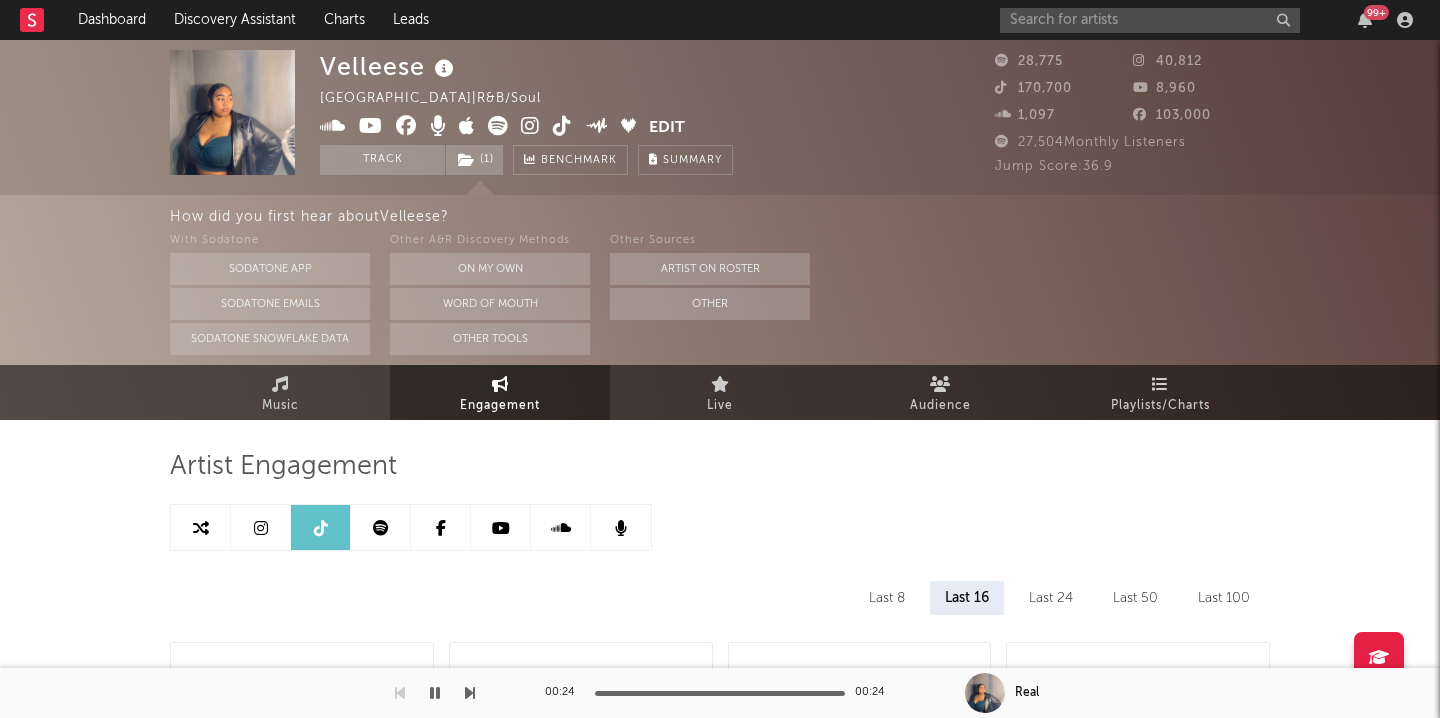 click at bounding box center [261, 527] 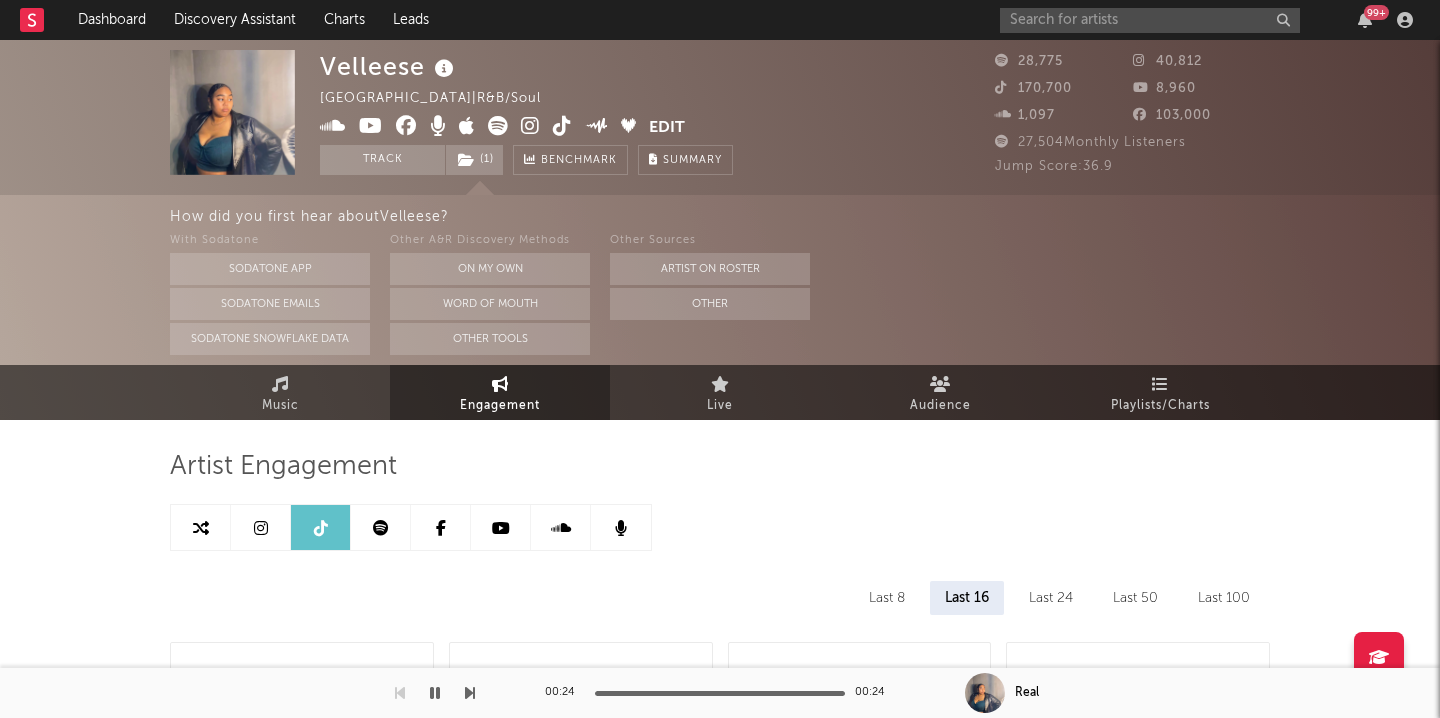select on "6m" 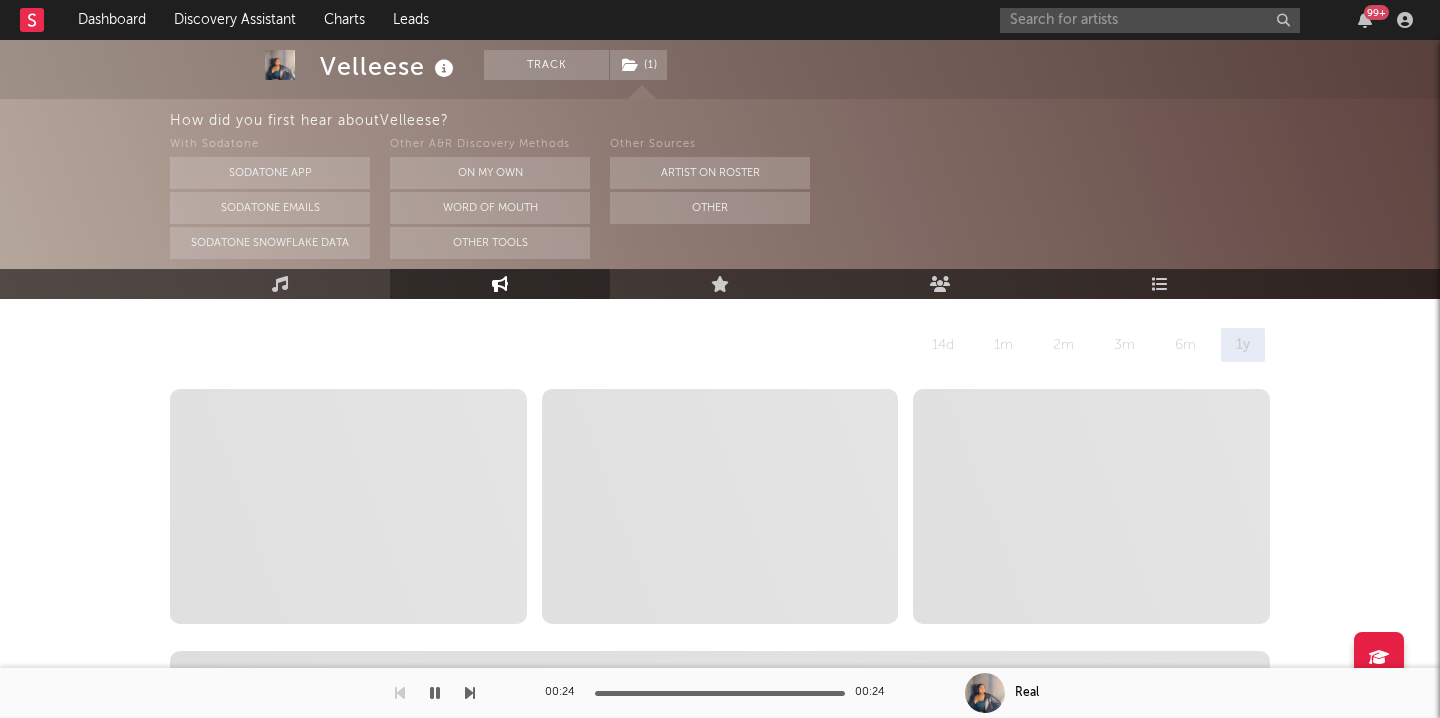 scroll, scrollTop: 0, scrollLeft: 0, axis: both 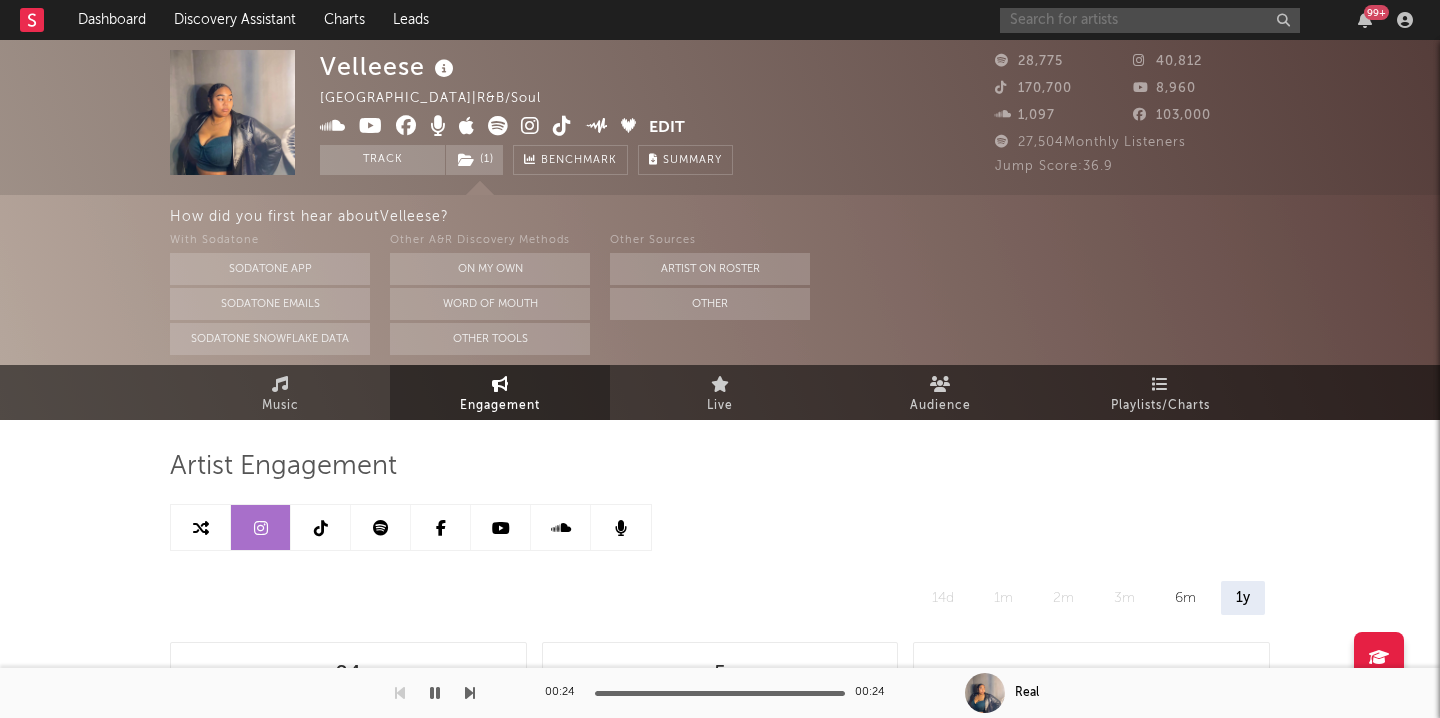click at bounding box center (1150, 20) 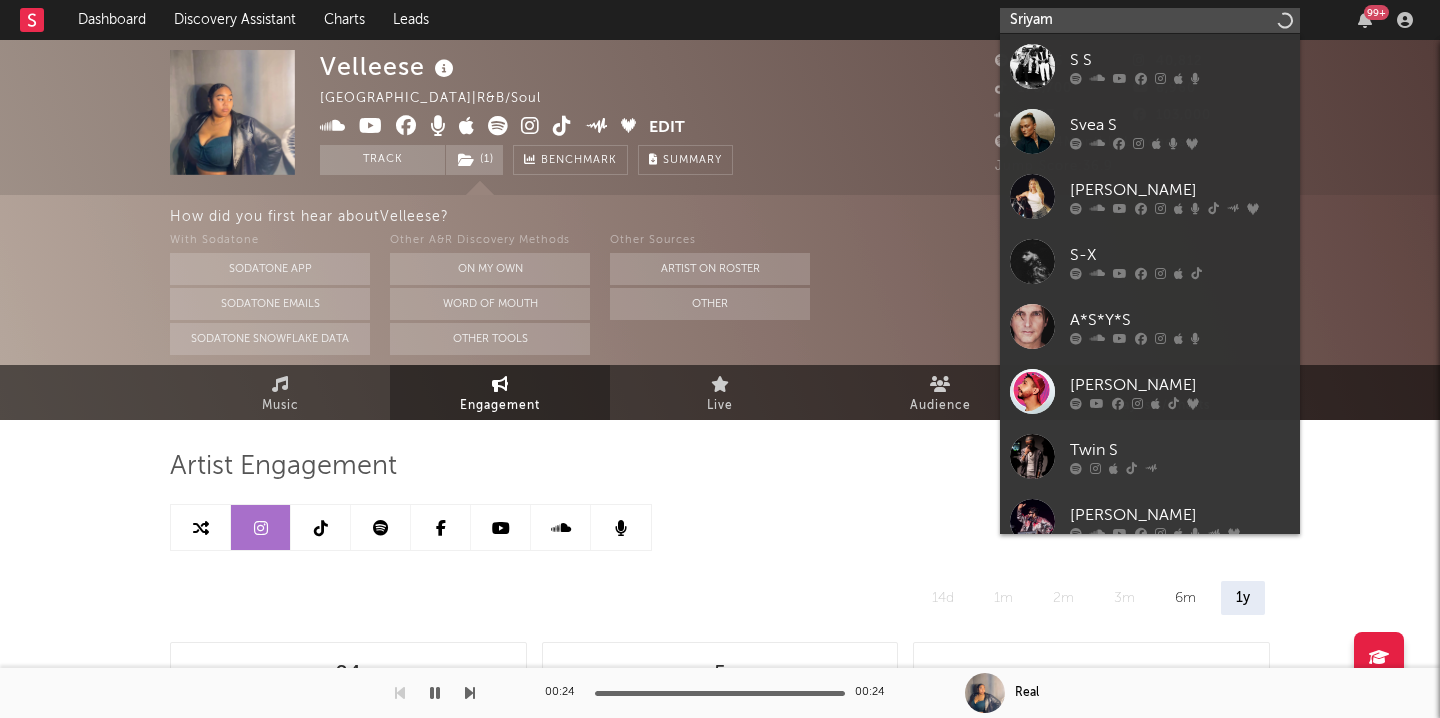 type on "Sriyam" 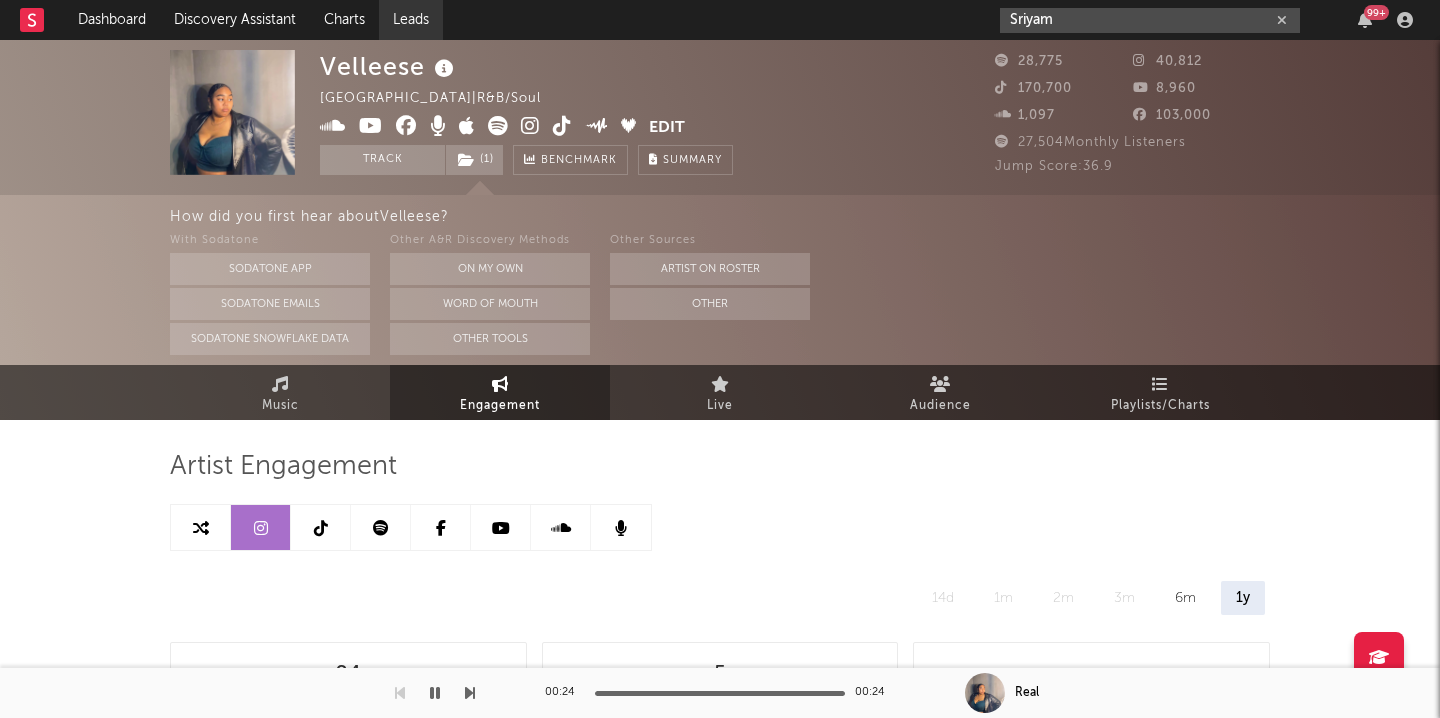 drag, startPoint x: 1099, startPoint y: 15, endPoint x: 397, endPoint y: 15, distance: 702 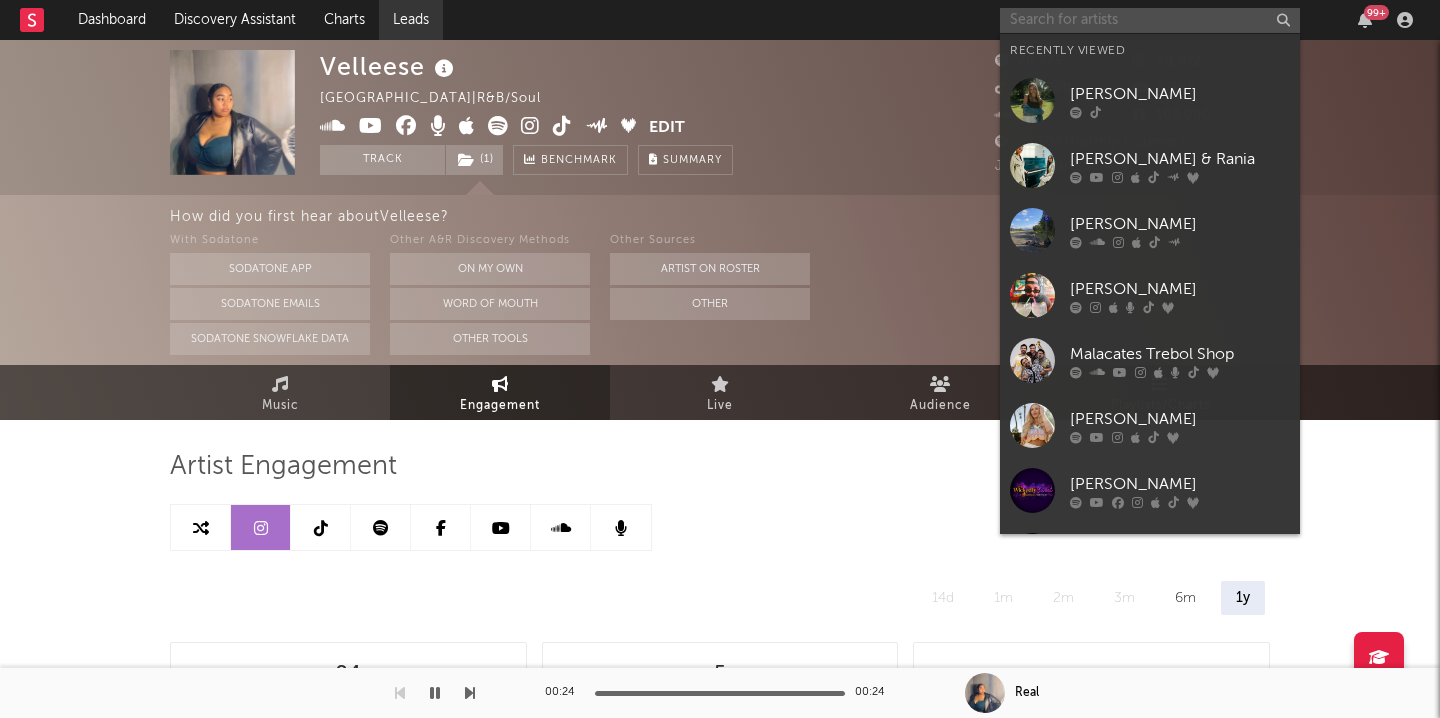 paste on "[URL][DOMAIN_NAME]" 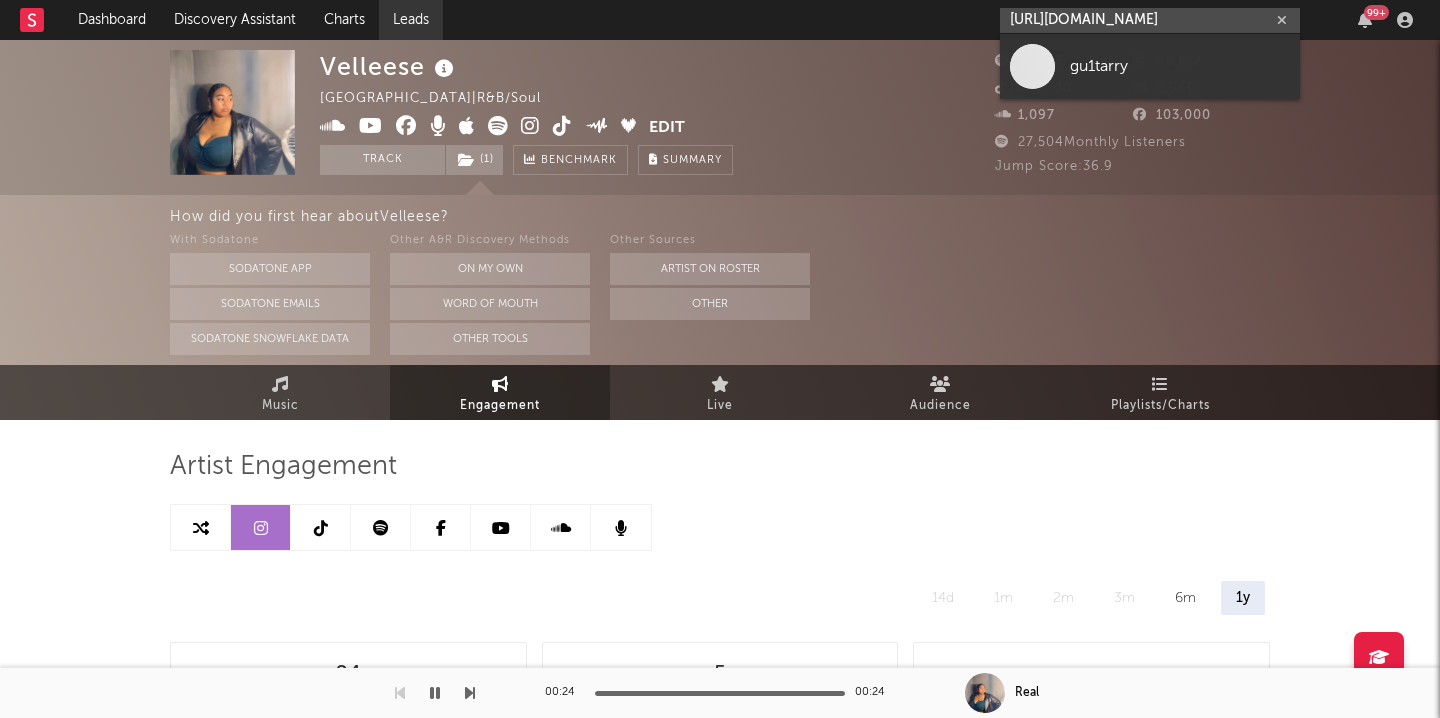 type on "[URL][DOMAIN_NAME]" 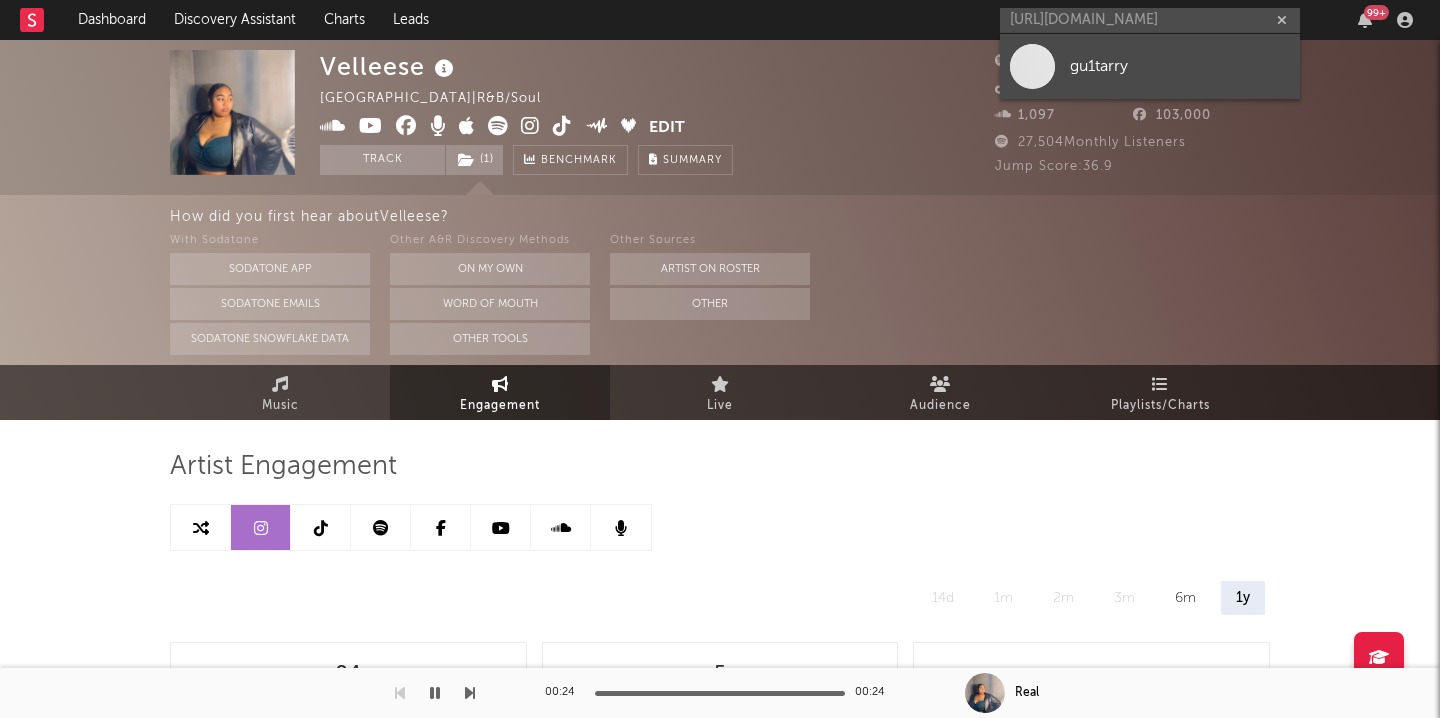 click on "gu1tarry" at bounding box center [1180, 66] 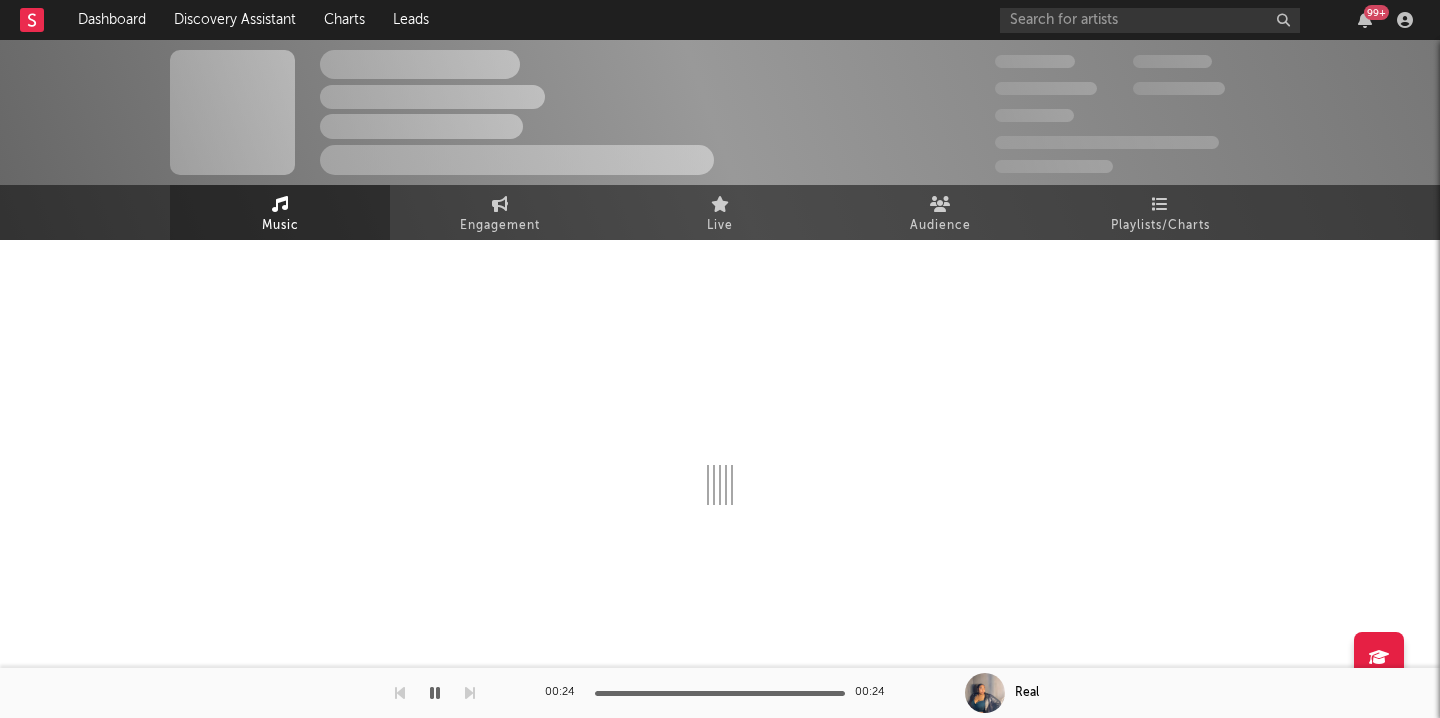 select on "1w" 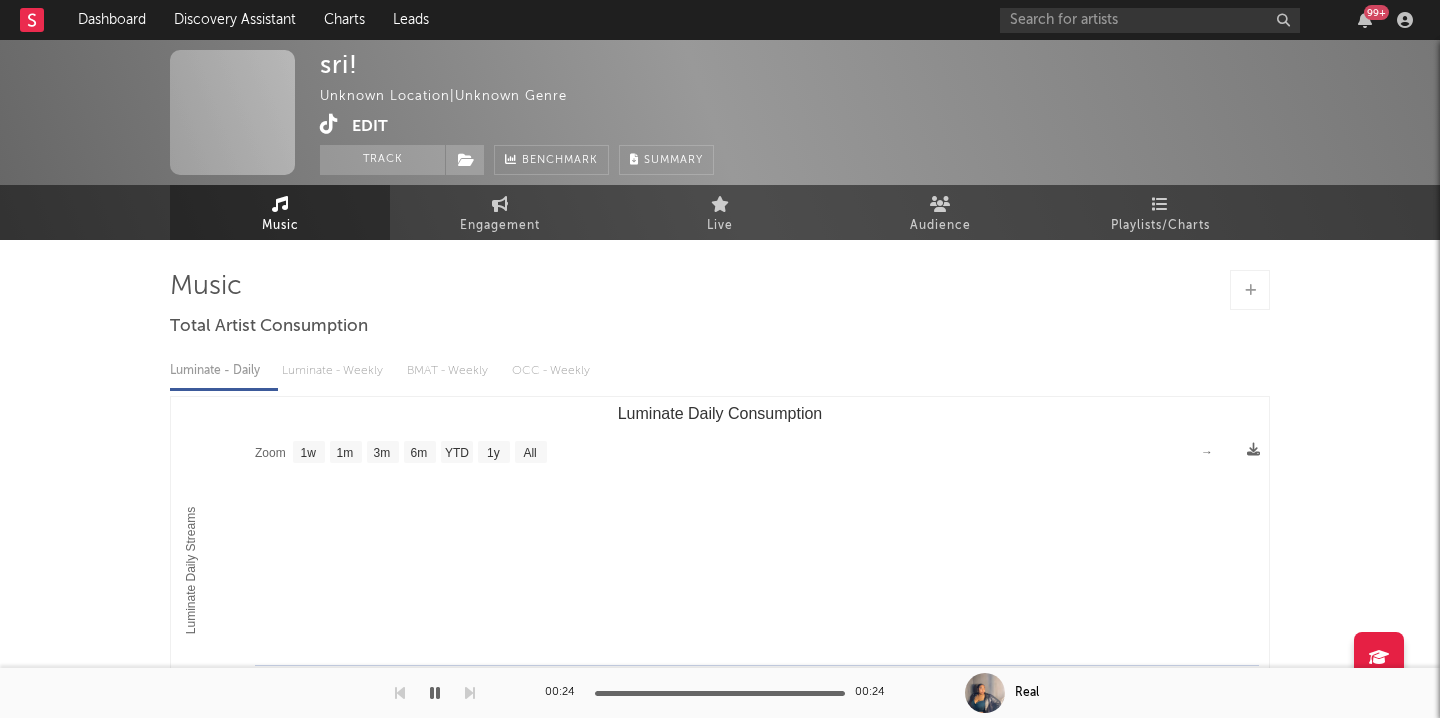 click on "99 +" at bounding box center [1210, 20] 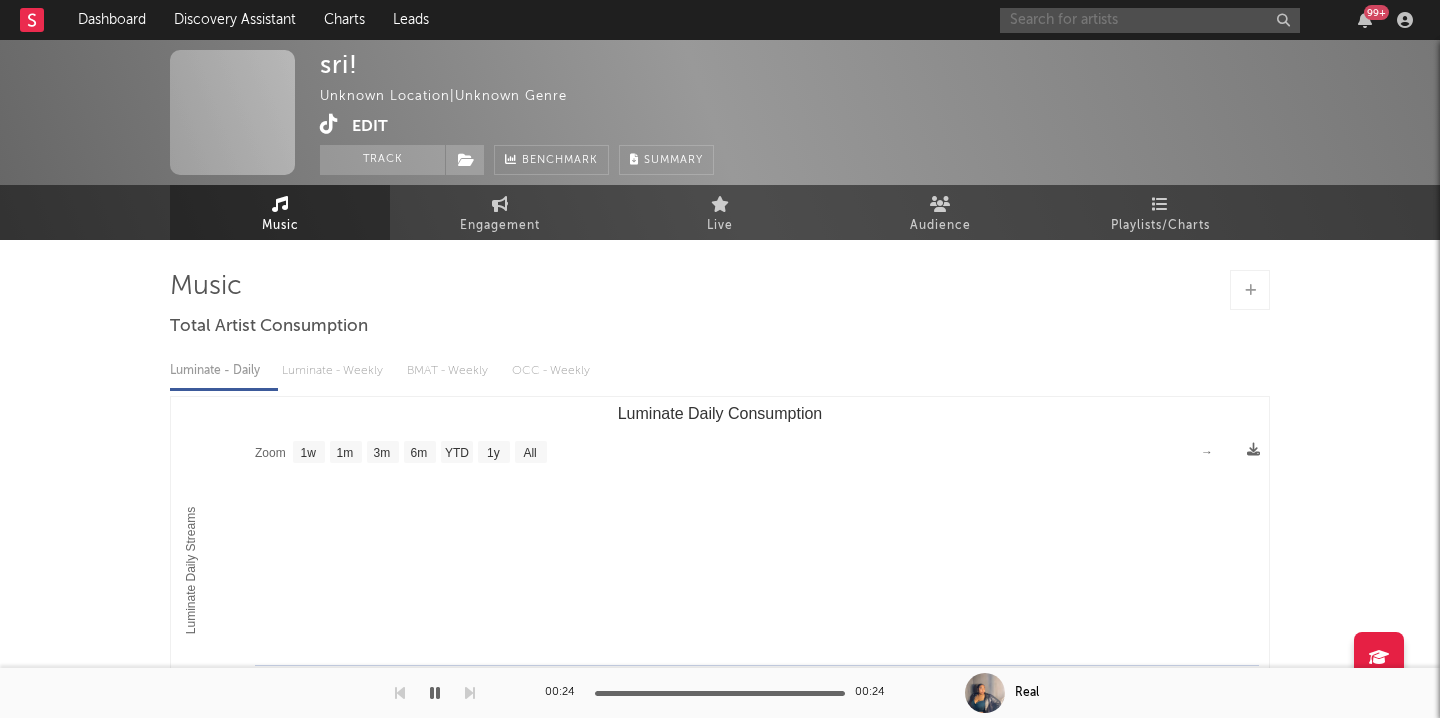 click at bounding box center [1150, 20] 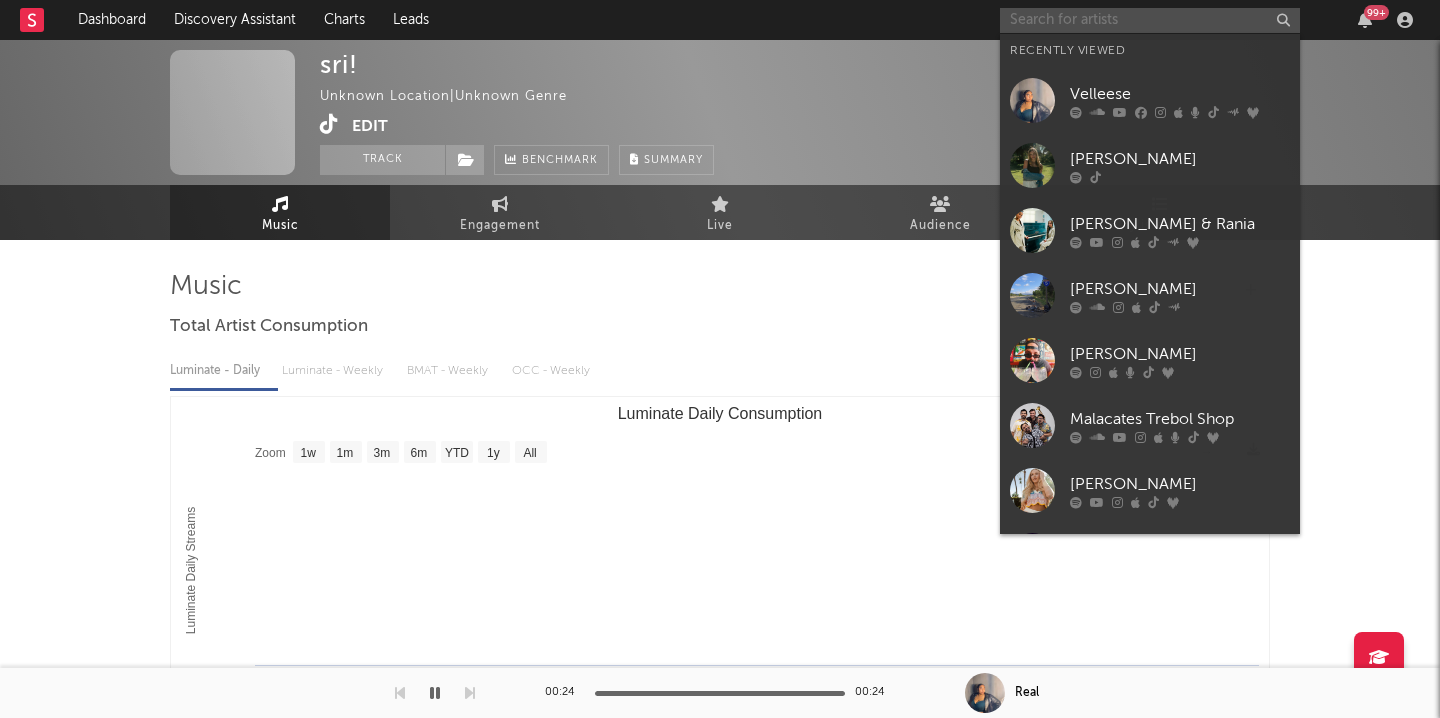 paste on "[URL][DOMAIN_NAME]" 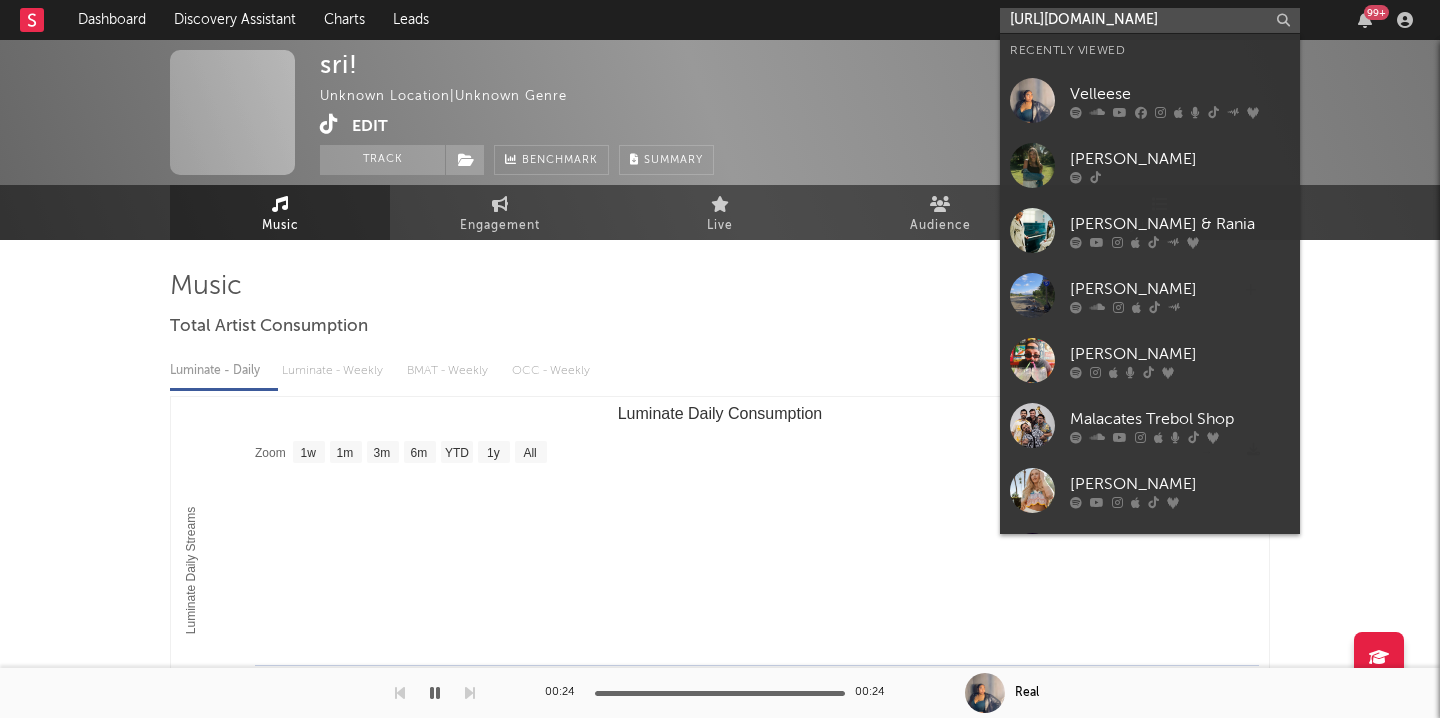 type on "[URL][DOMAIN_NAME]" 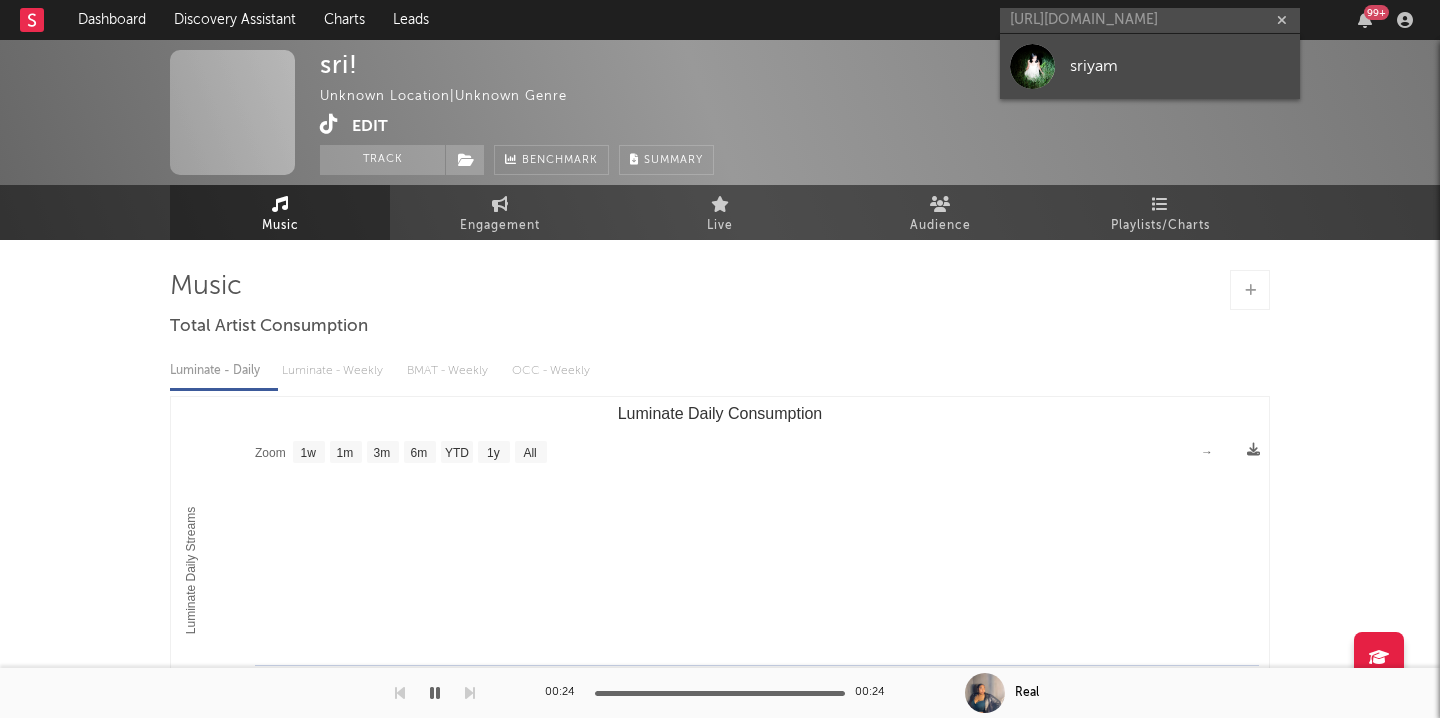 click on "sriyam" at bounding box center [1150, 66] 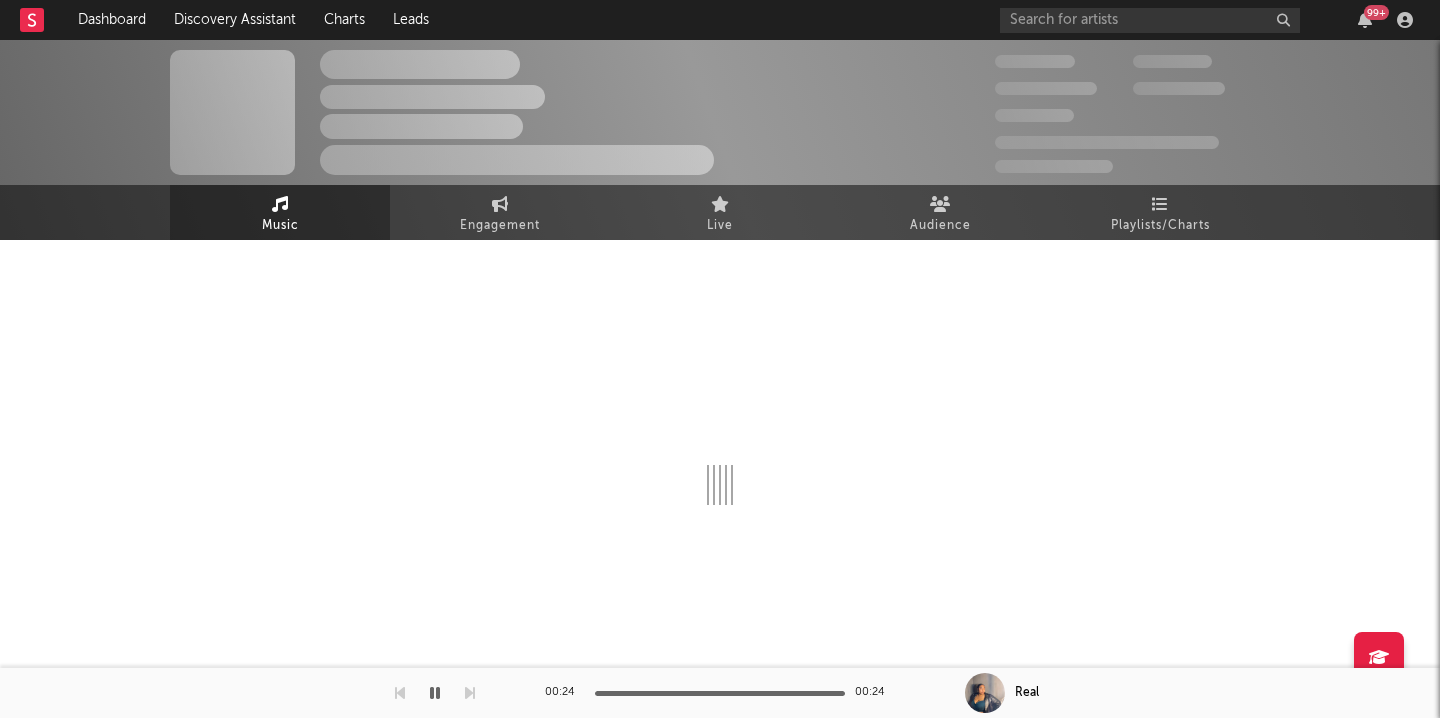 select on "1w" 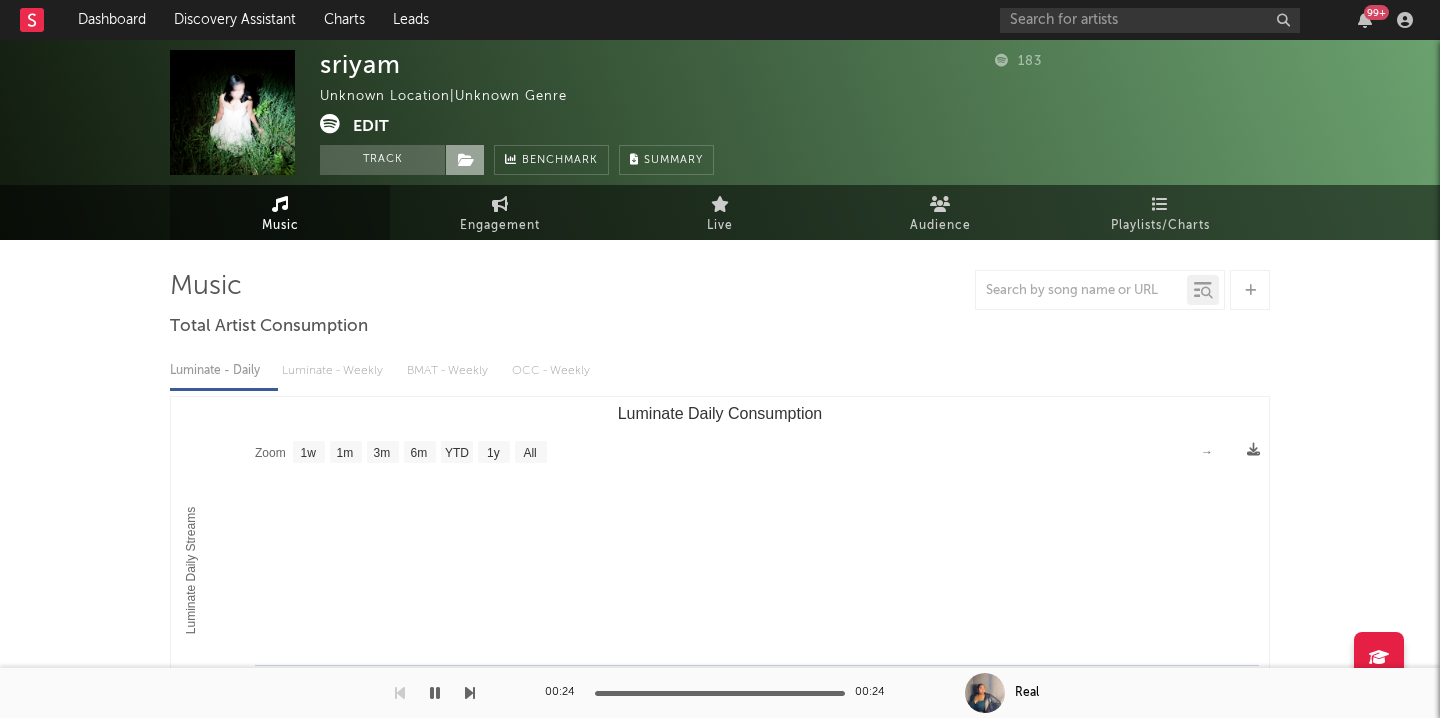 click at bounding box center (465, 160) 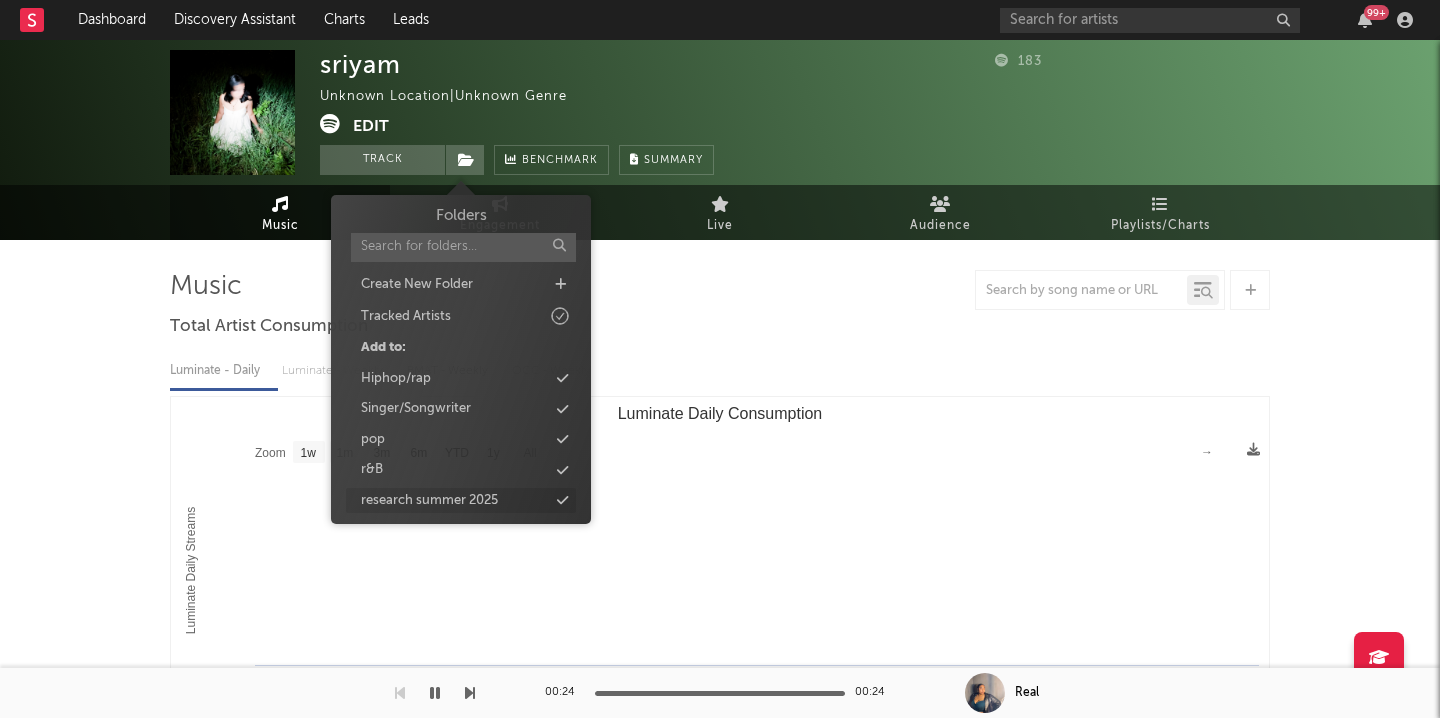 click at bounding box center (562, 500) 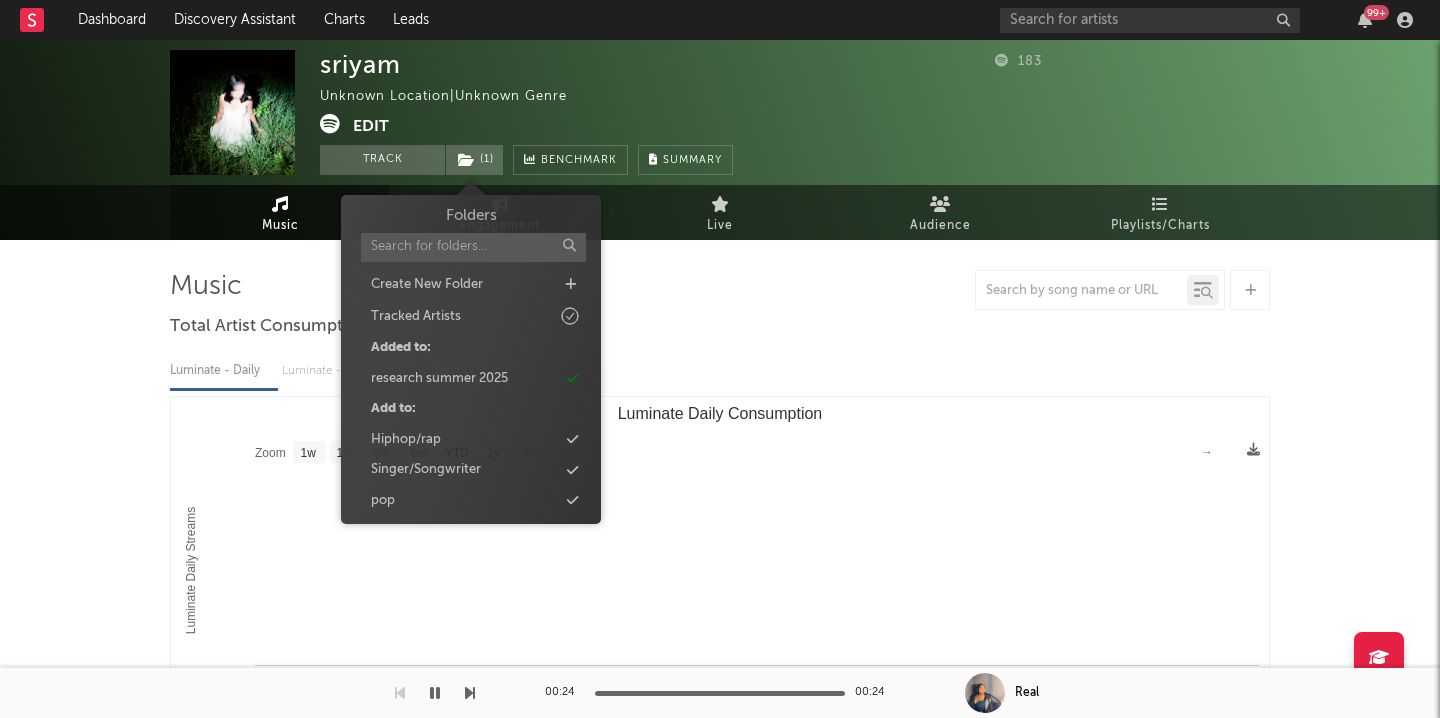 click on "Edit" at bounding box center (371, 126) 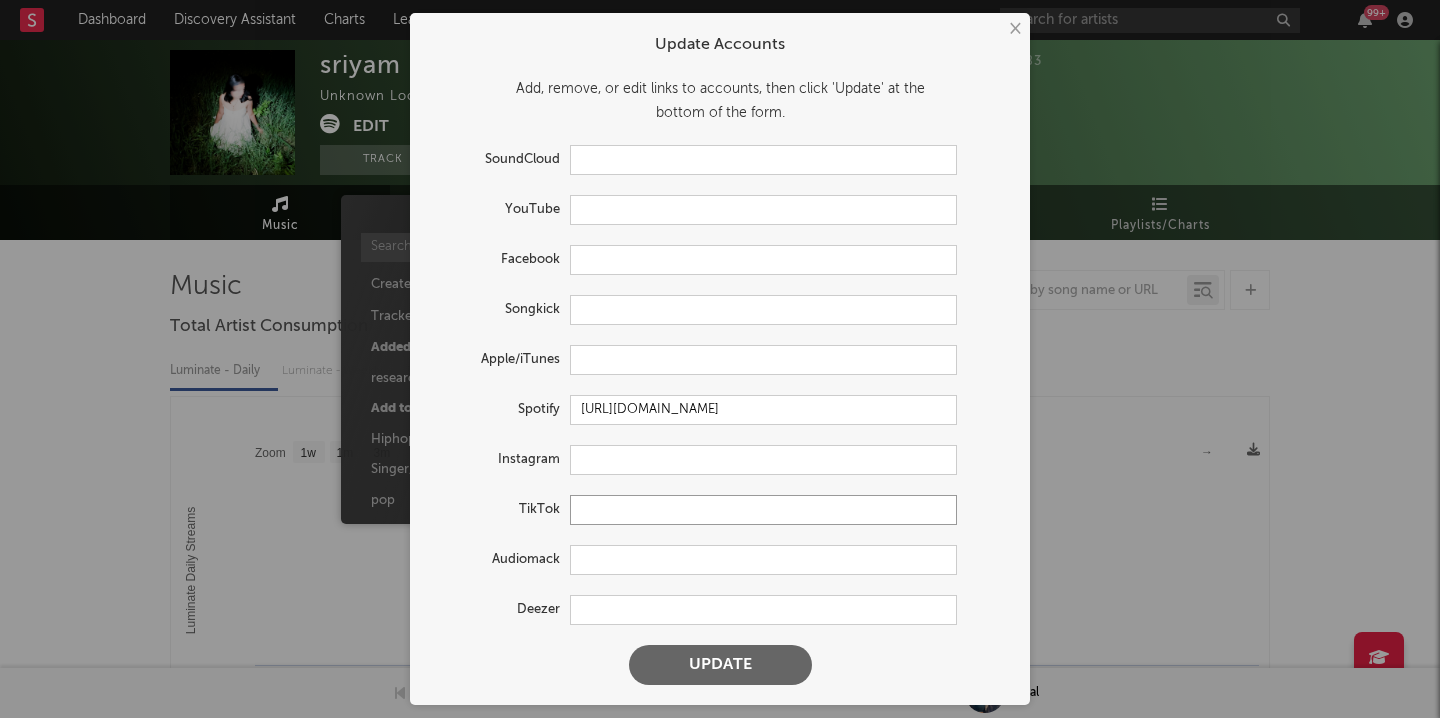 click at bounding box center (763, 510) 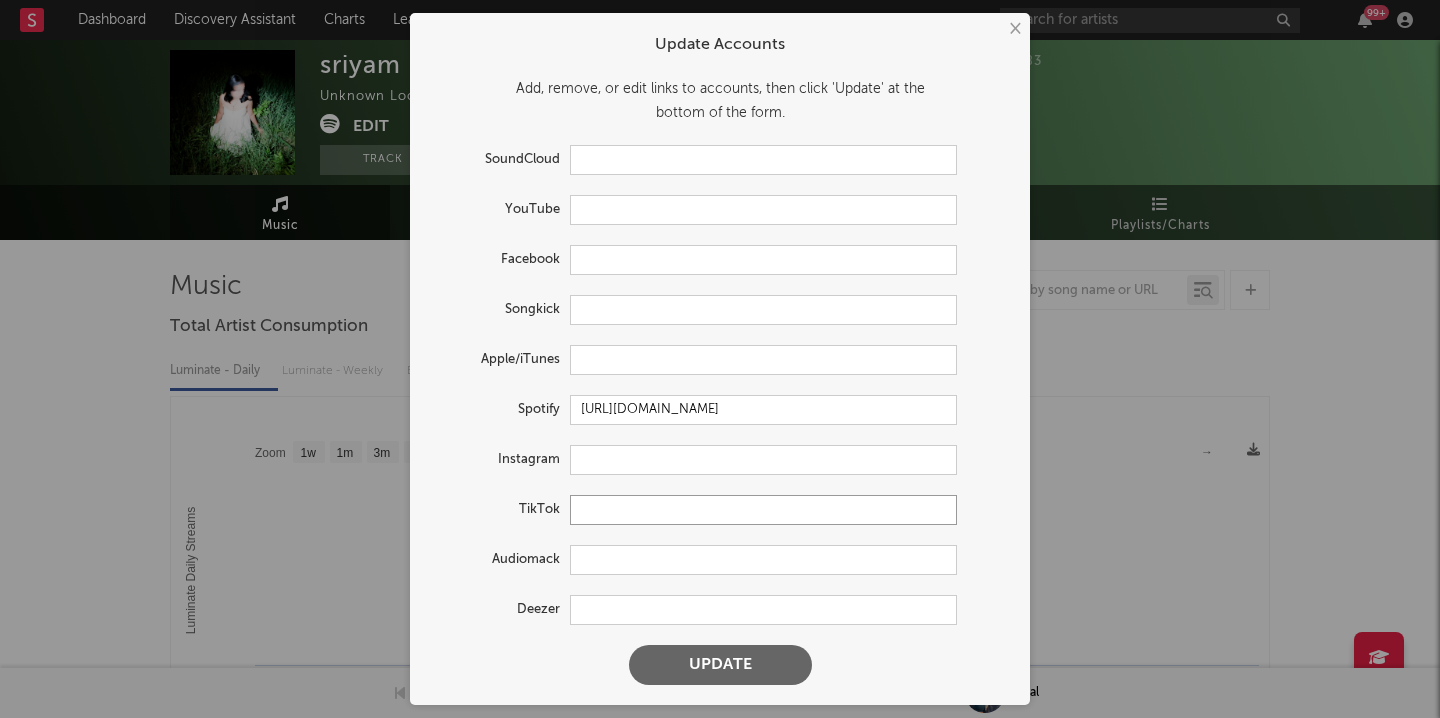 paste on "[URL][DOMAIN_NAME]" 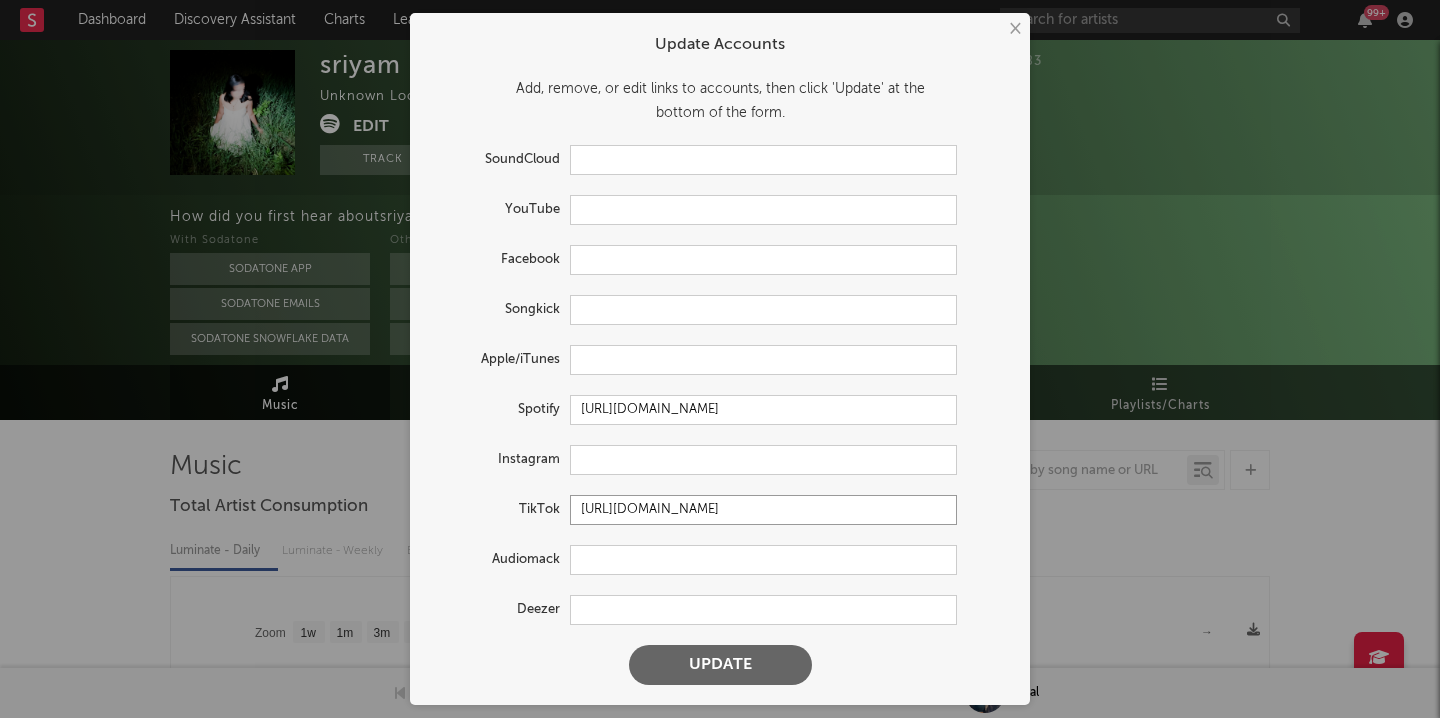 type on "[URL][DOMAIN_NAME]" 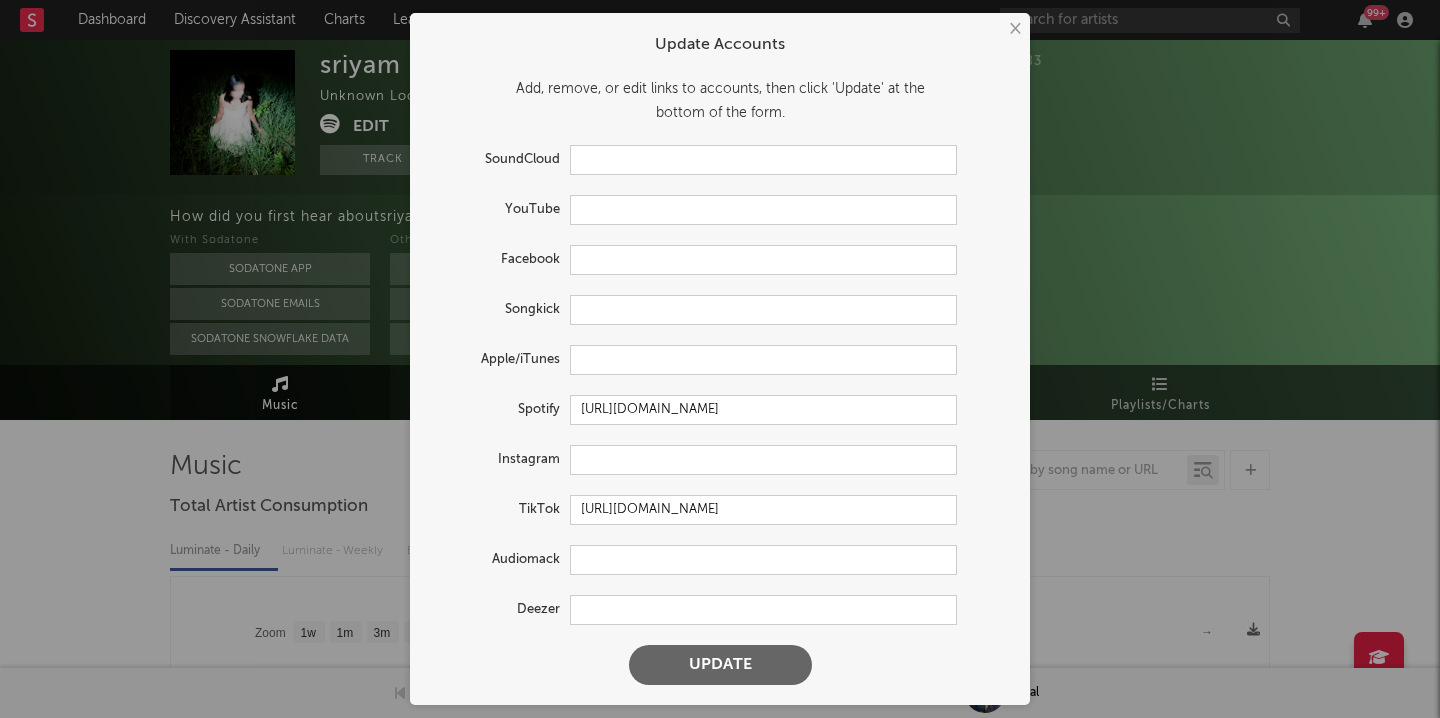 click on "Update" at bounding box center [720, 665] 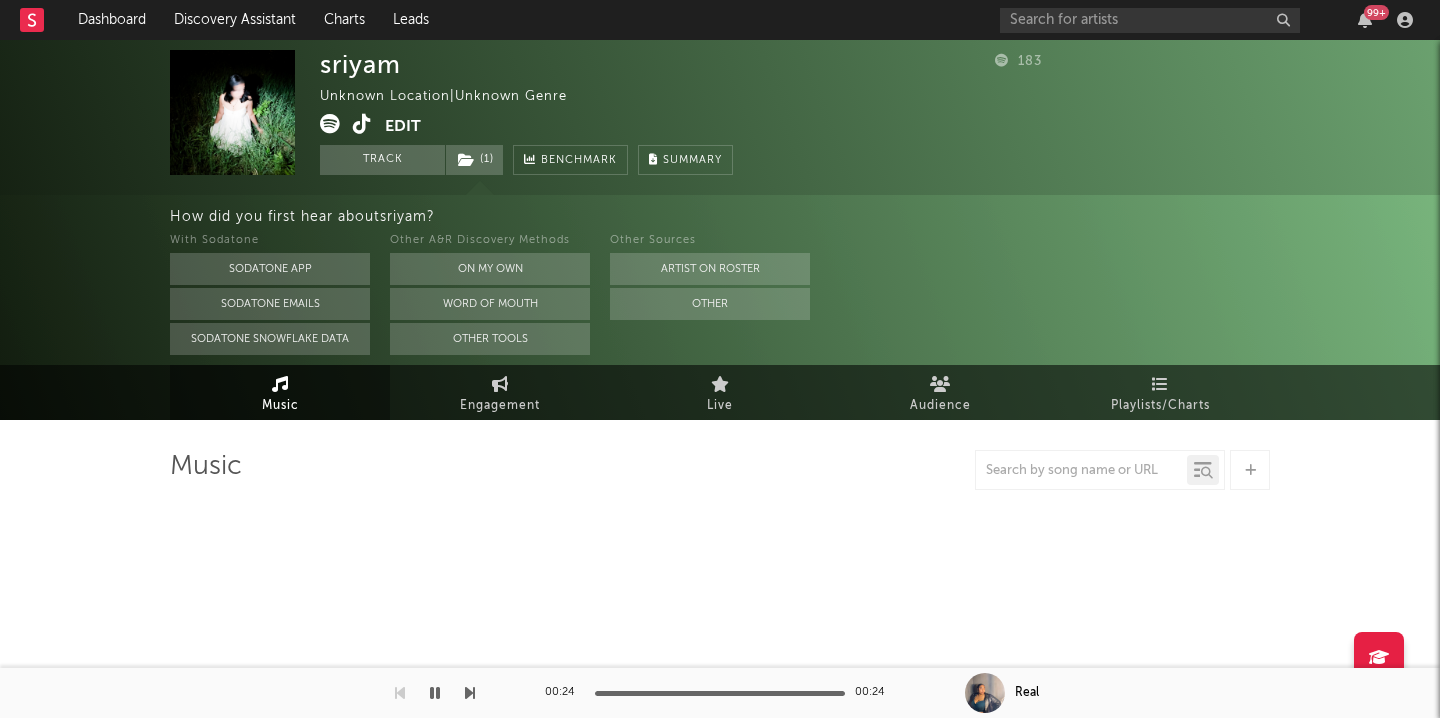 select on "1w" 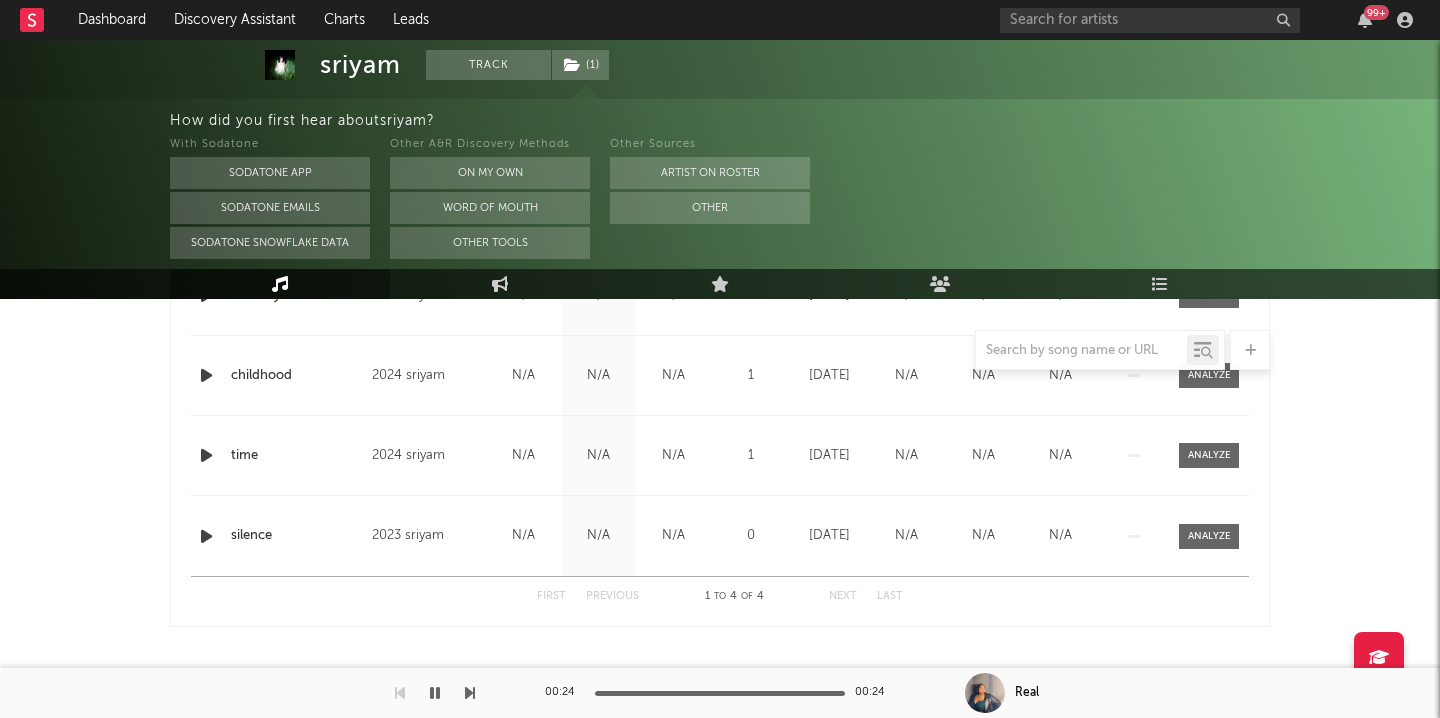 scroll, scrollTop: 893, scrollLeft: 0, axis: vertical 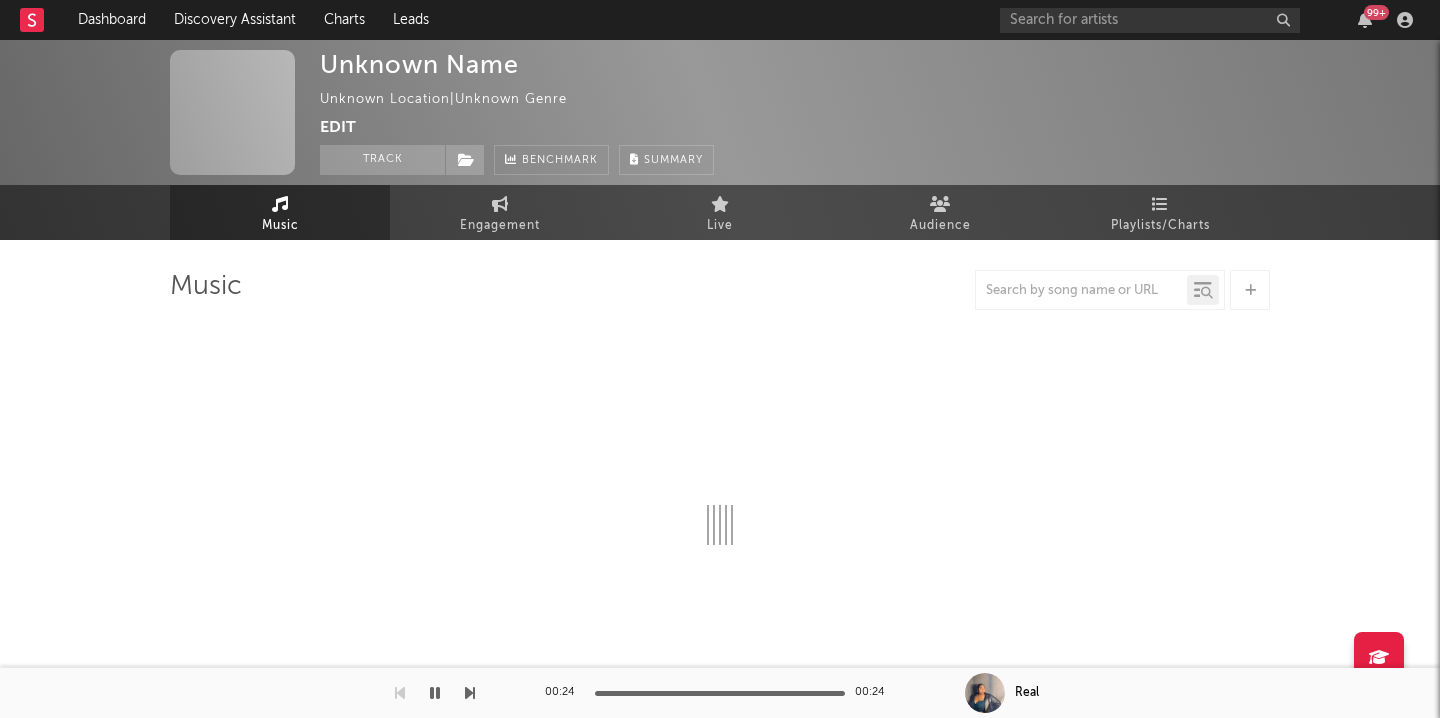 select on "1w" 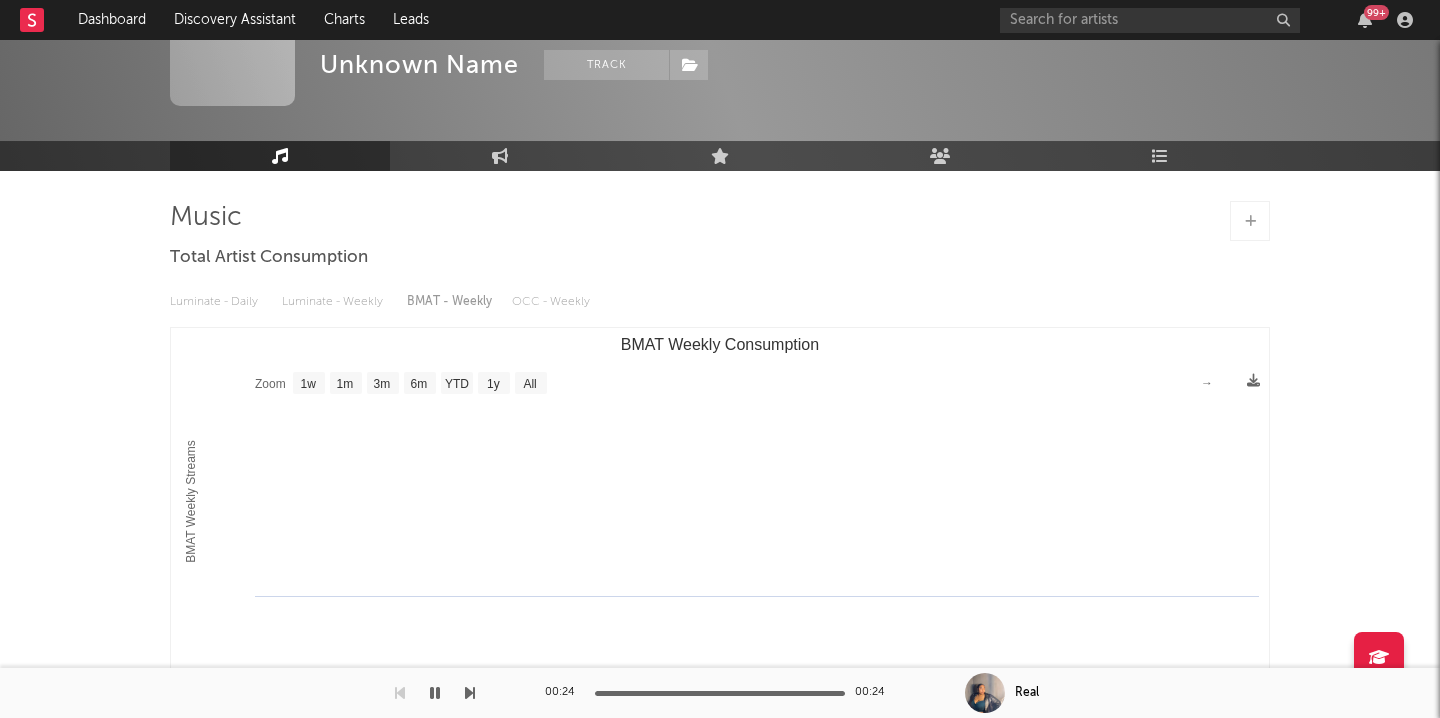 scroll, scrollTop: 0, scrollLeft: 0, axis: both 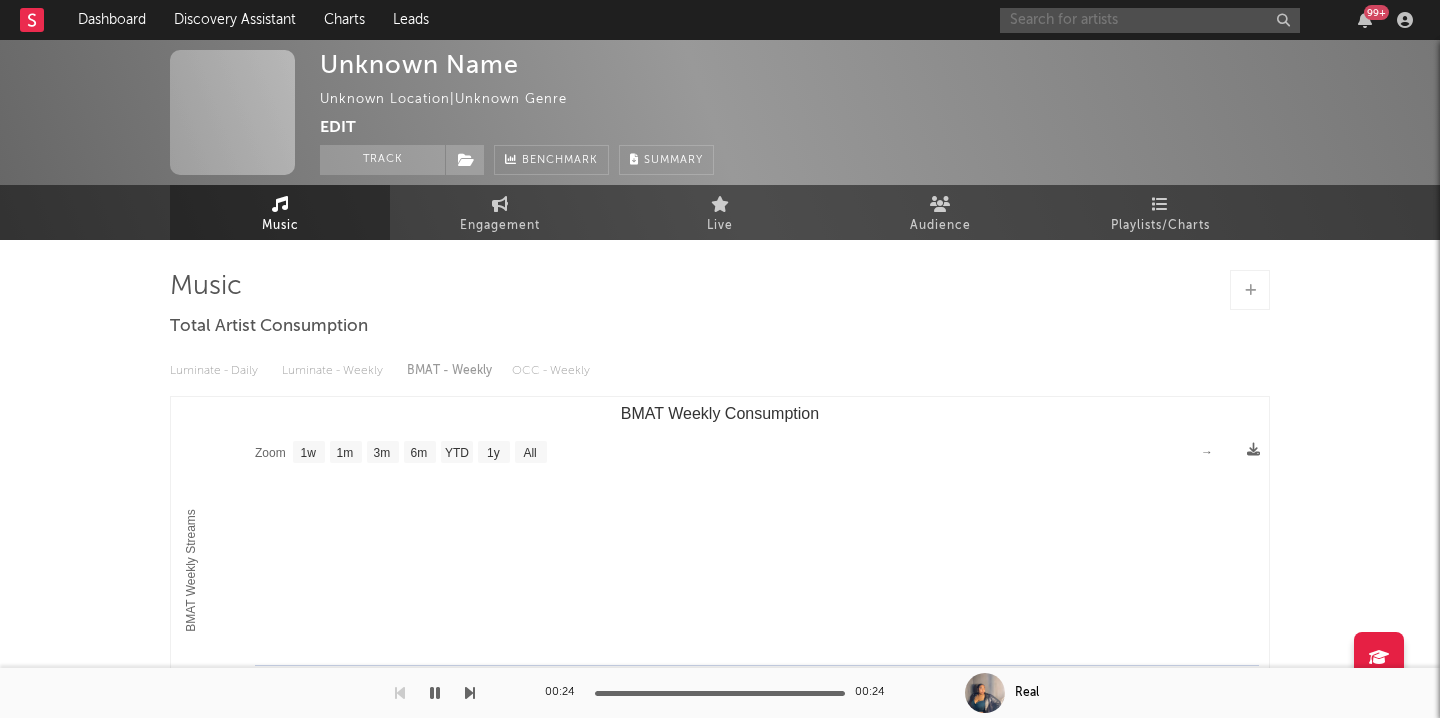 click at bounding box center [1150, 20] 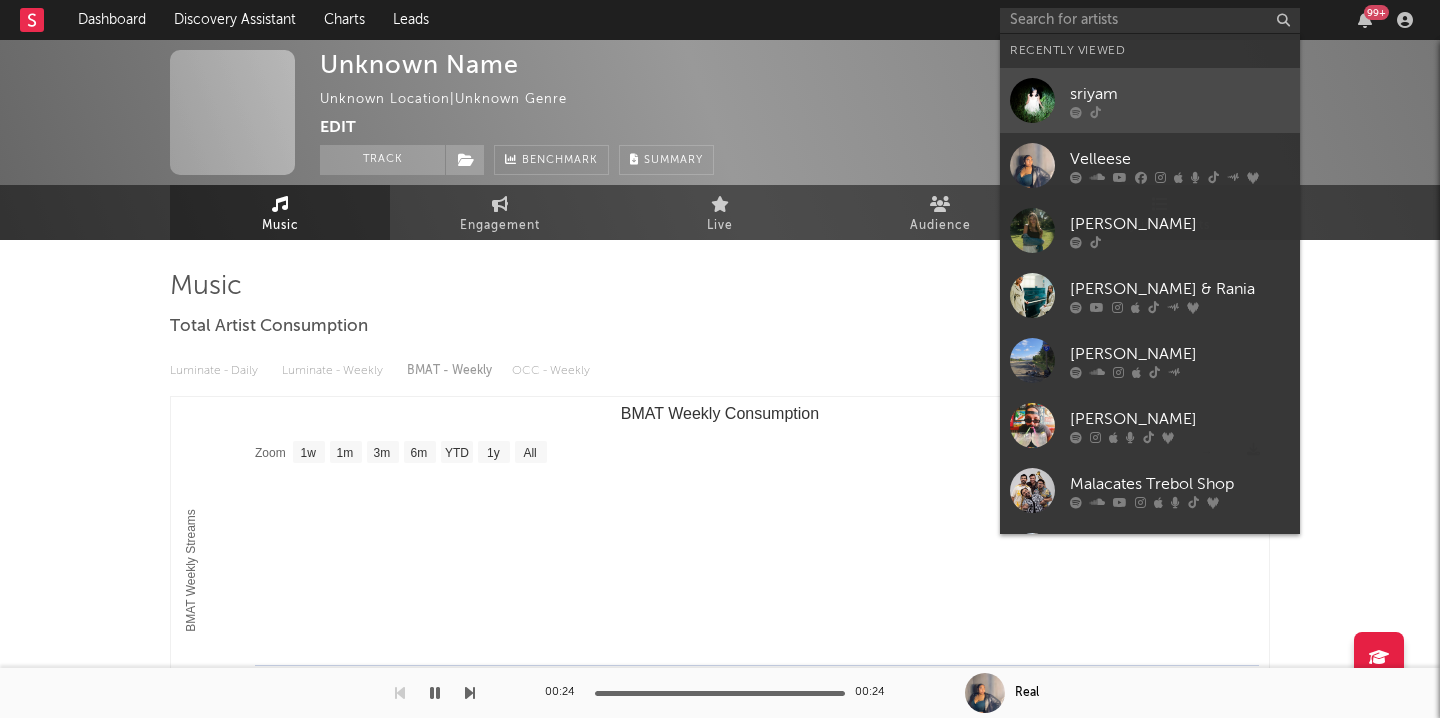 click on "sriyam" at bounding box center [1180, 94] 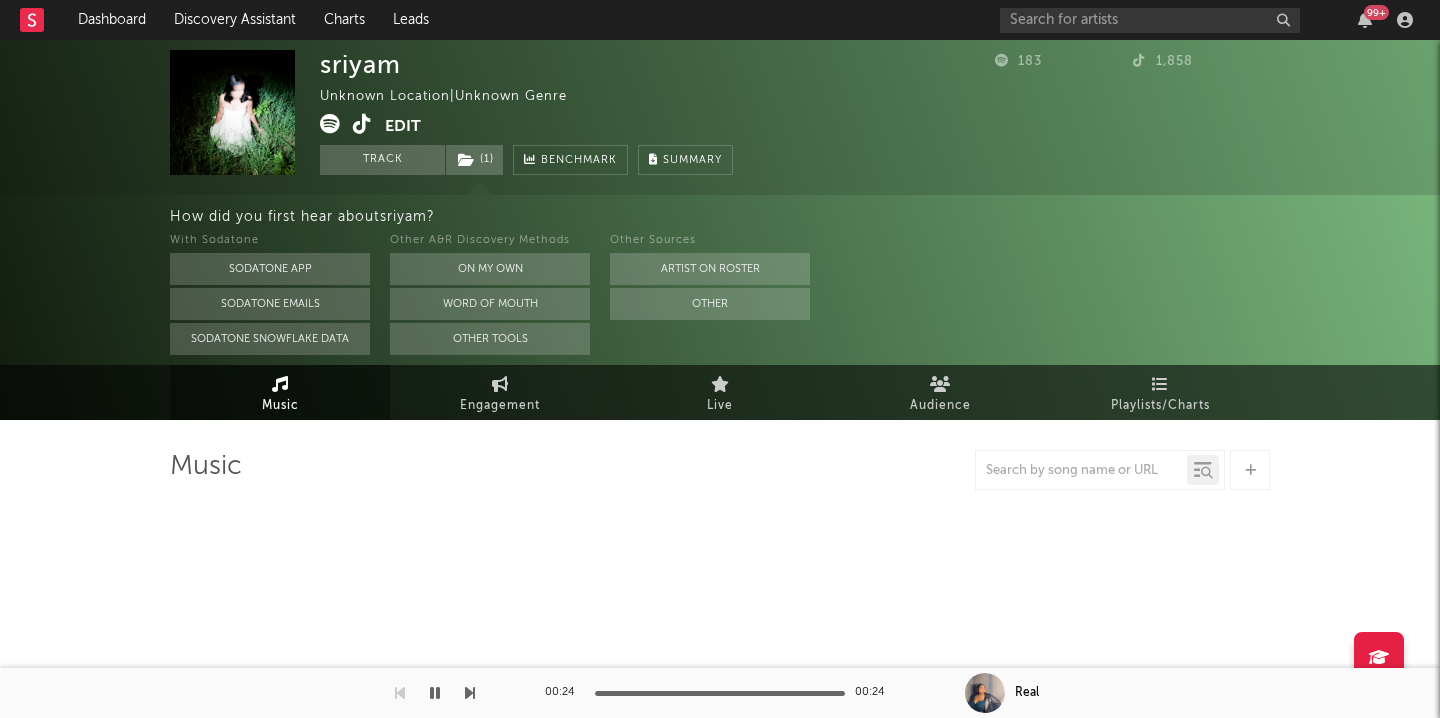 select on "1w" 